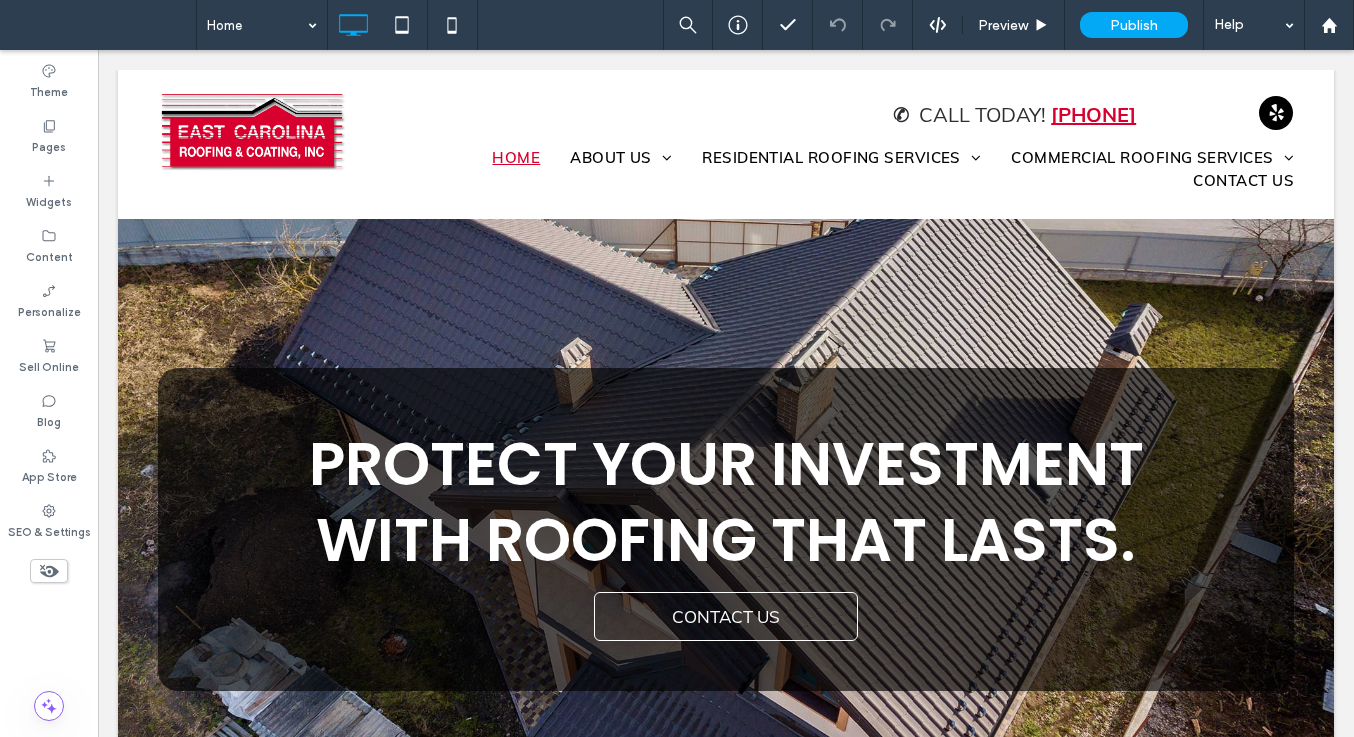 scroll, scrollTop: 0, scrollLeft: 0, axis: both 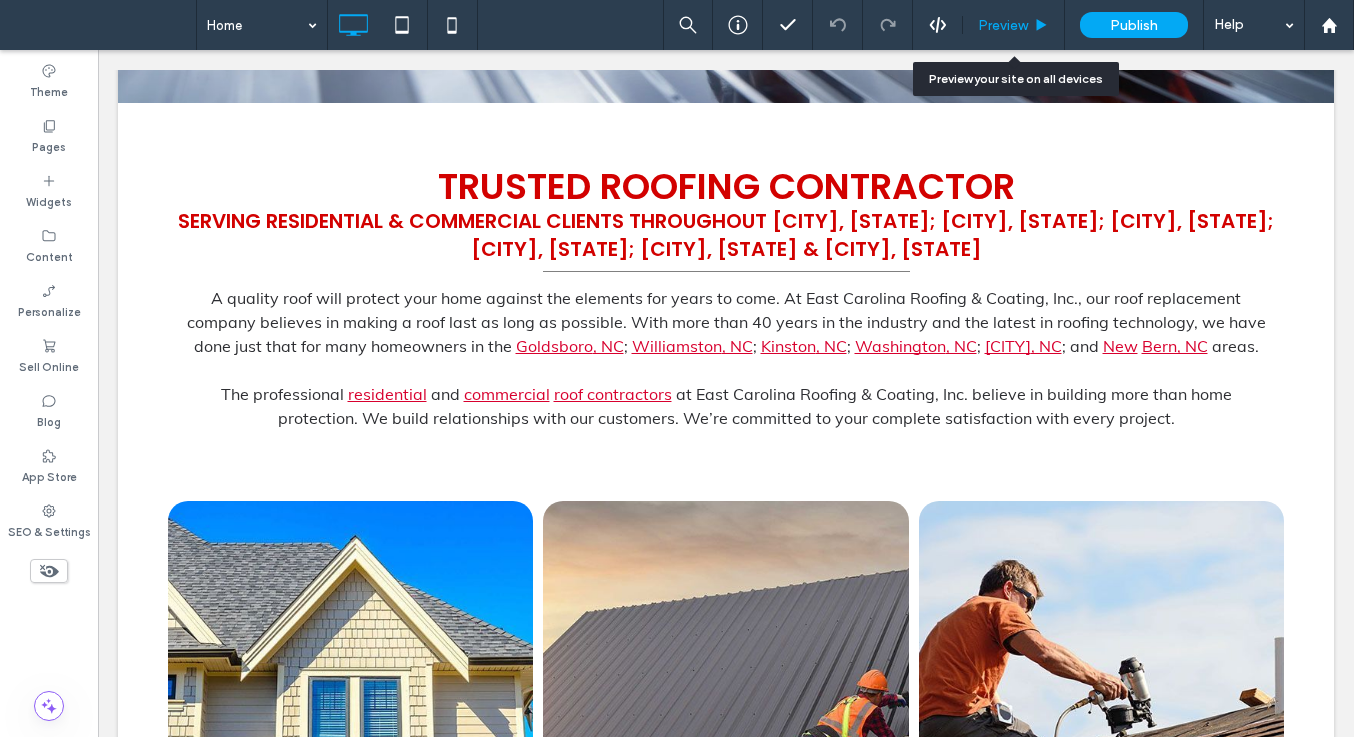 click on "Preview" at bounding box center [1003, 25] 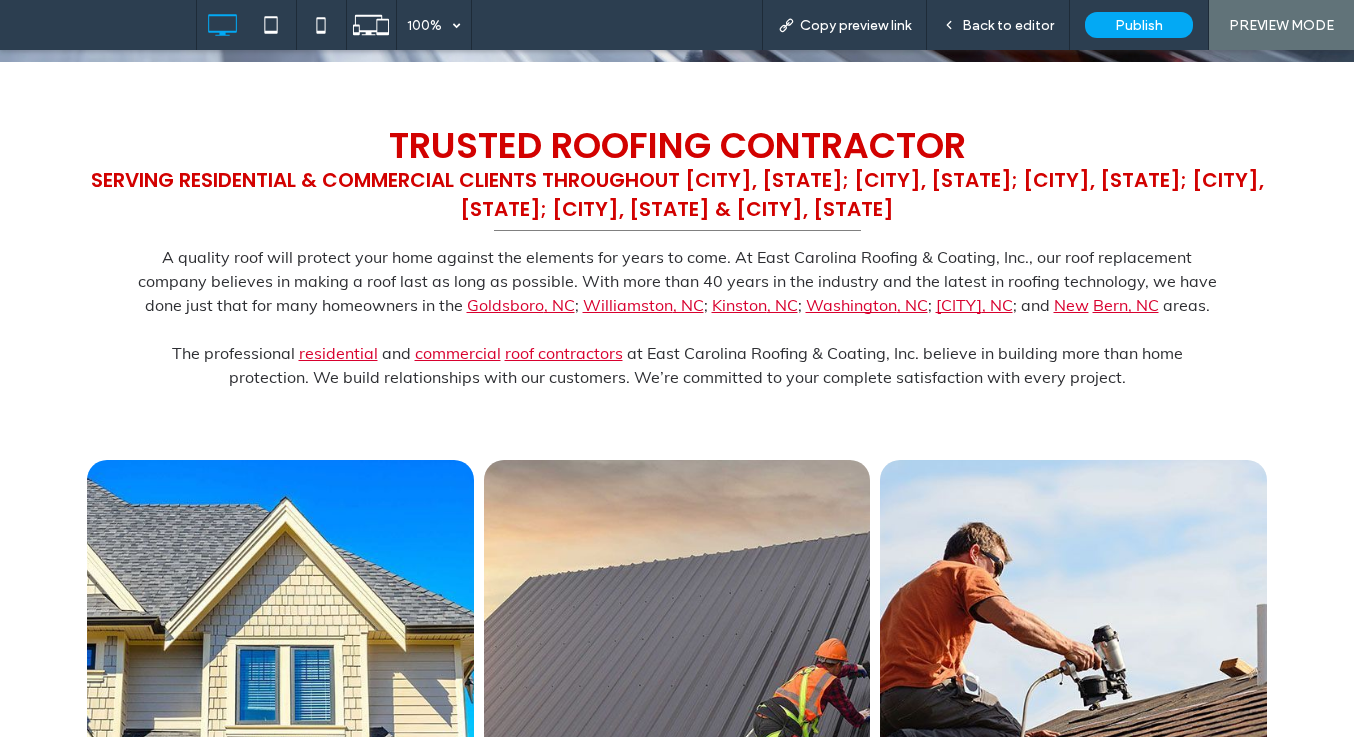 scroll, scrollTop: 717, scrollLeft: 0, axis: vertical 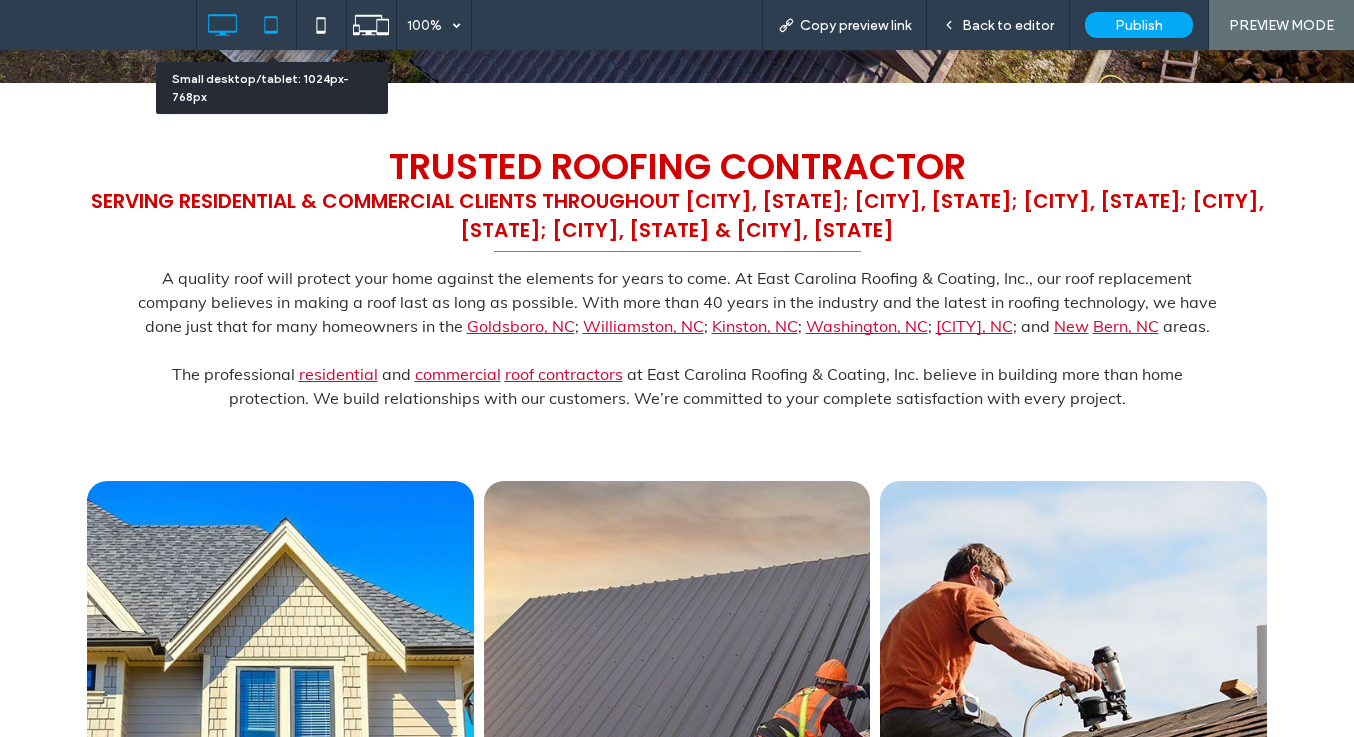 click 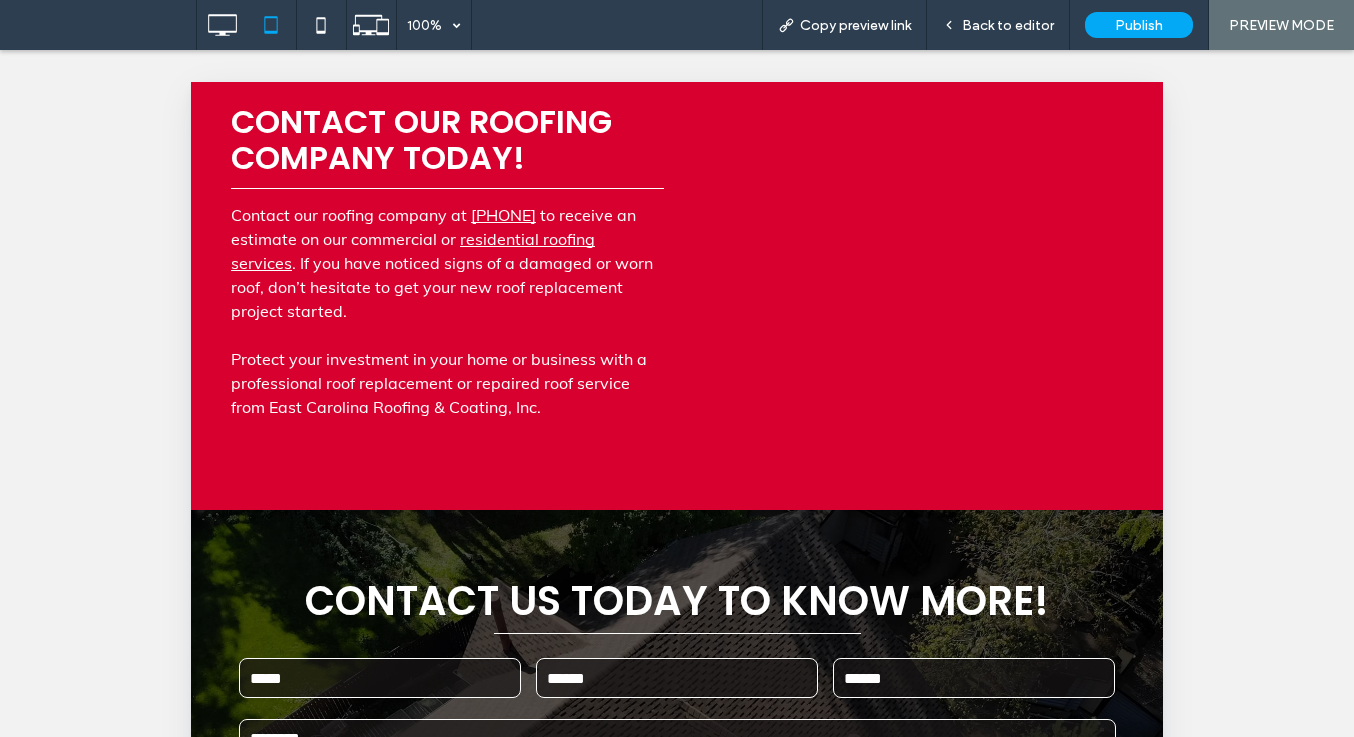 scroll, scrollTop: 3253, scrollLeft: 0, axis: vertical 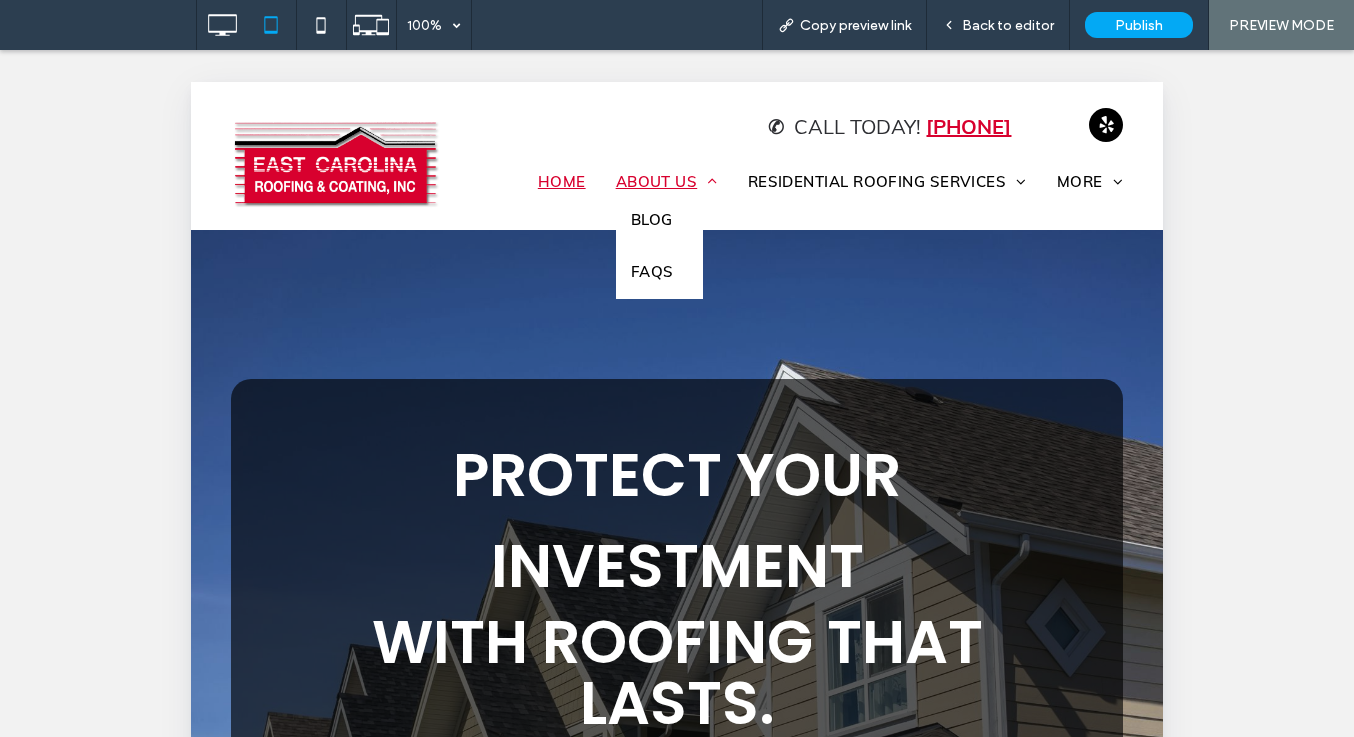 click on "About Us" at bounding box center [667, 182] 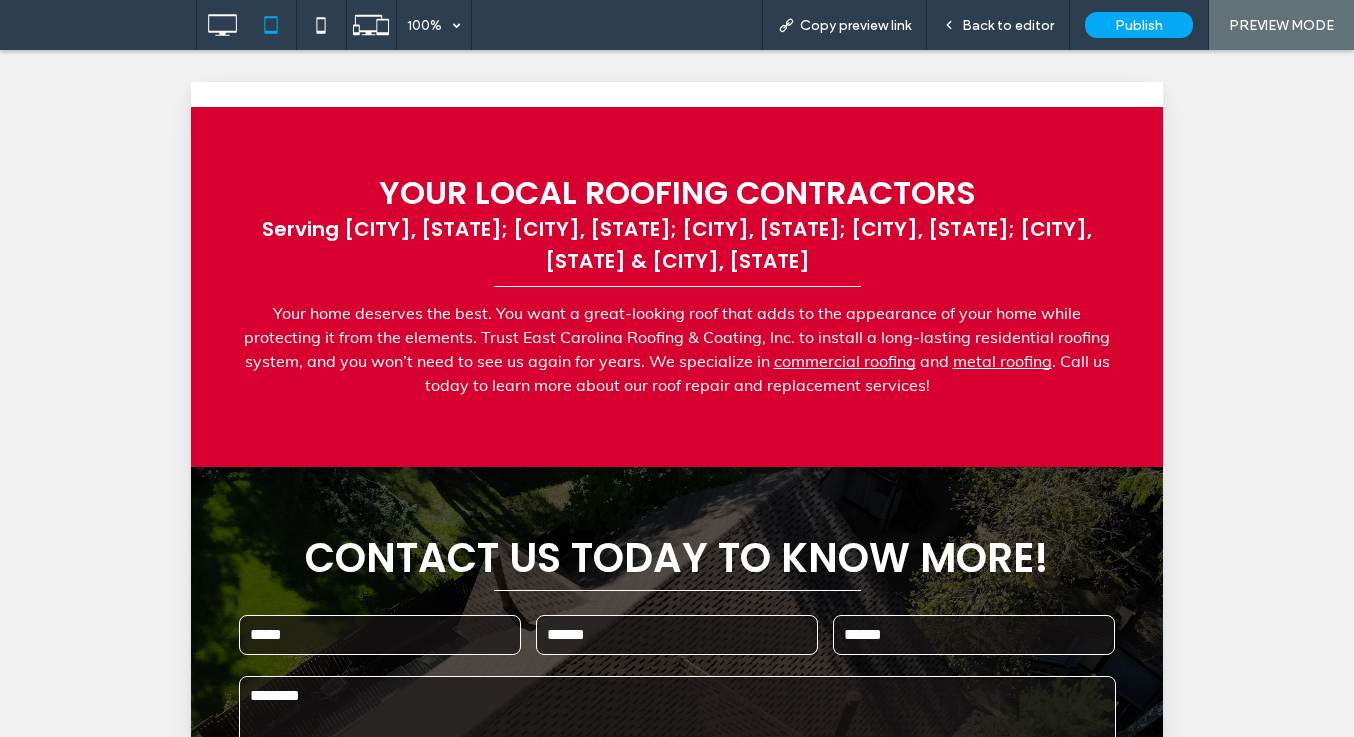 scroll, scrollTop: 1475, scrollLeft: 0, axis: vertical 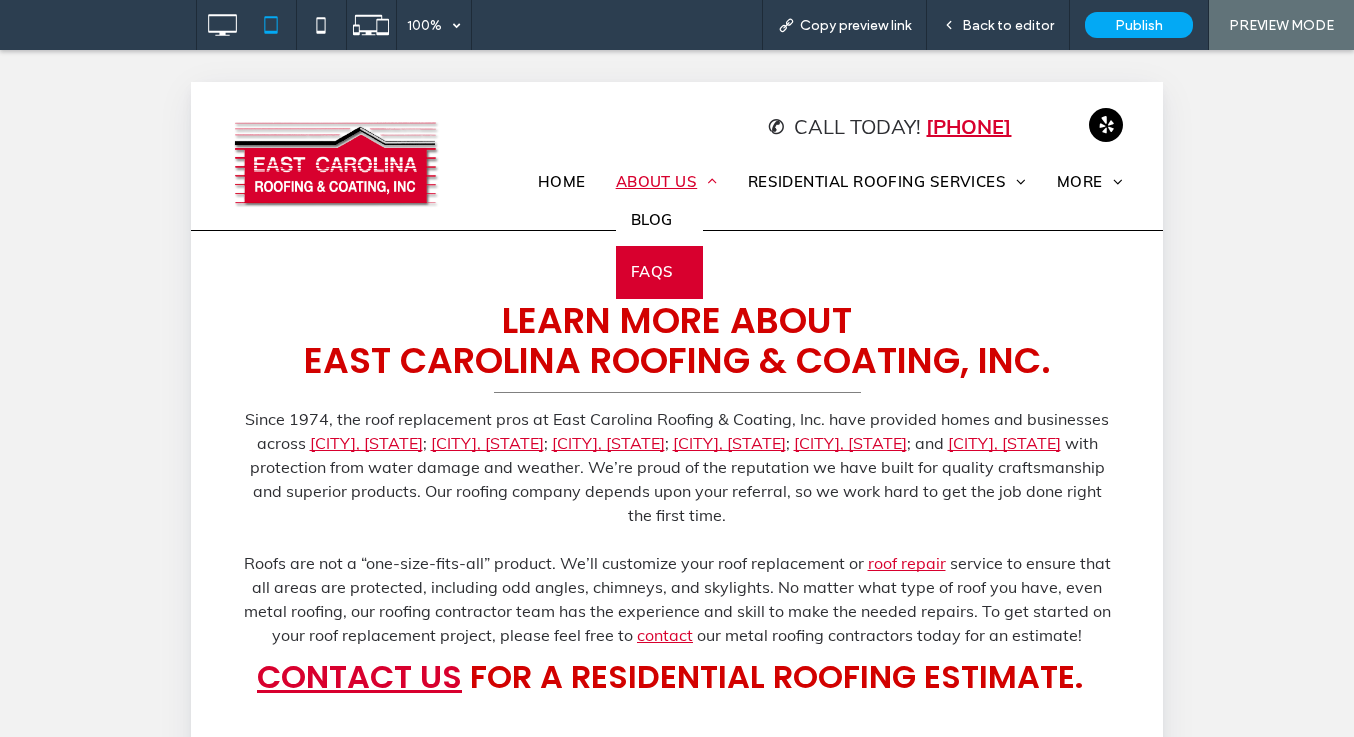 click on "FAQs" at bounding box center (652, 272) 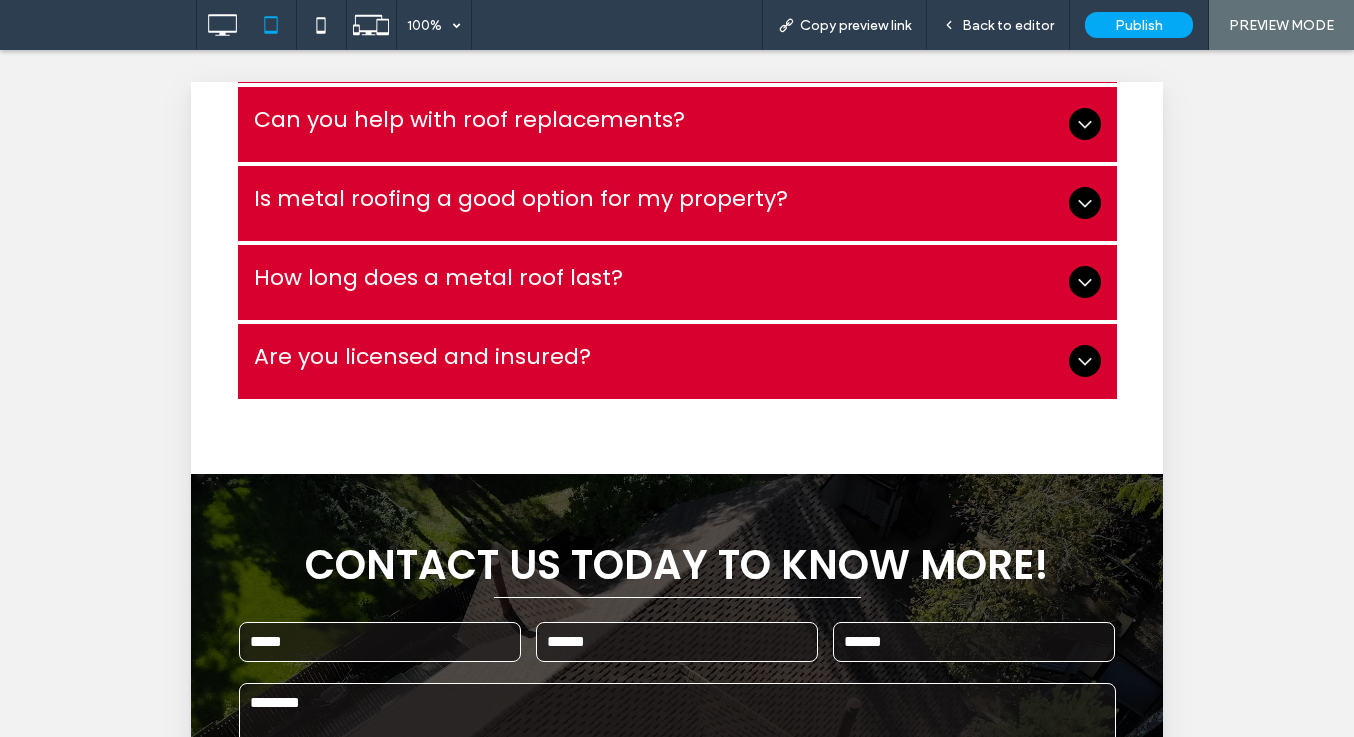 scroll, scrollTop: 655, scrollLeft: 0, axis: vertical 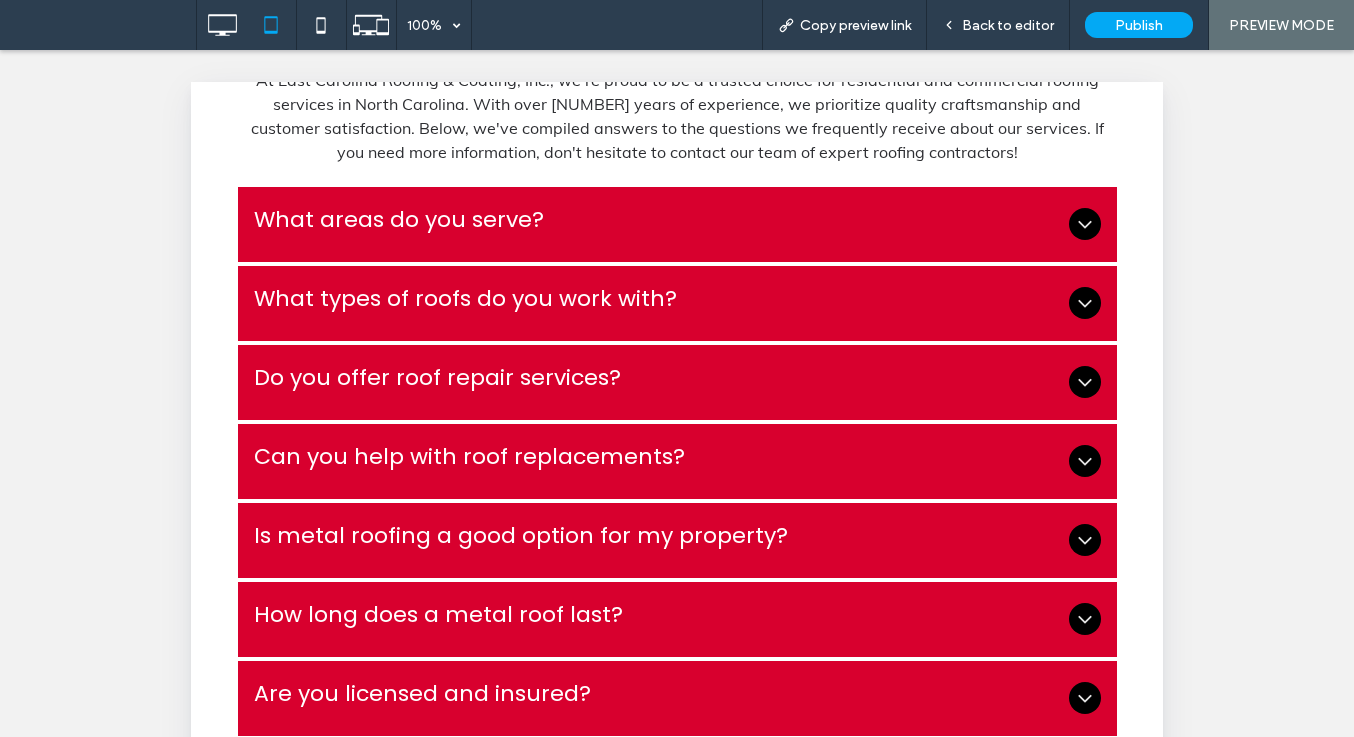 click 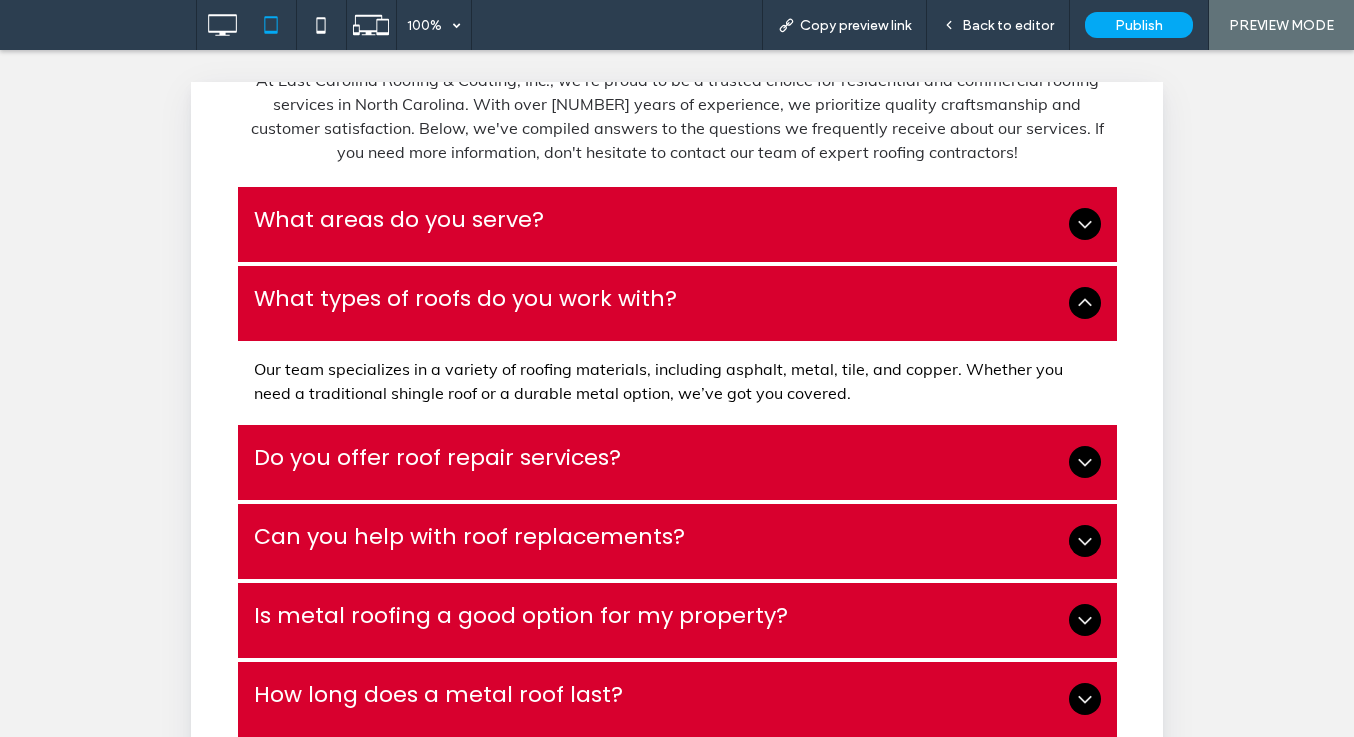 click 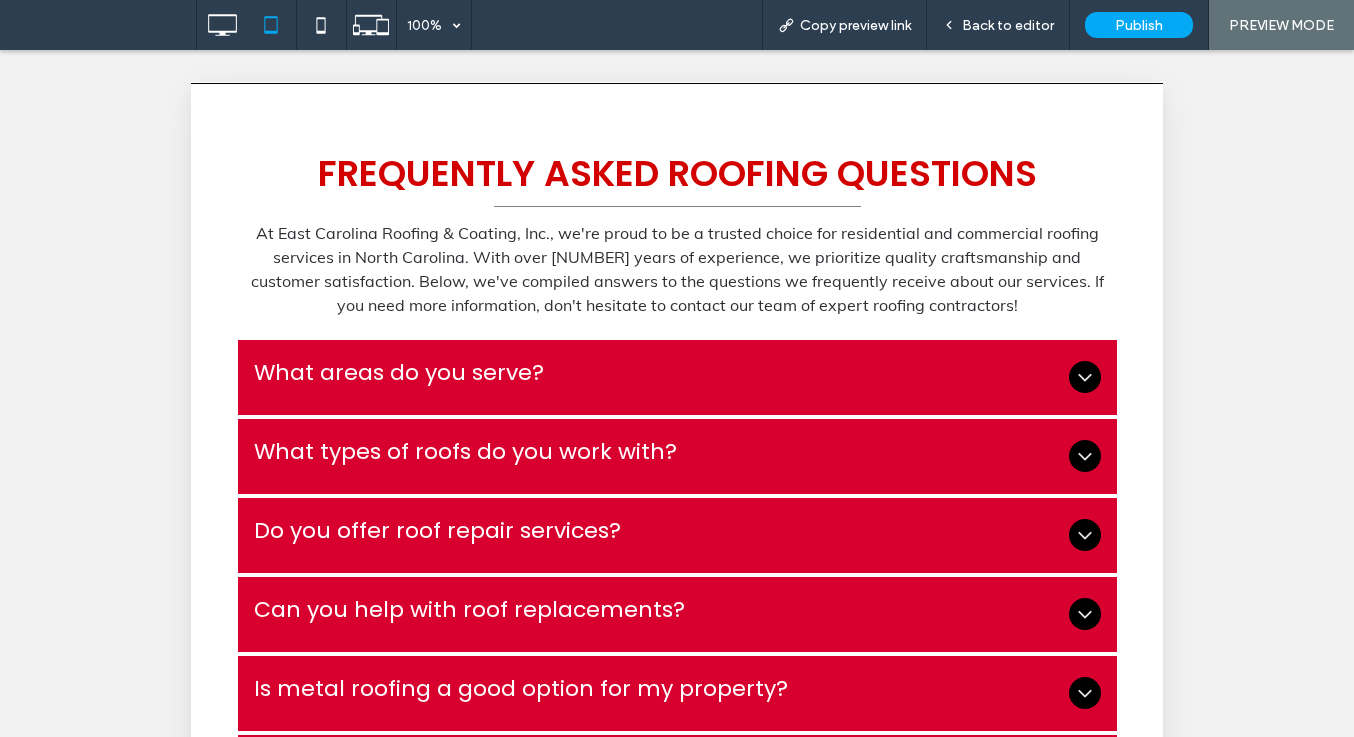 scroll, scrollTop: 0, scrollLeft: 0, axis: both 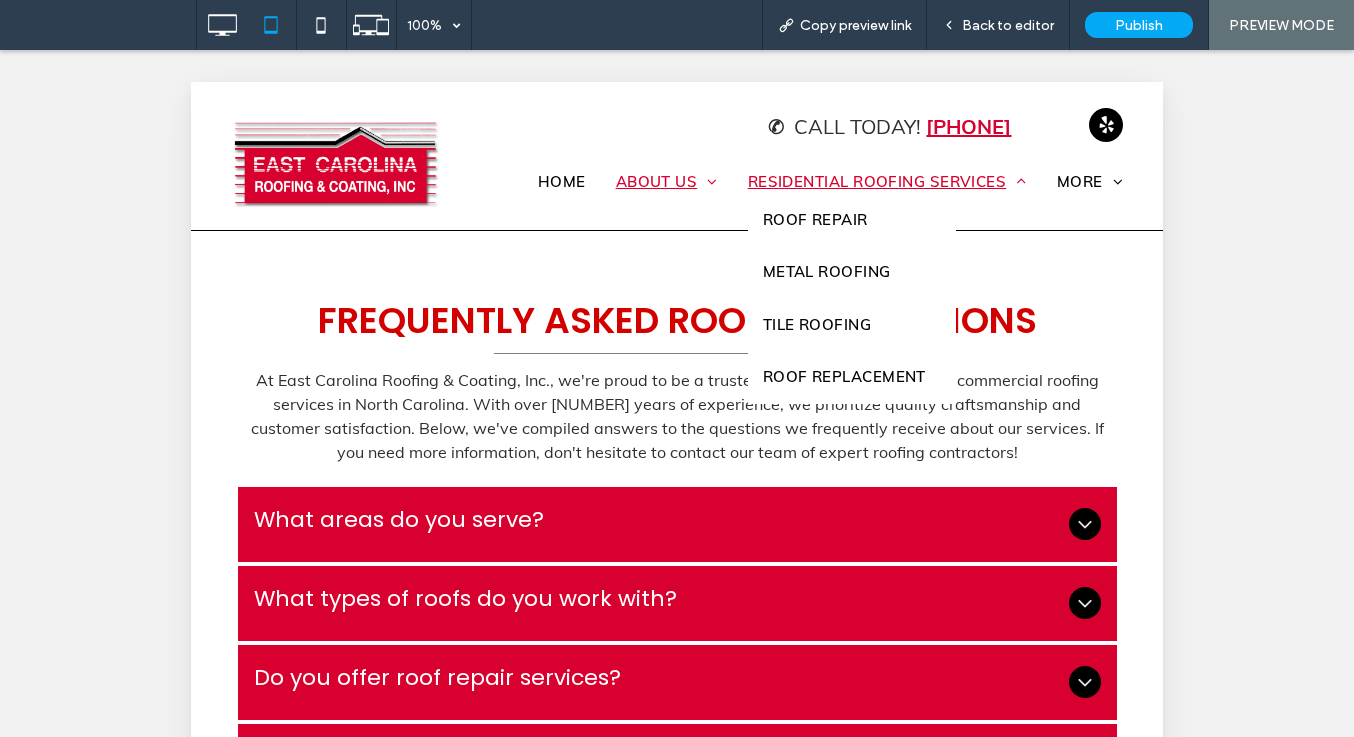 click on "Residential Roofing Services" at bounding box center (887, 182) 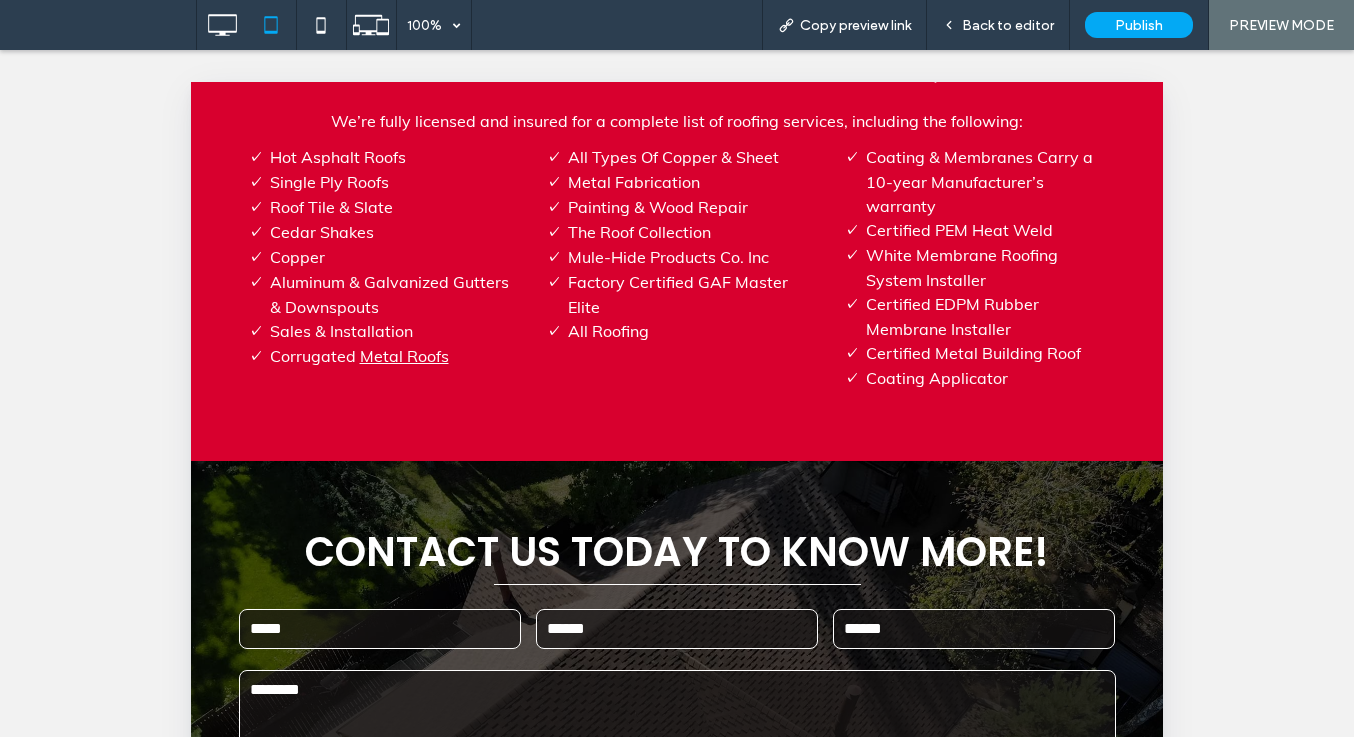 scroll, scrollTop: 3129, scrollLeft: 0, axis: vertical 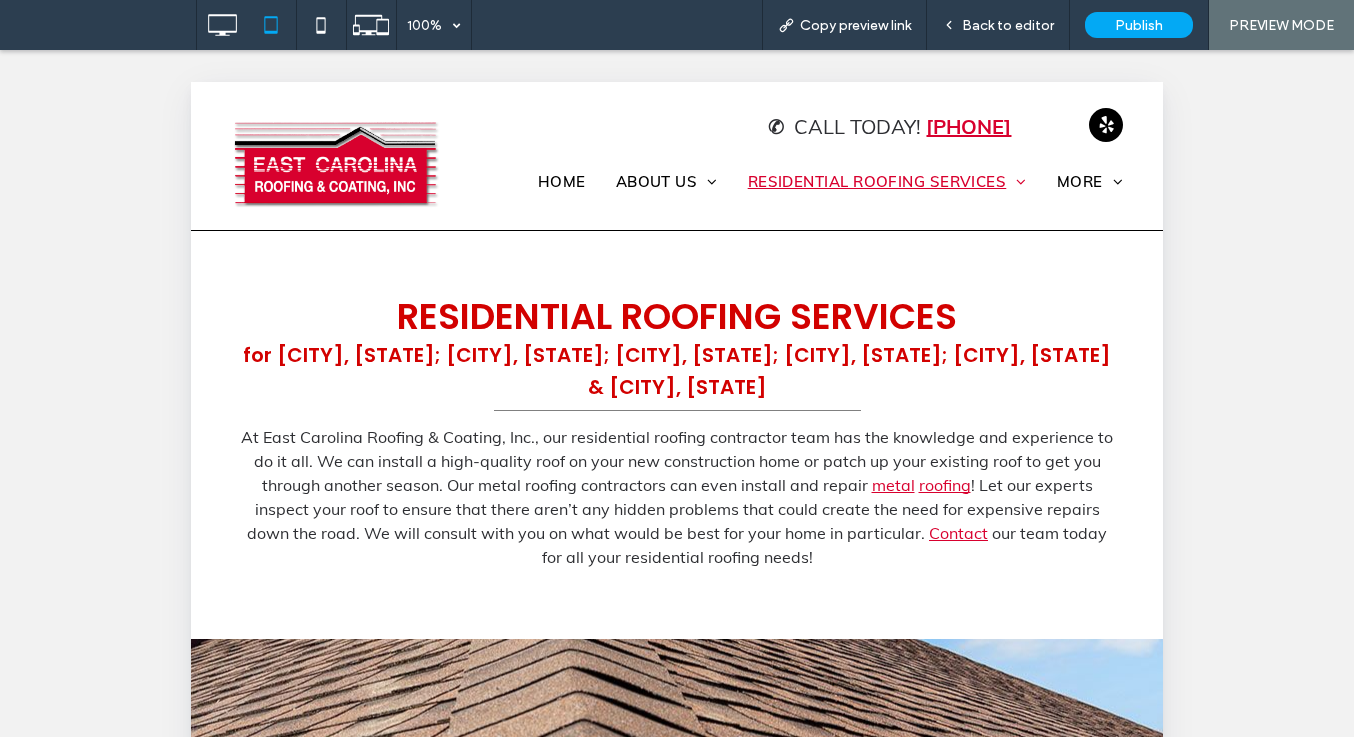 drag, startPoint x: 1152, startPoint y: 645, endPoint x: 1471, endPoint y: 267, distance: 494.61603 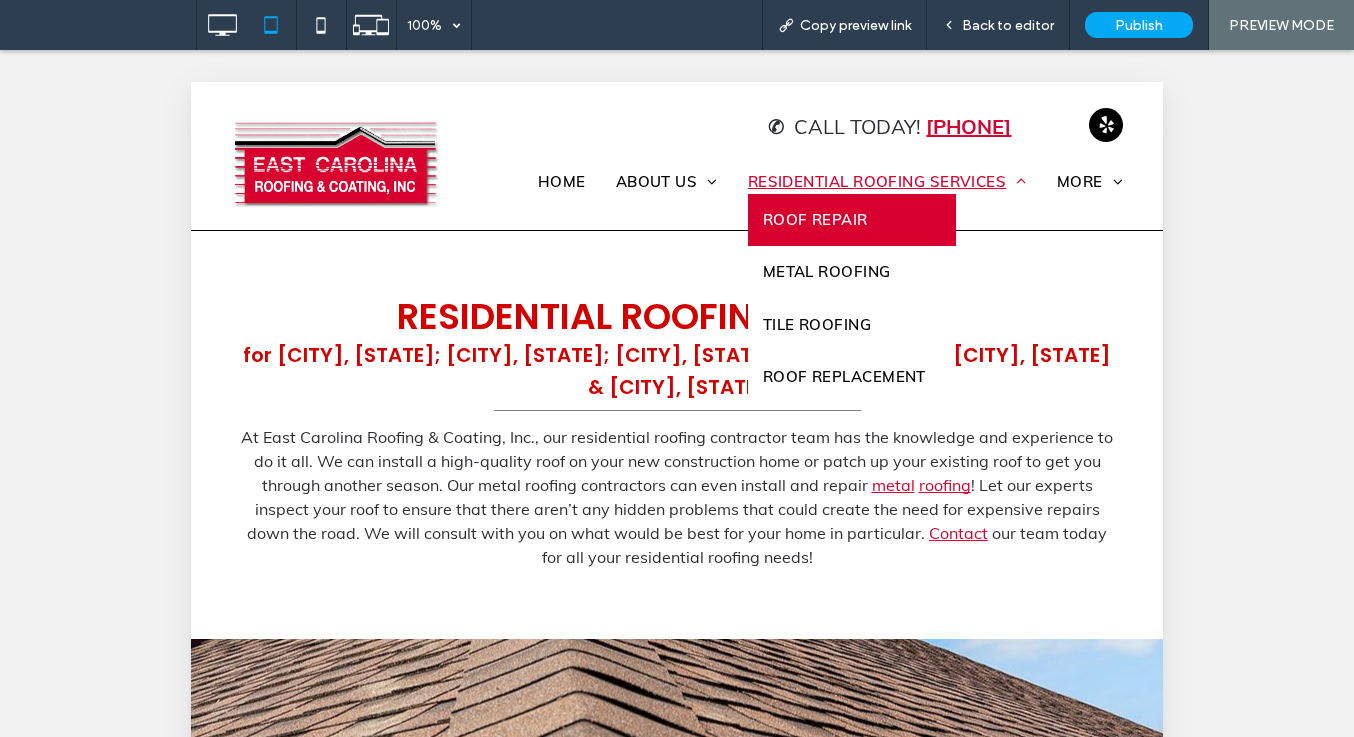 drag, startPoint x: 826, startPoint y: 230, endPoint x: 1011, endPoint y: 312, distance: 202.3586 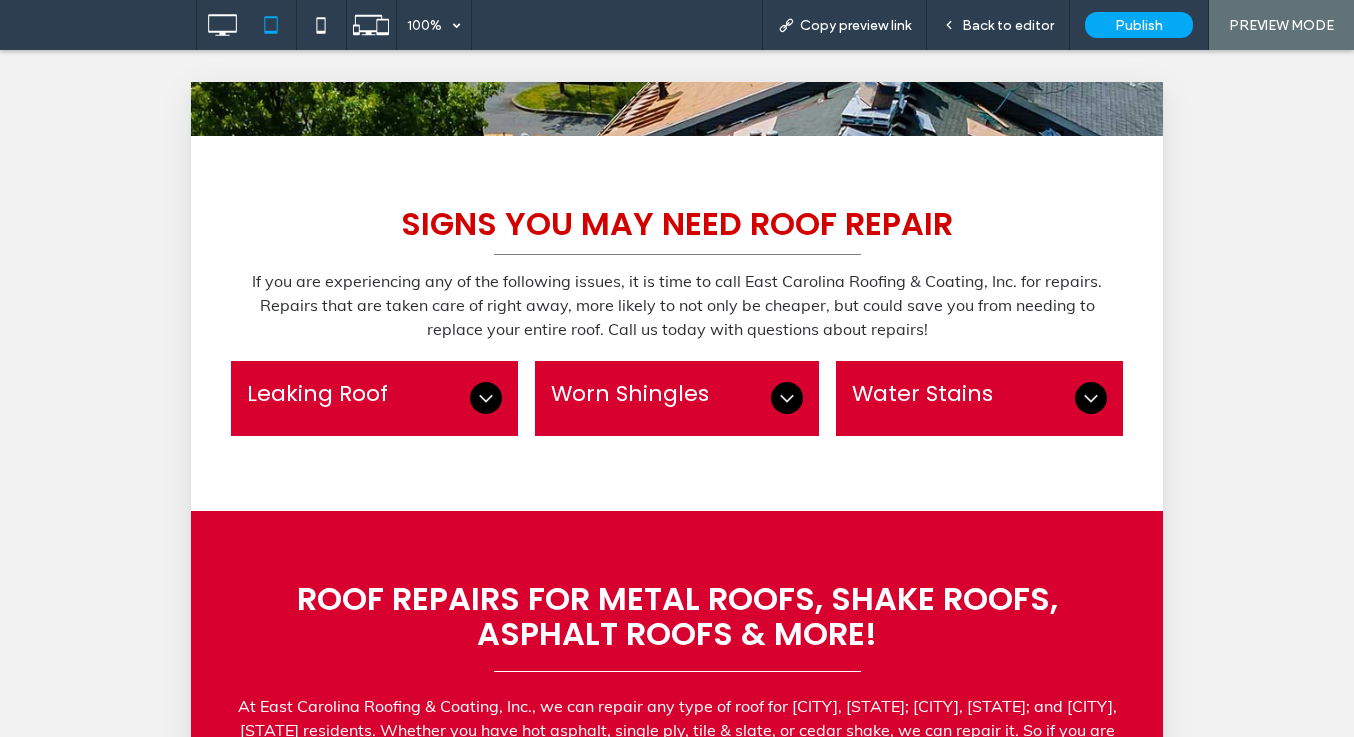 scroll, scrollTop: 1000, scrollLeft: 0, axis: vertical 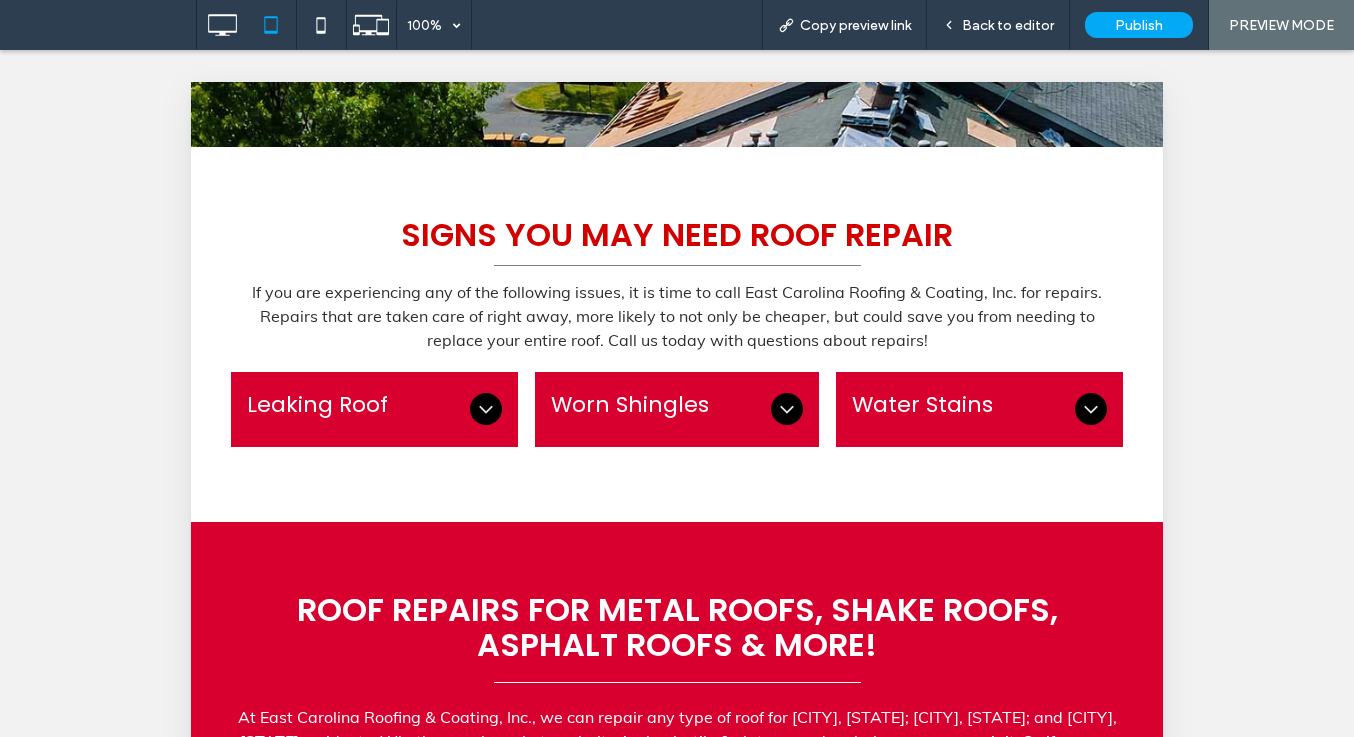click 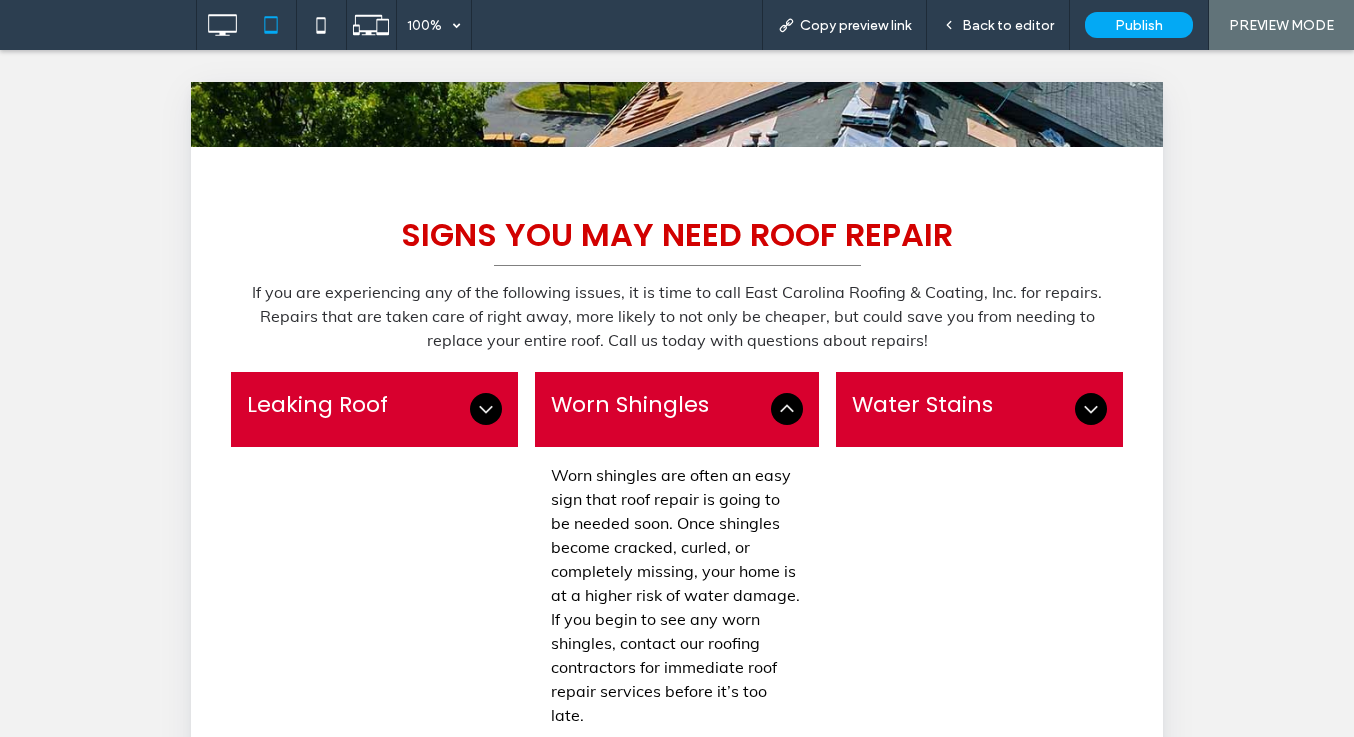 click 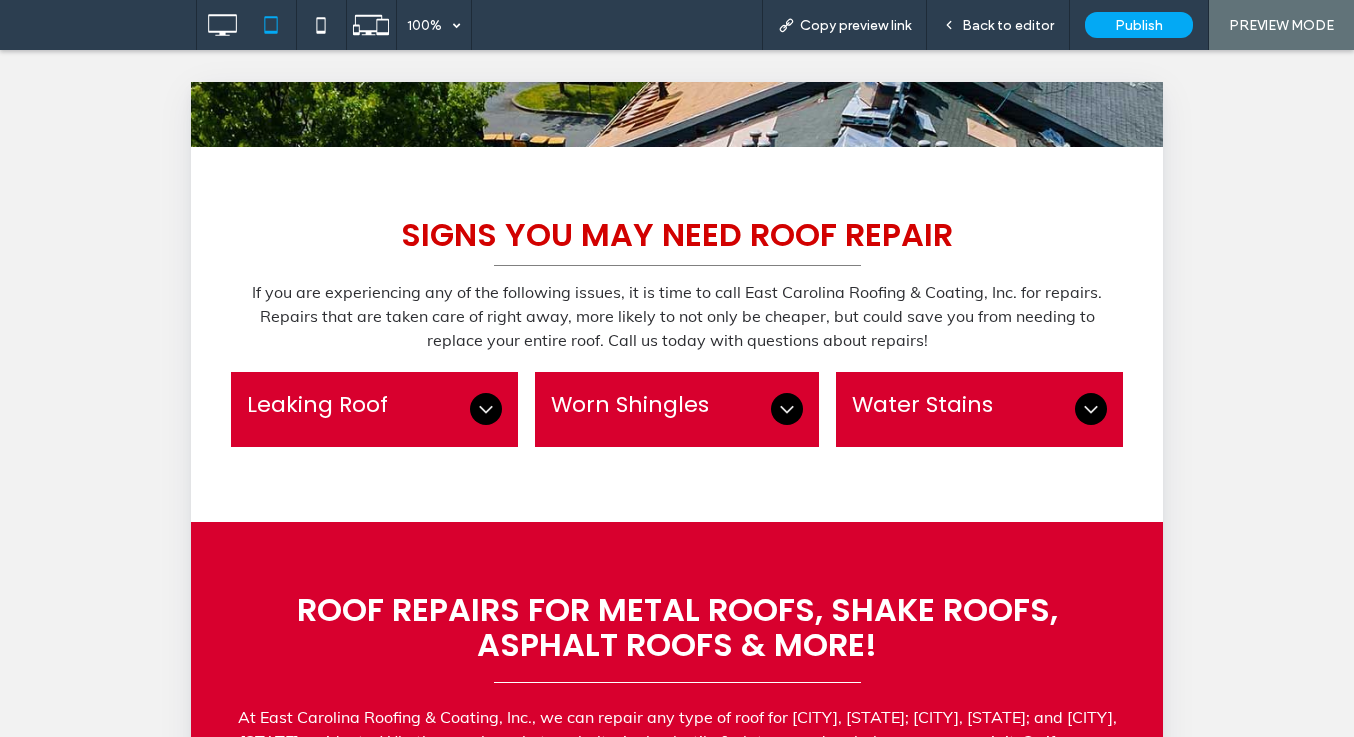 click 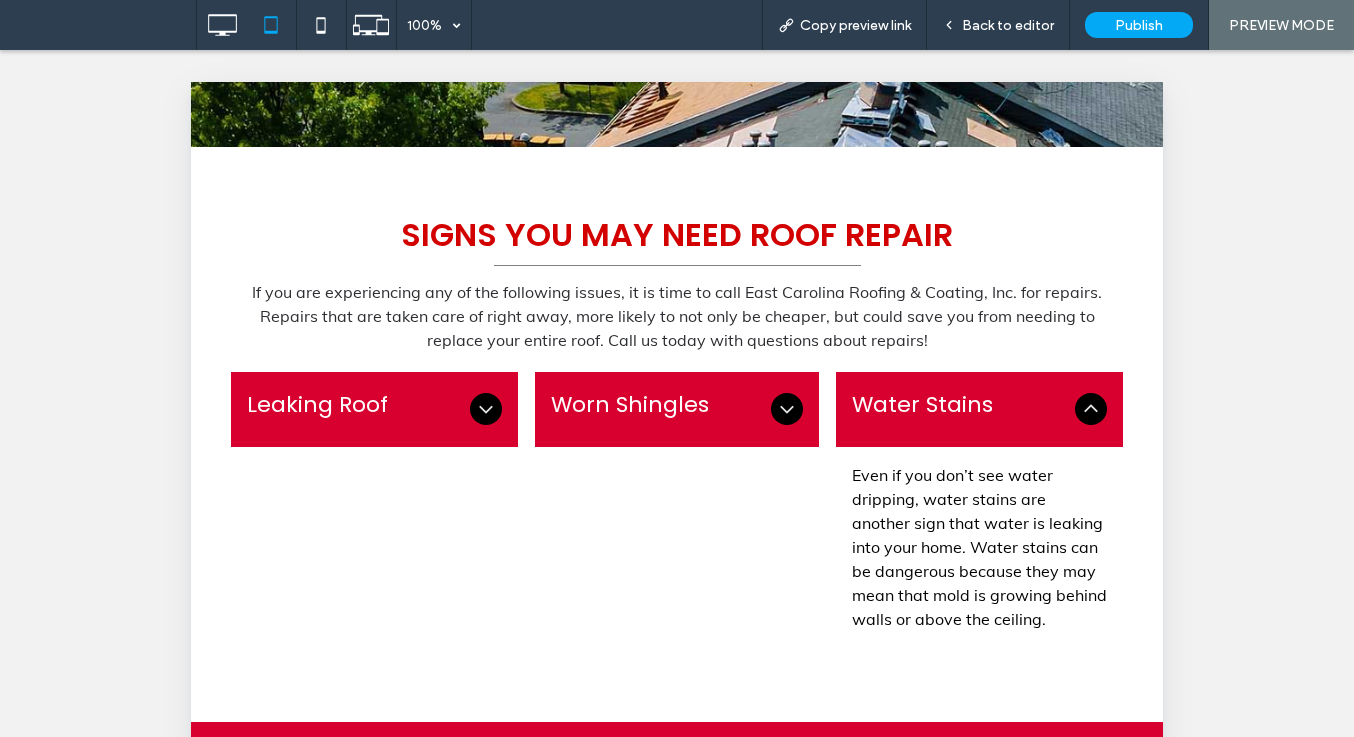click 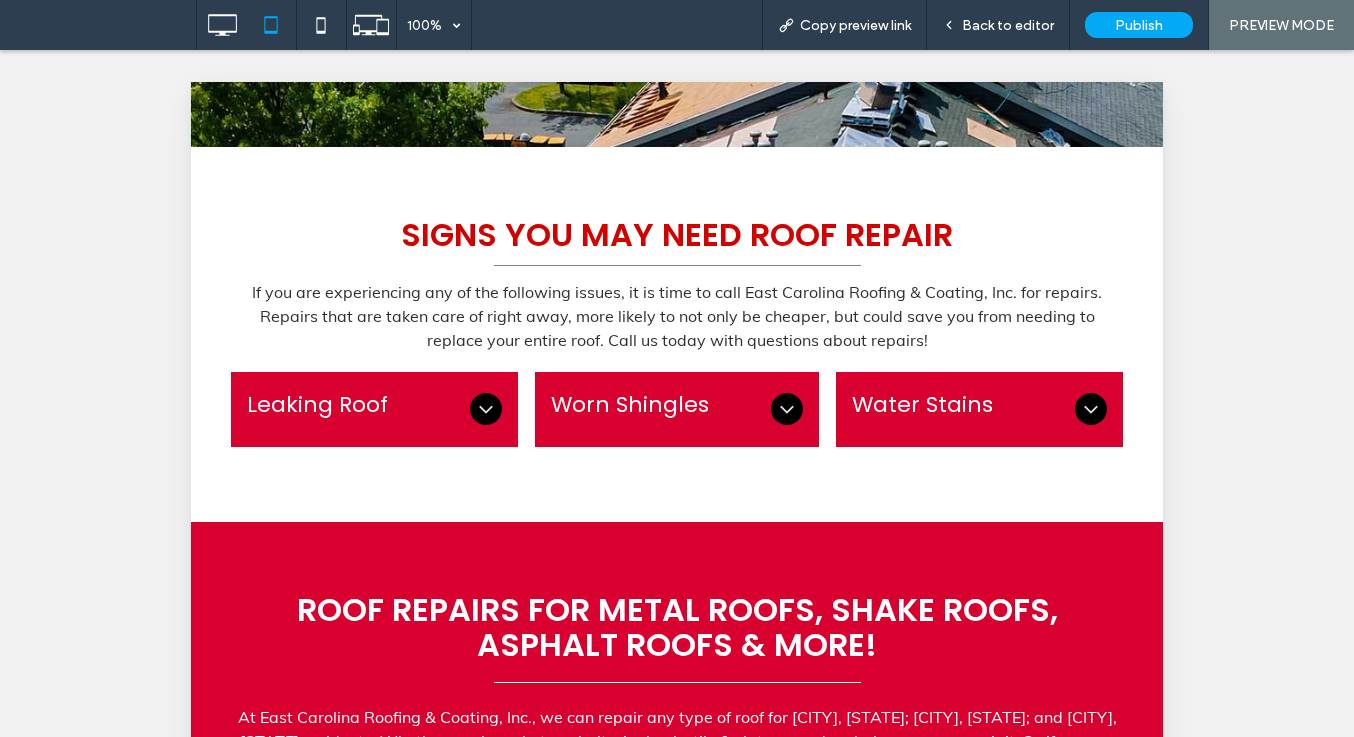 click 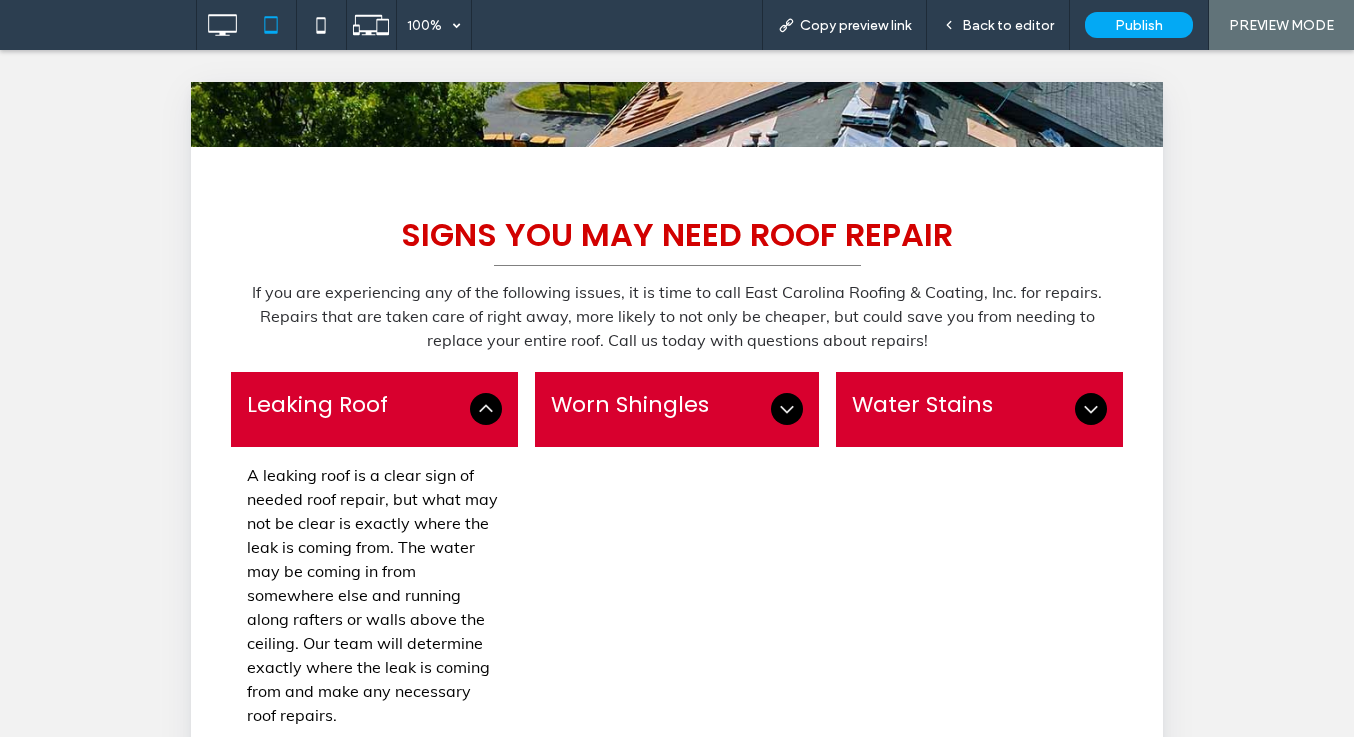 click 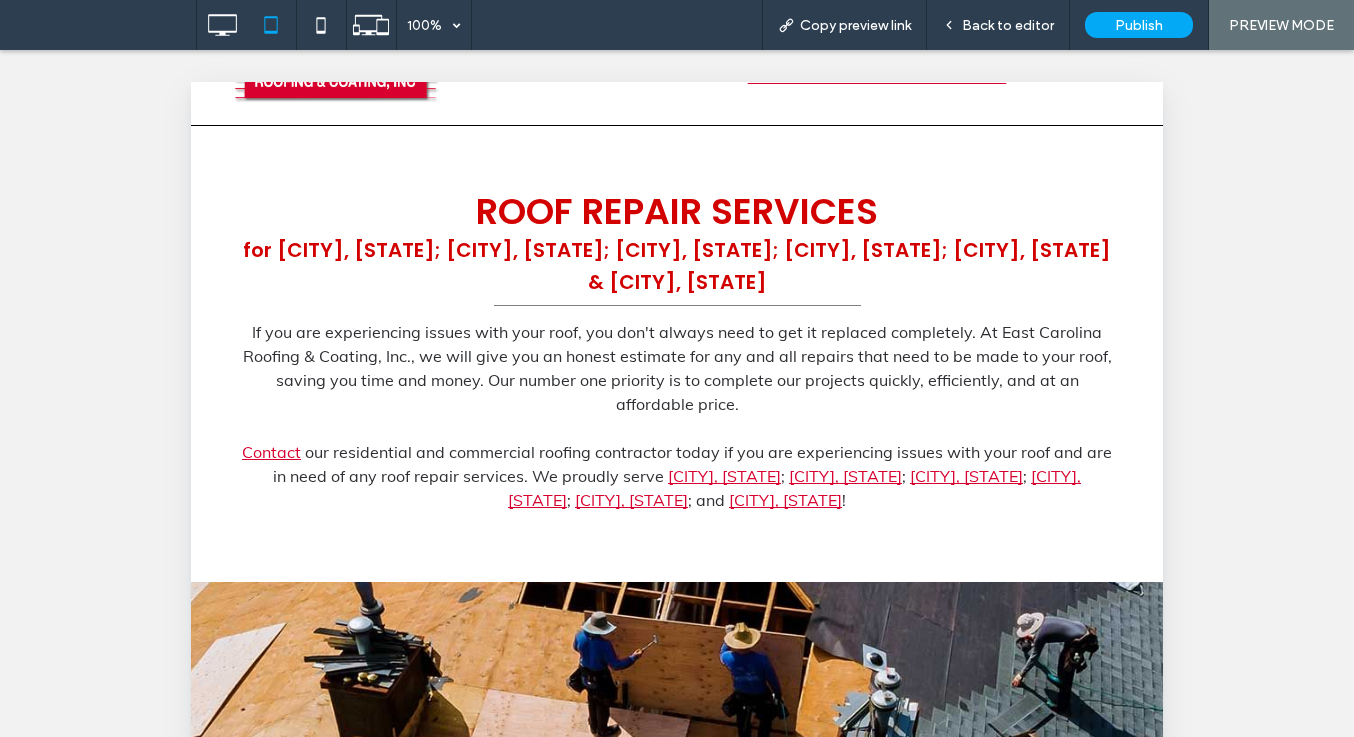 scroll, scrollTop: 0, scrollLeft: 0, axis: both 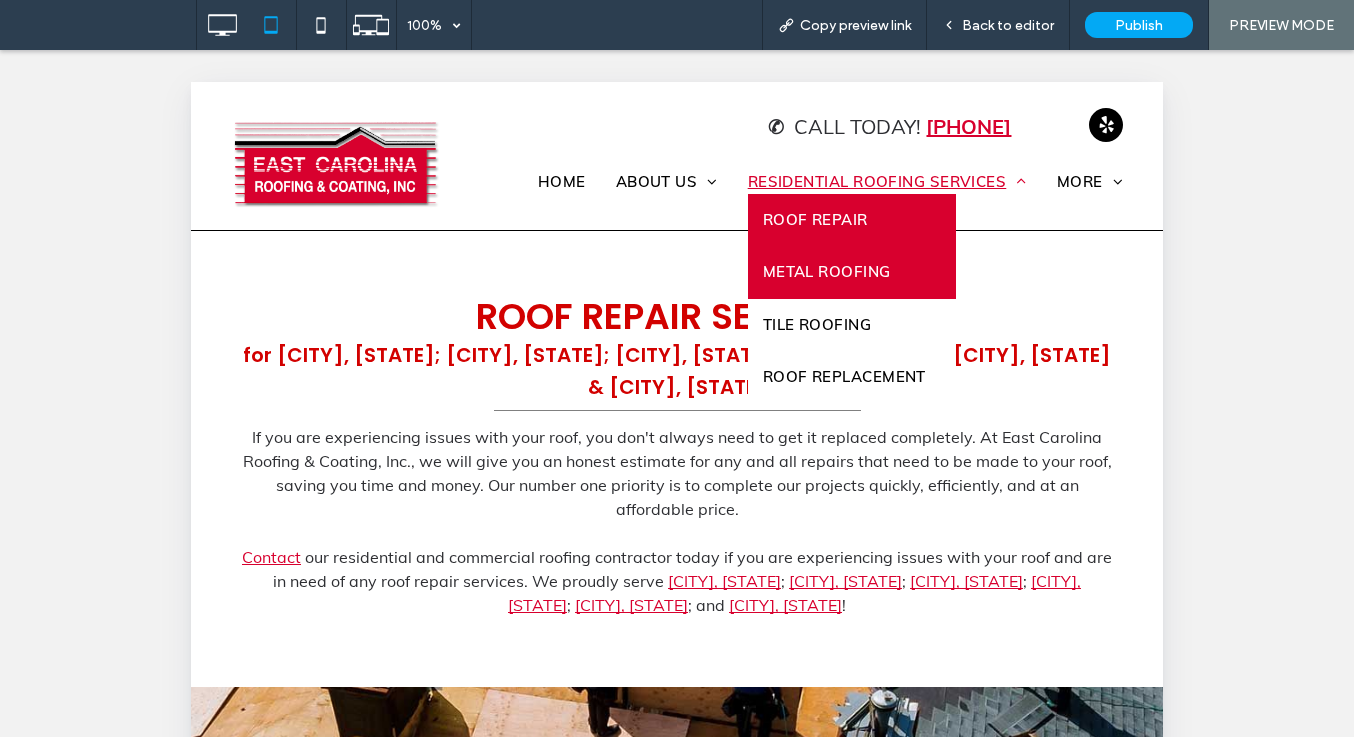 click on "Metal Roofing" at bounding box center (827, 272) 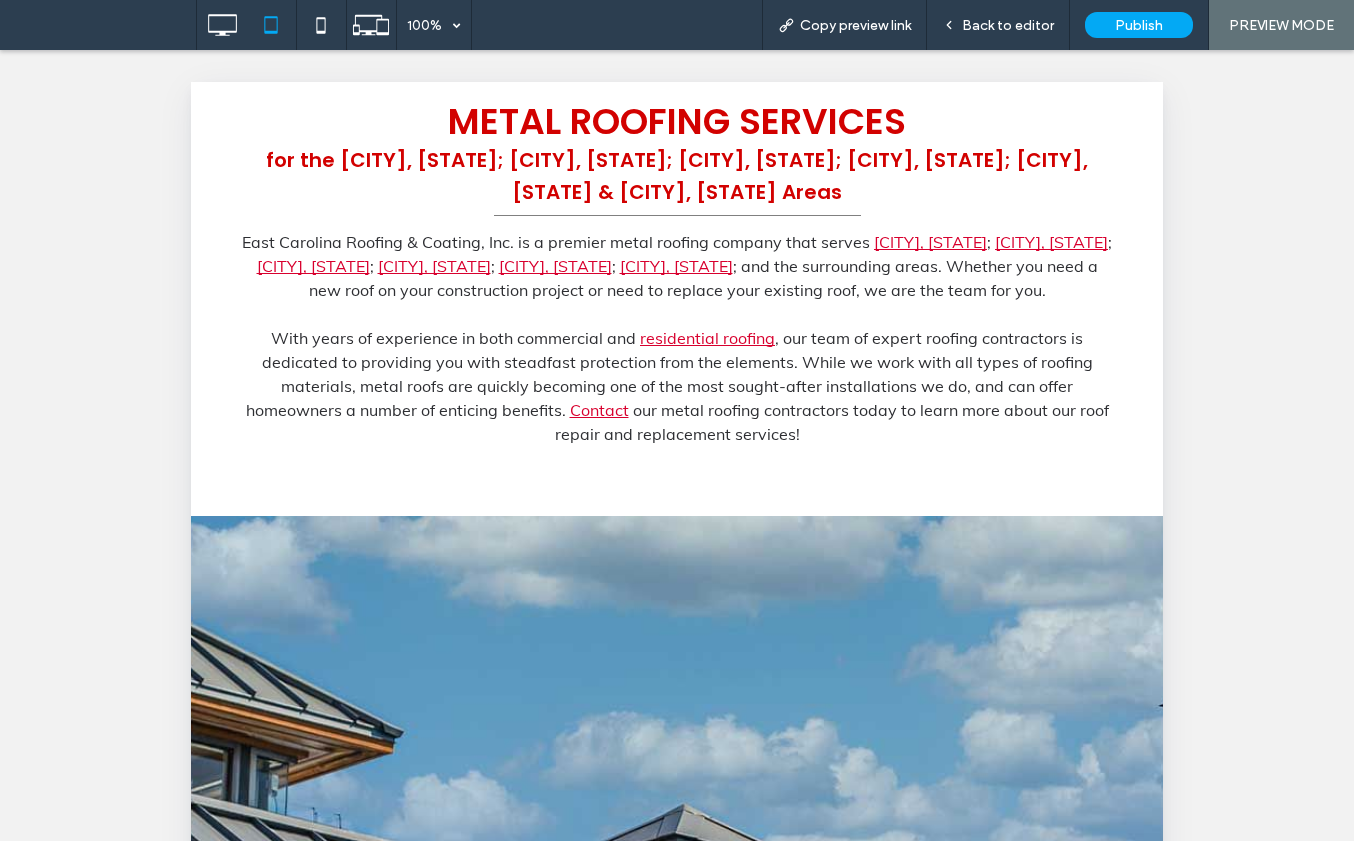 scroll, scrollTop: 0, scrollLeft: 0, axis: both 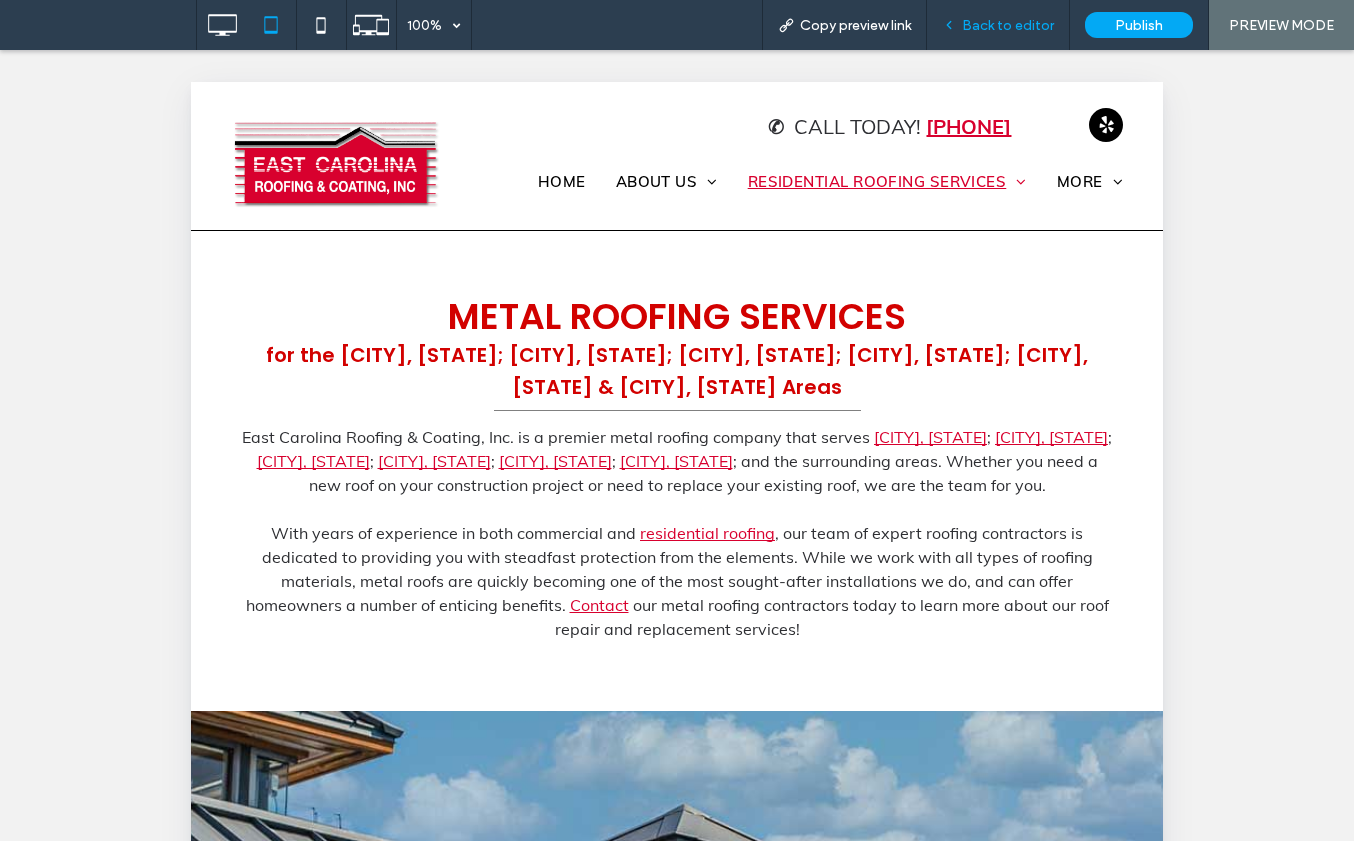 click on "Back to editor" at bounding box center [1008, 25] 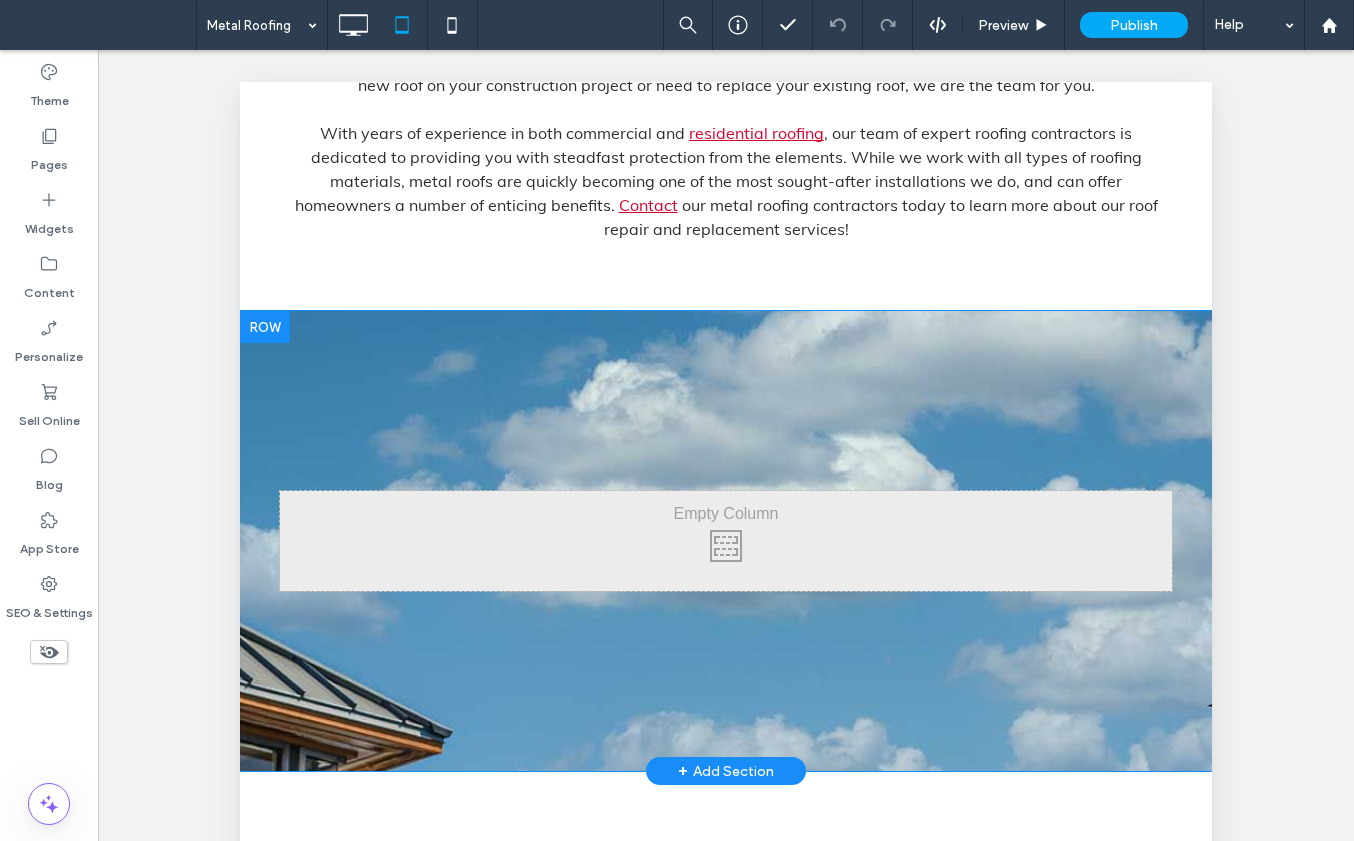 scroll, scrollTop: 500, scrollLeft: 0, axis: vertical 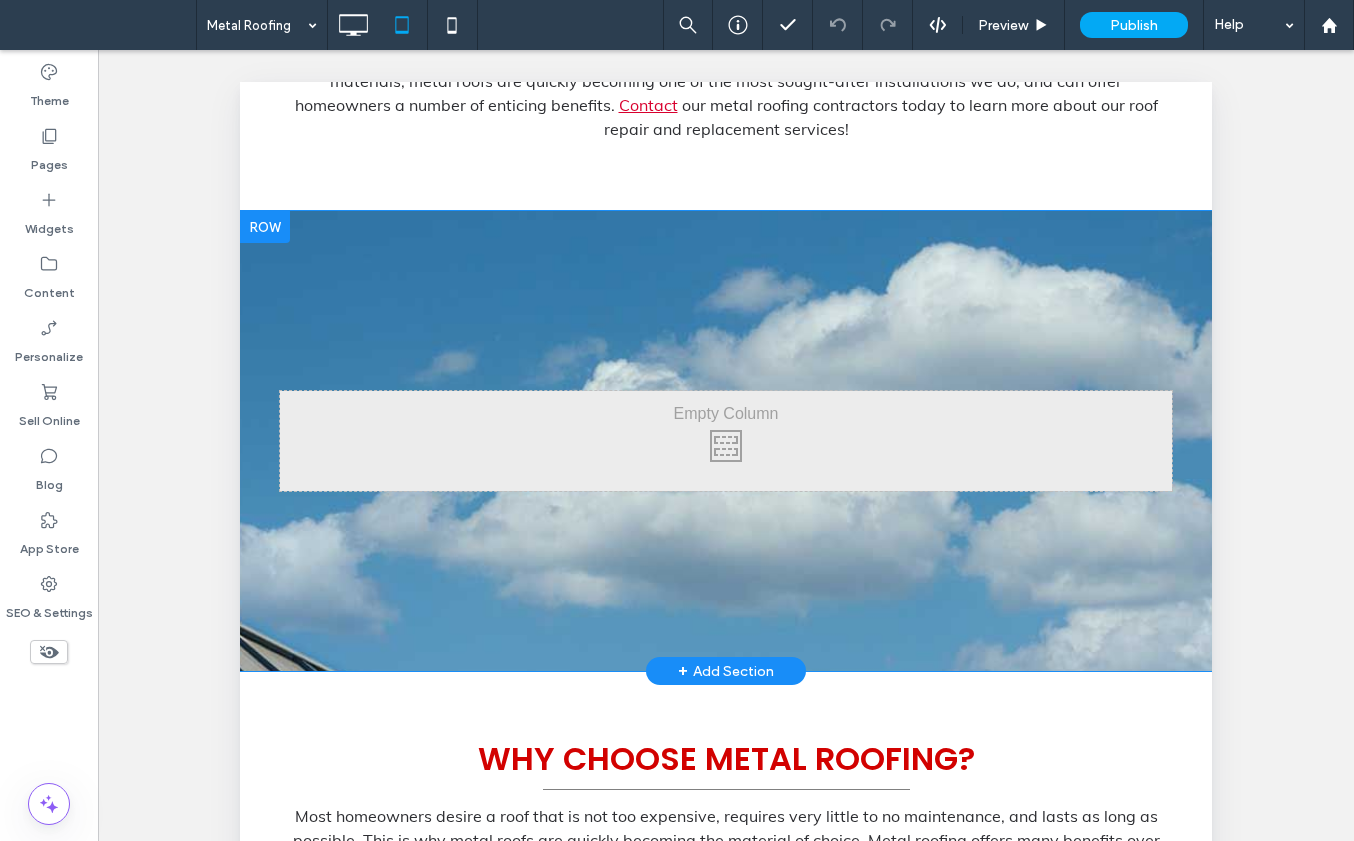 click on "Click To Paste
Row + Add Section" at bounding box center (726, 441) 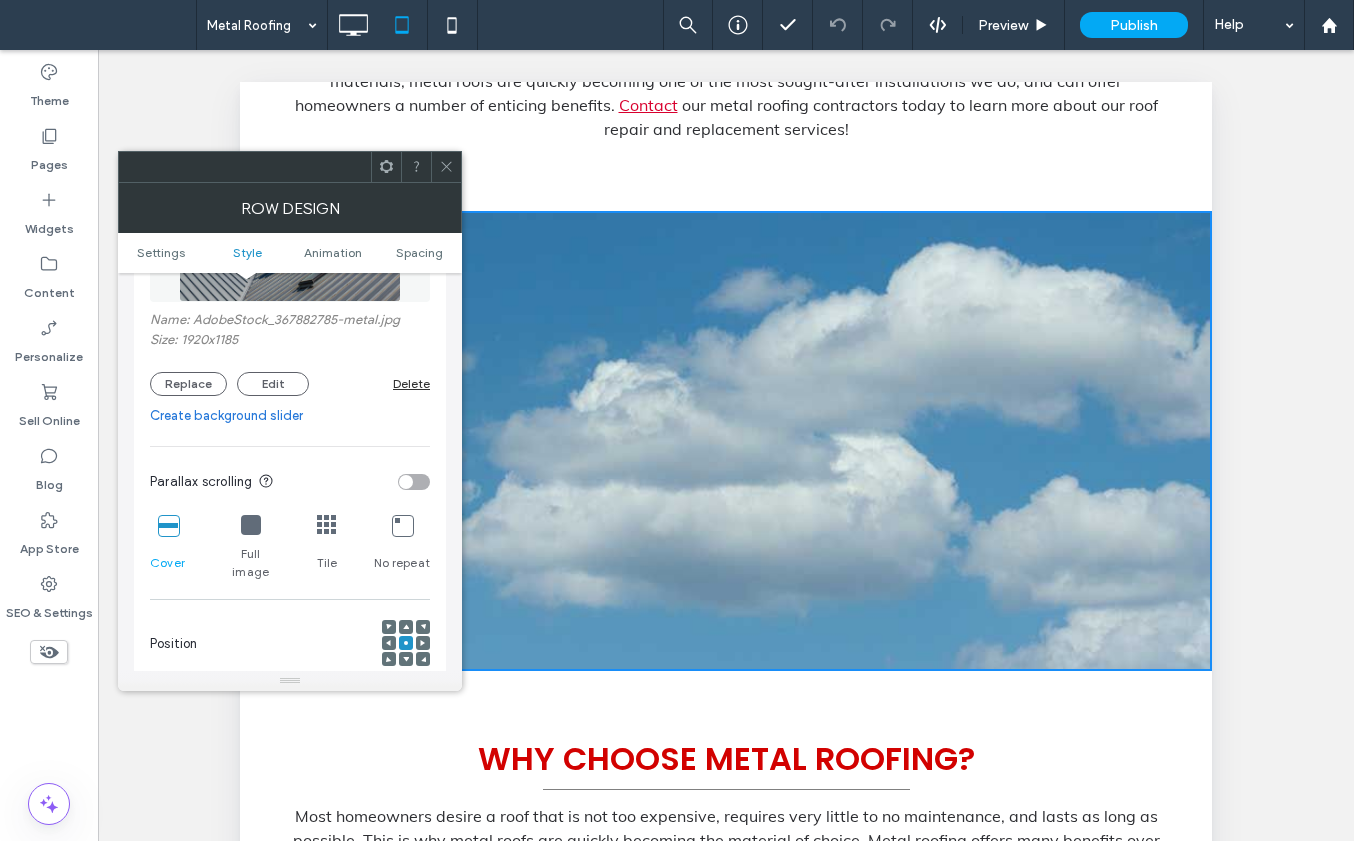 scroll, scrollTop: 500, scrollLeft: 0, axis: vertical 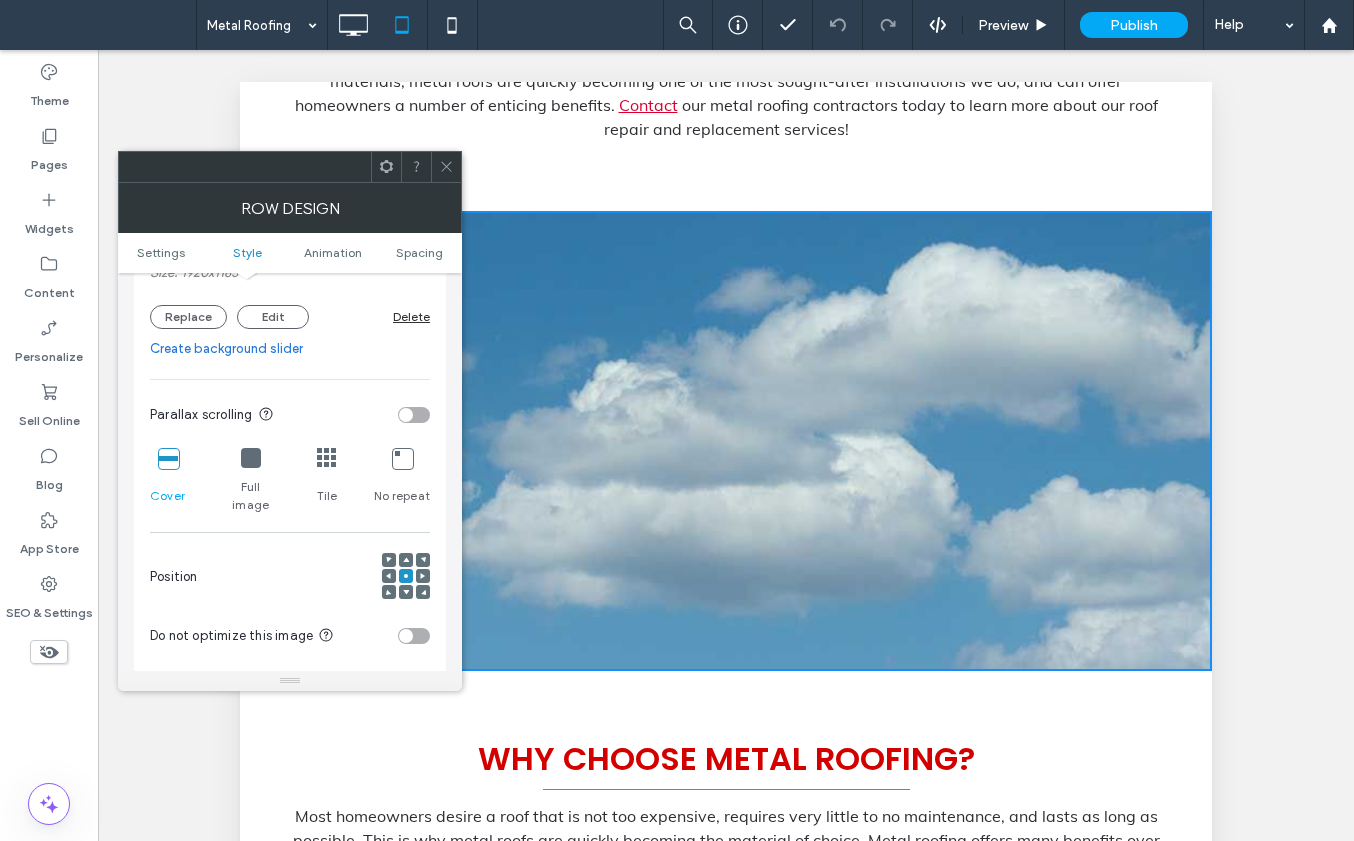 click 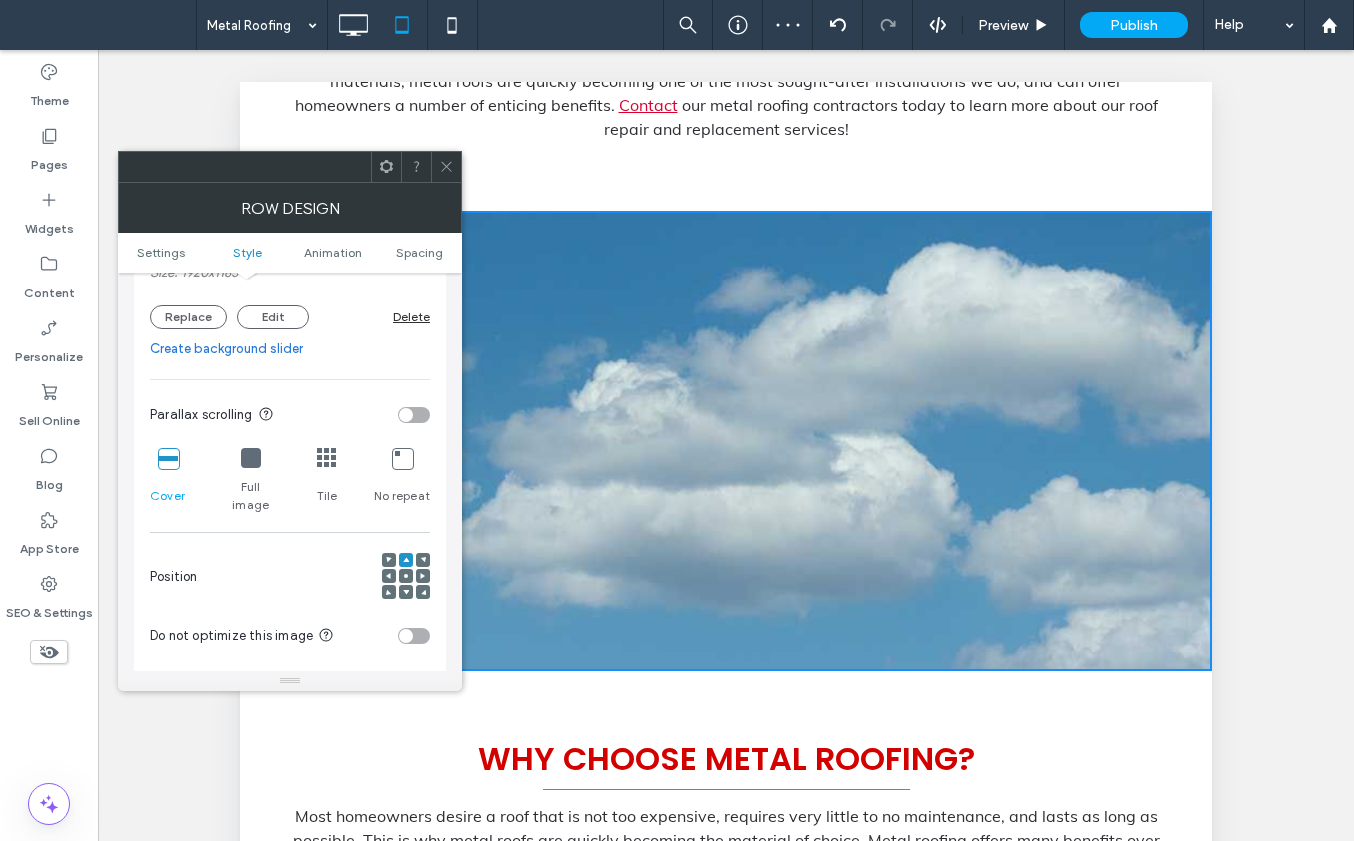 click 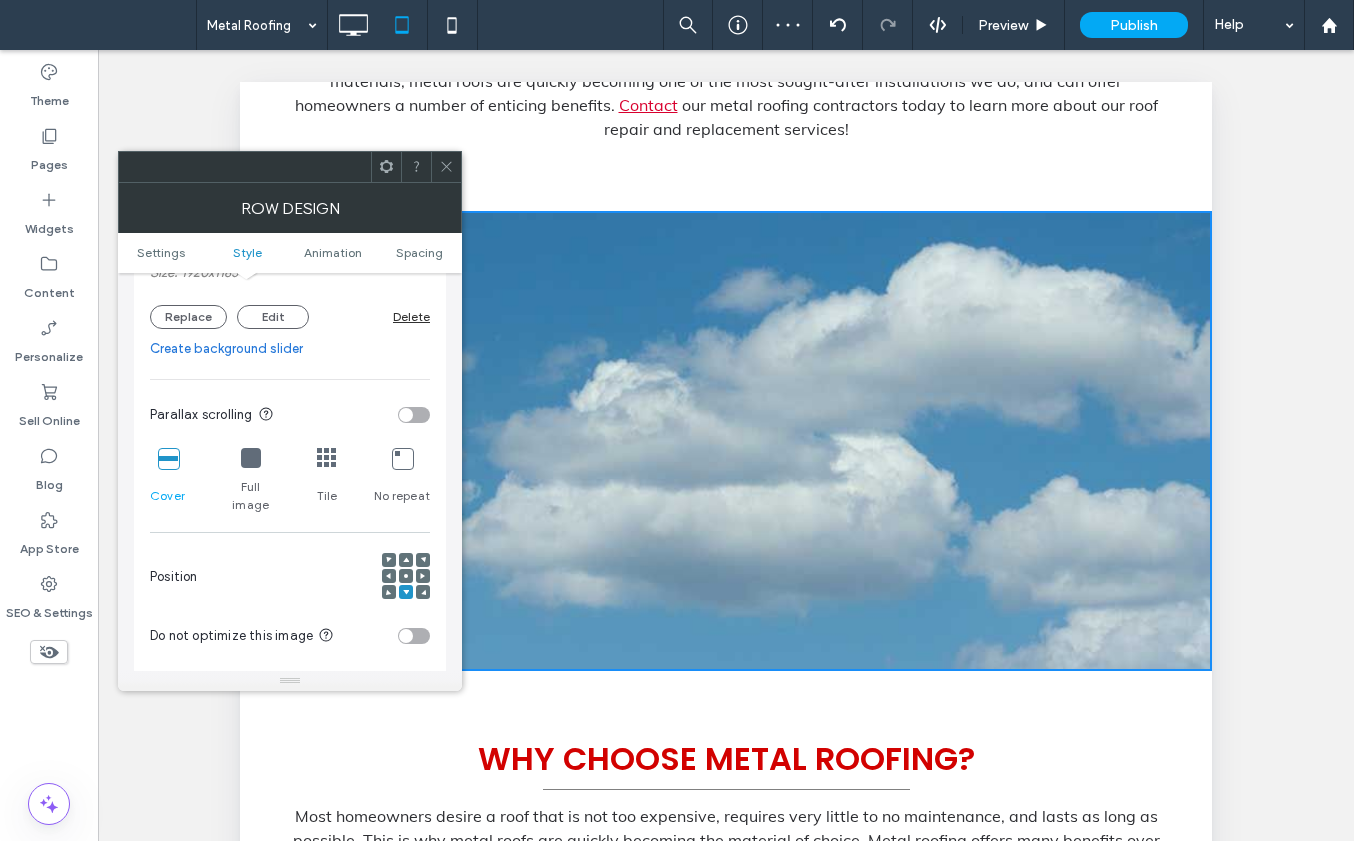 click 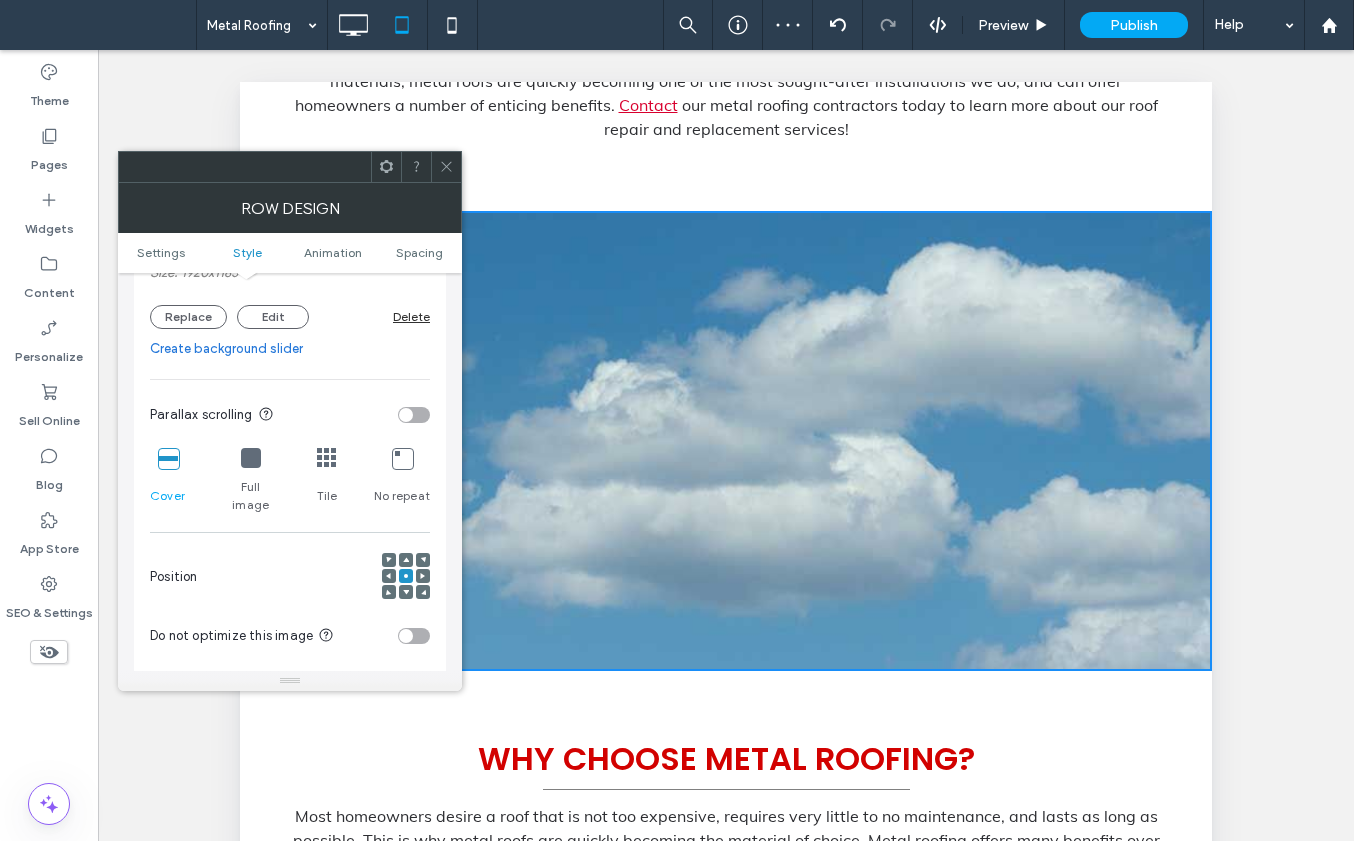 click at bounding box center [446, 167] 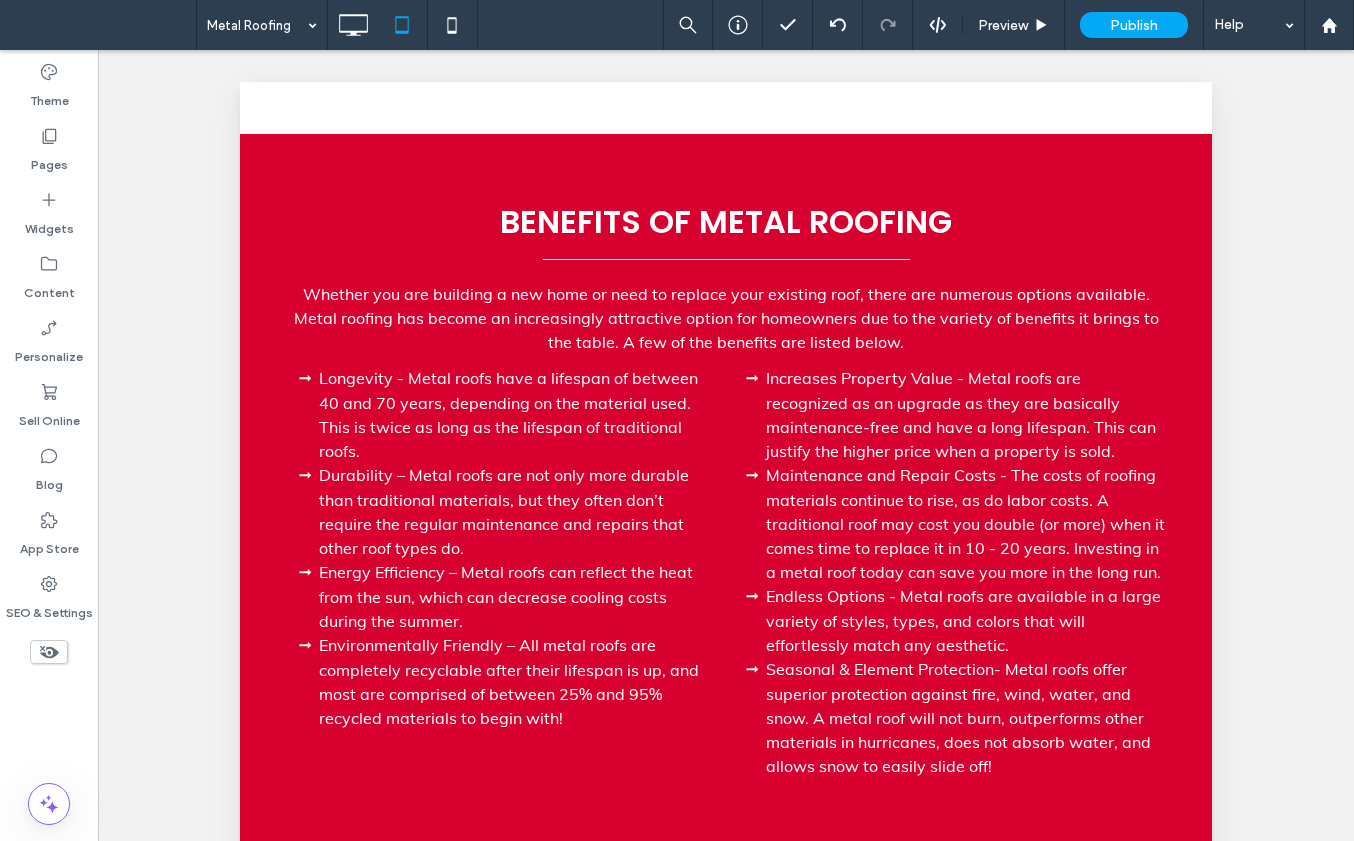 scroll, scrollTop: 1100, scrollLeft: 0, axis: vertical 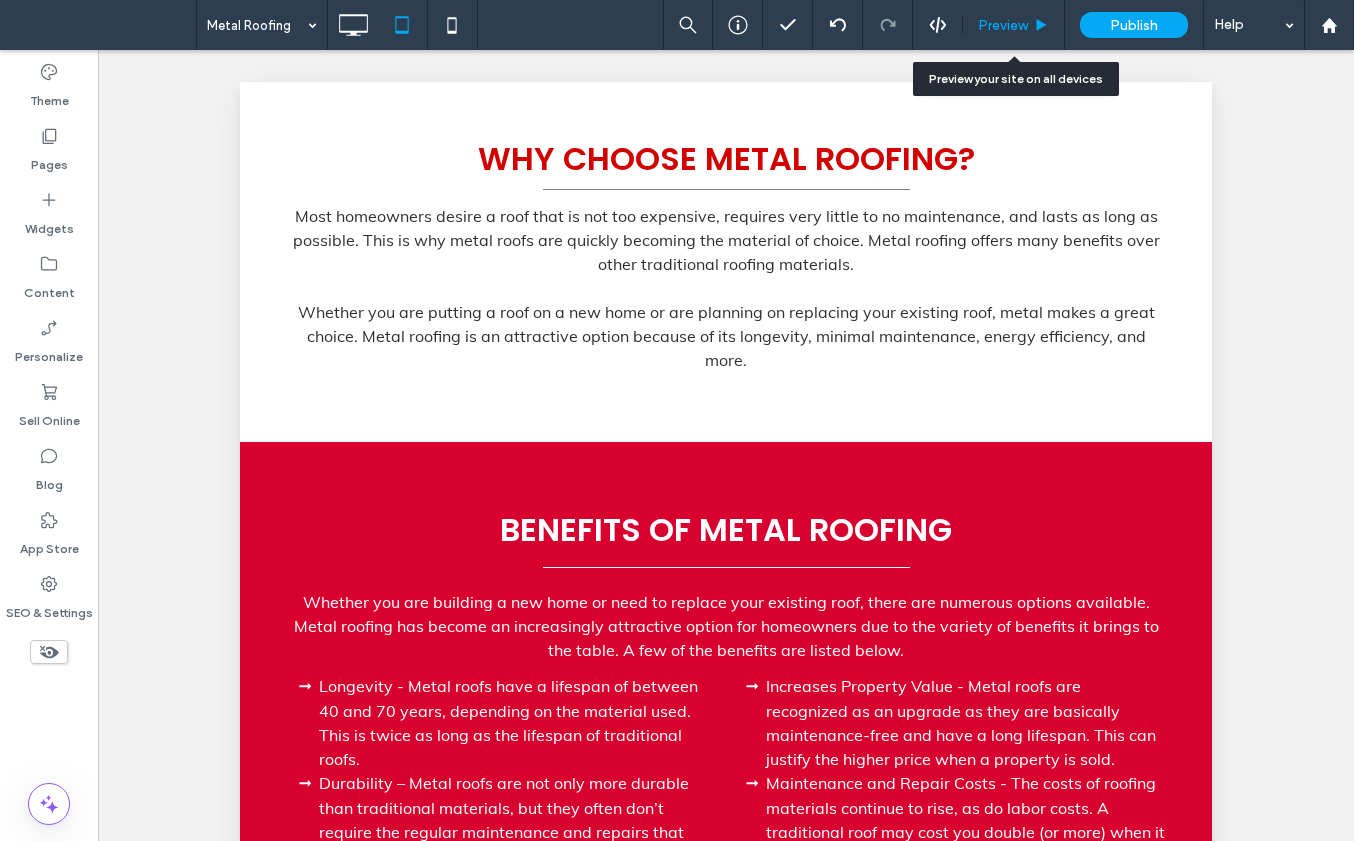 click on "Preview" at bounding box center [1003, 25] 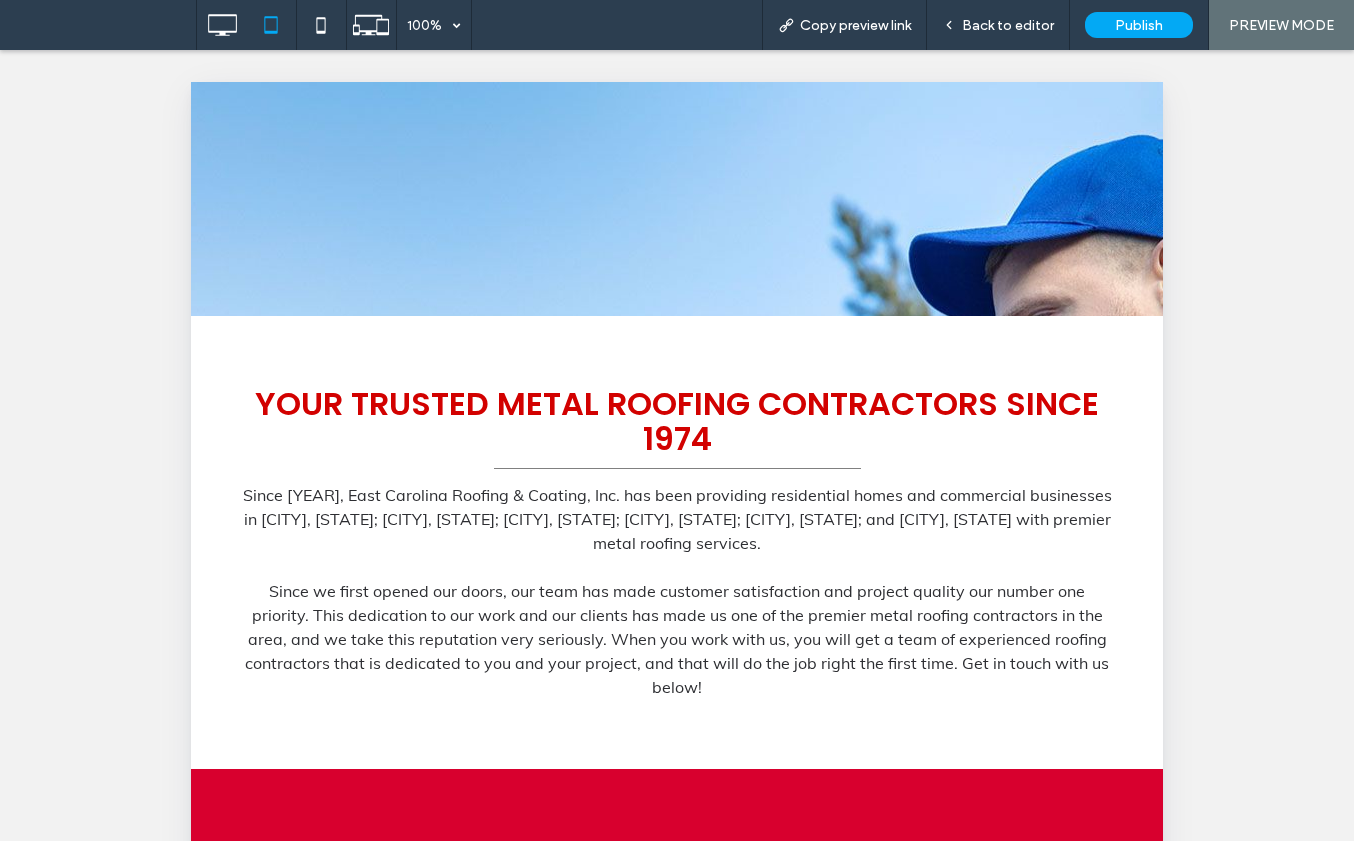 scroll, scrollTop: 2100, scrollLeft: 0, axis: vertical 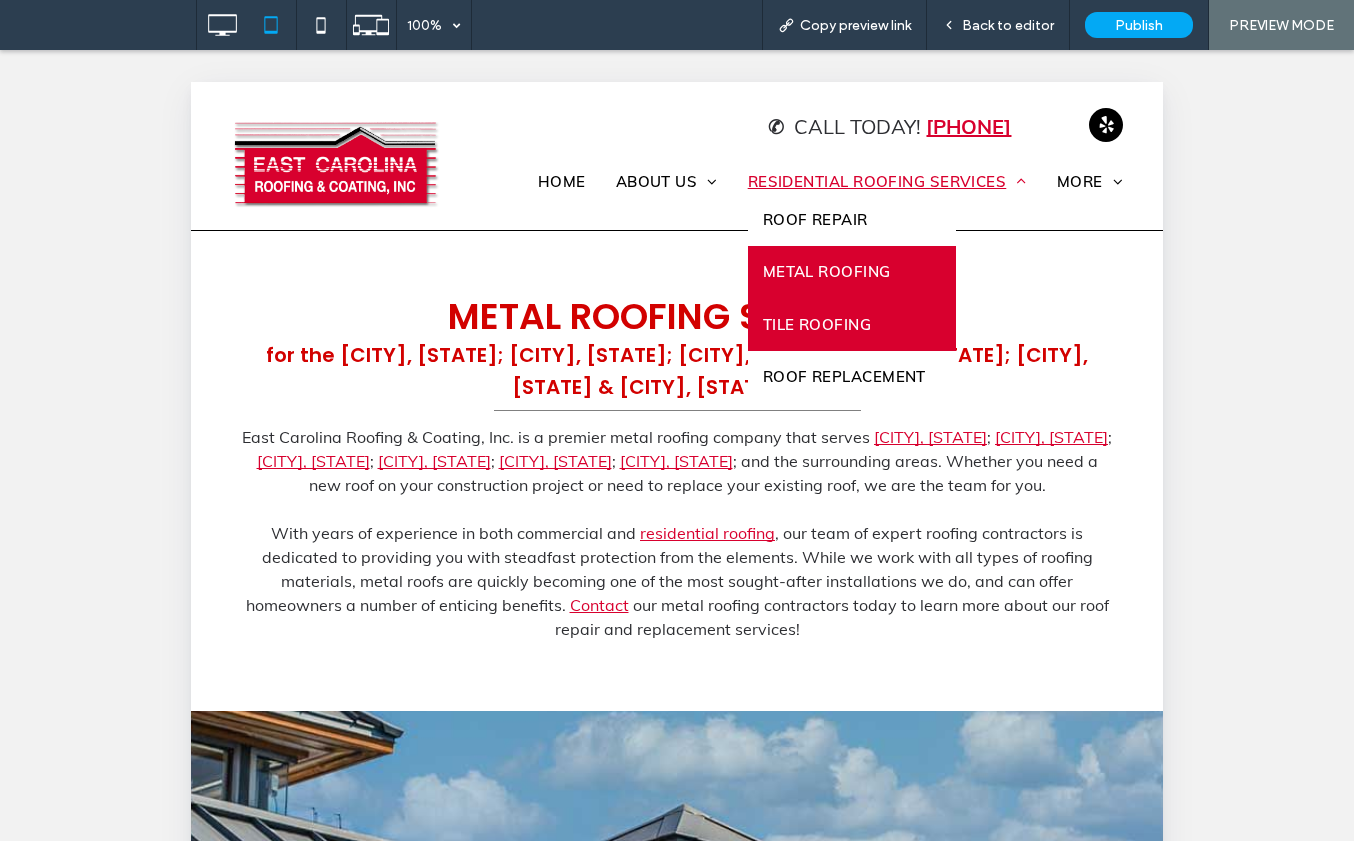 click on "Tile Roofing" at bounding box center (817, 325) 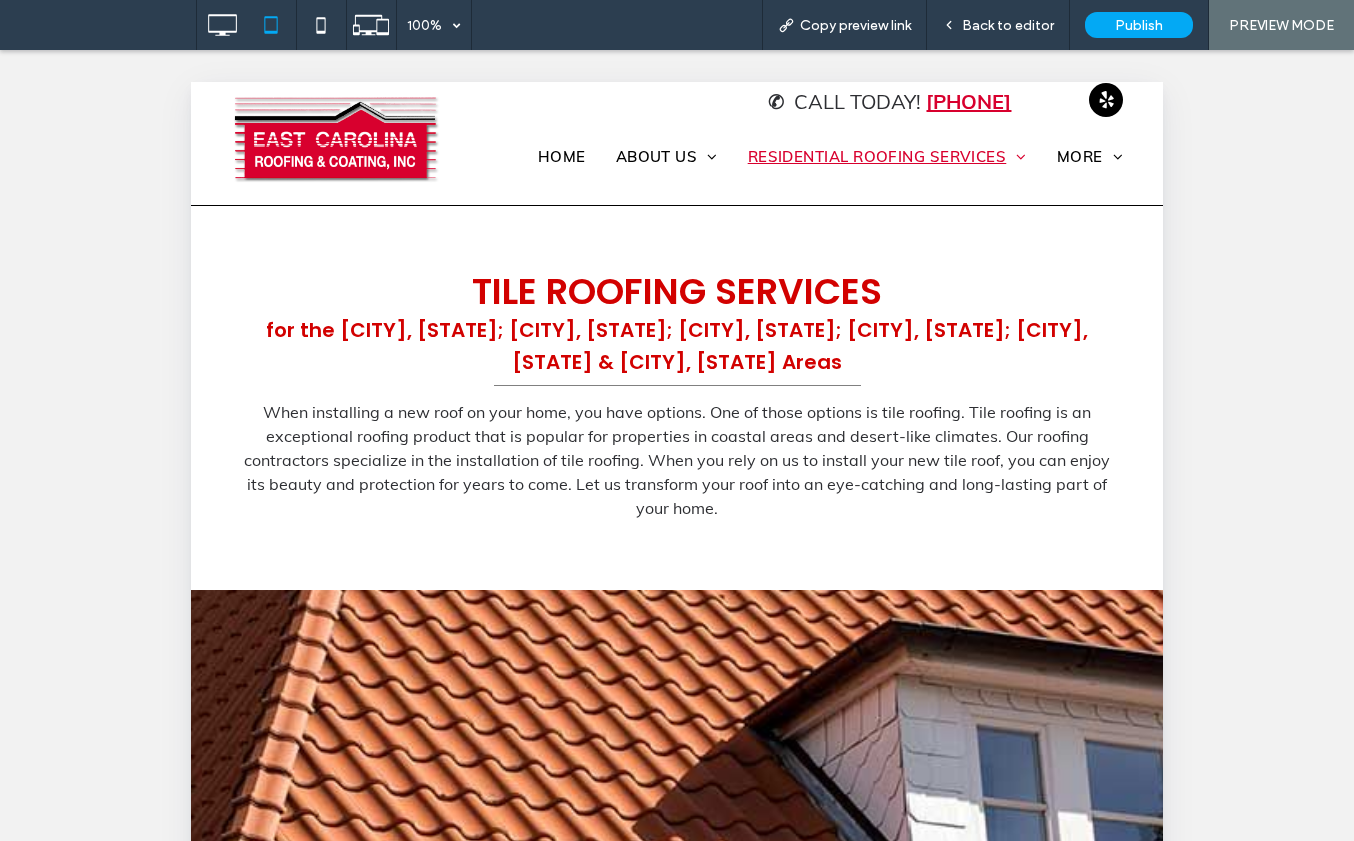 scroll, scrollTop: 0, scrollLeft: 0, axis: both 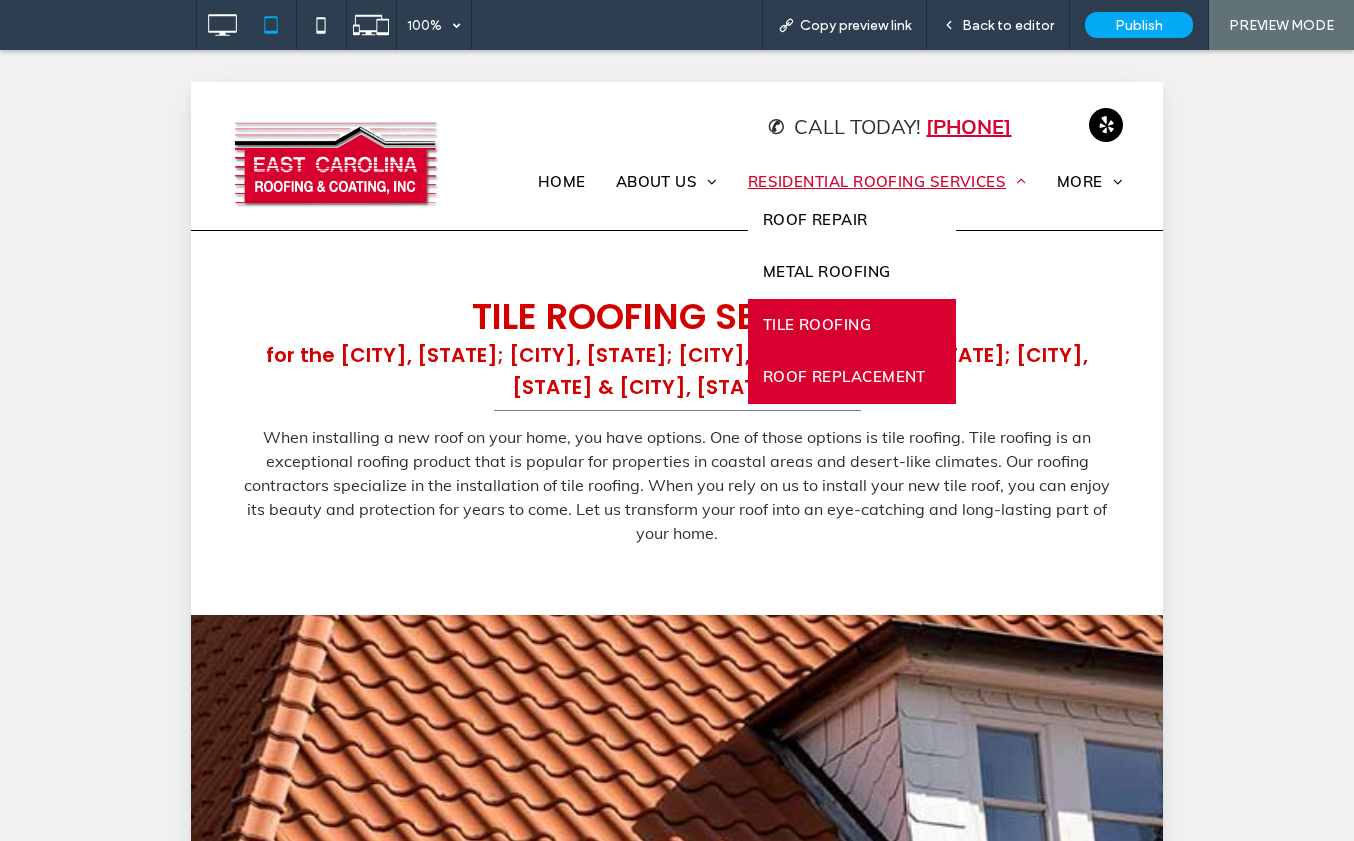 click on "Roof Replacement" at bounding box center (844, 377) 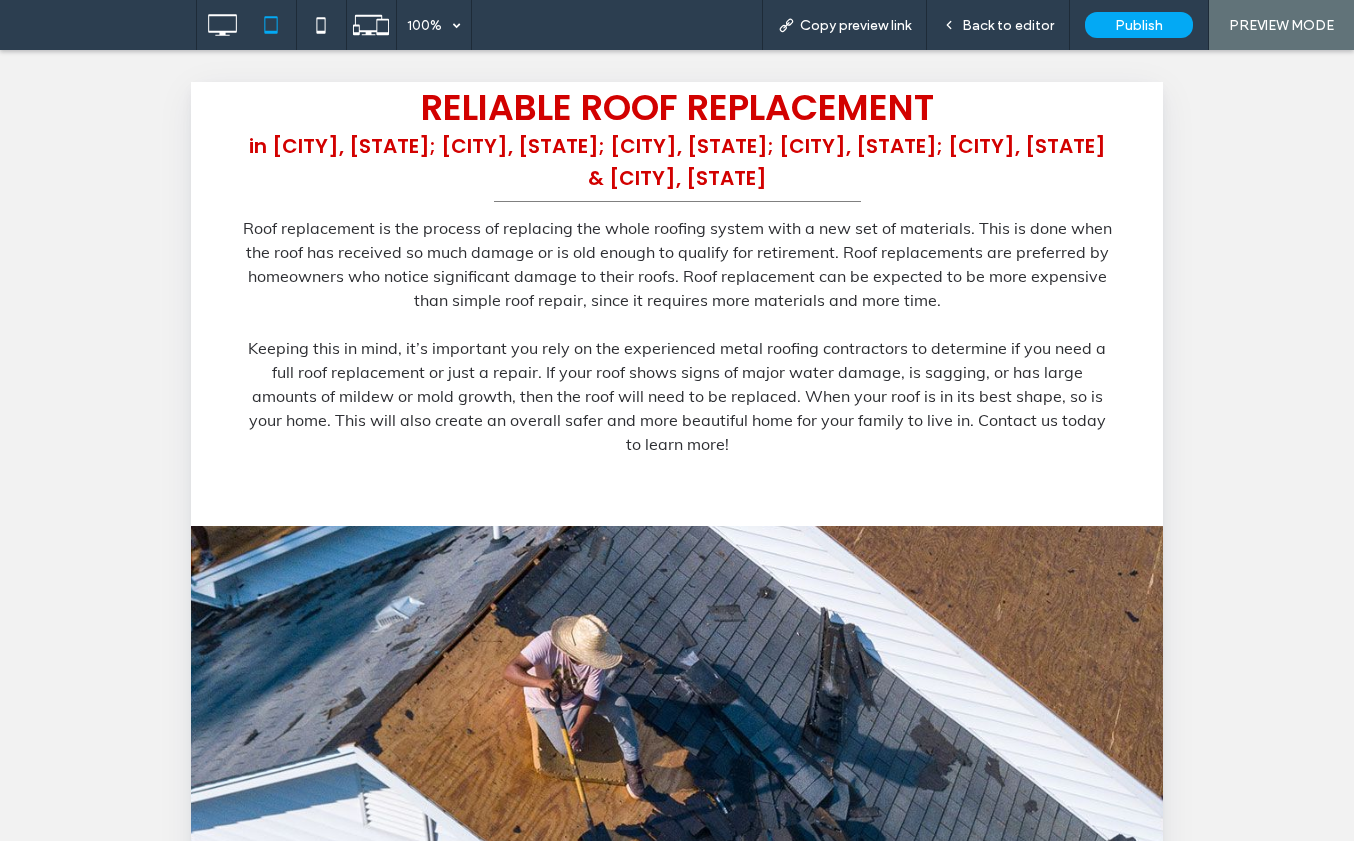 scroll, scrollTop: 0, scrollLeft: 0, axis: both 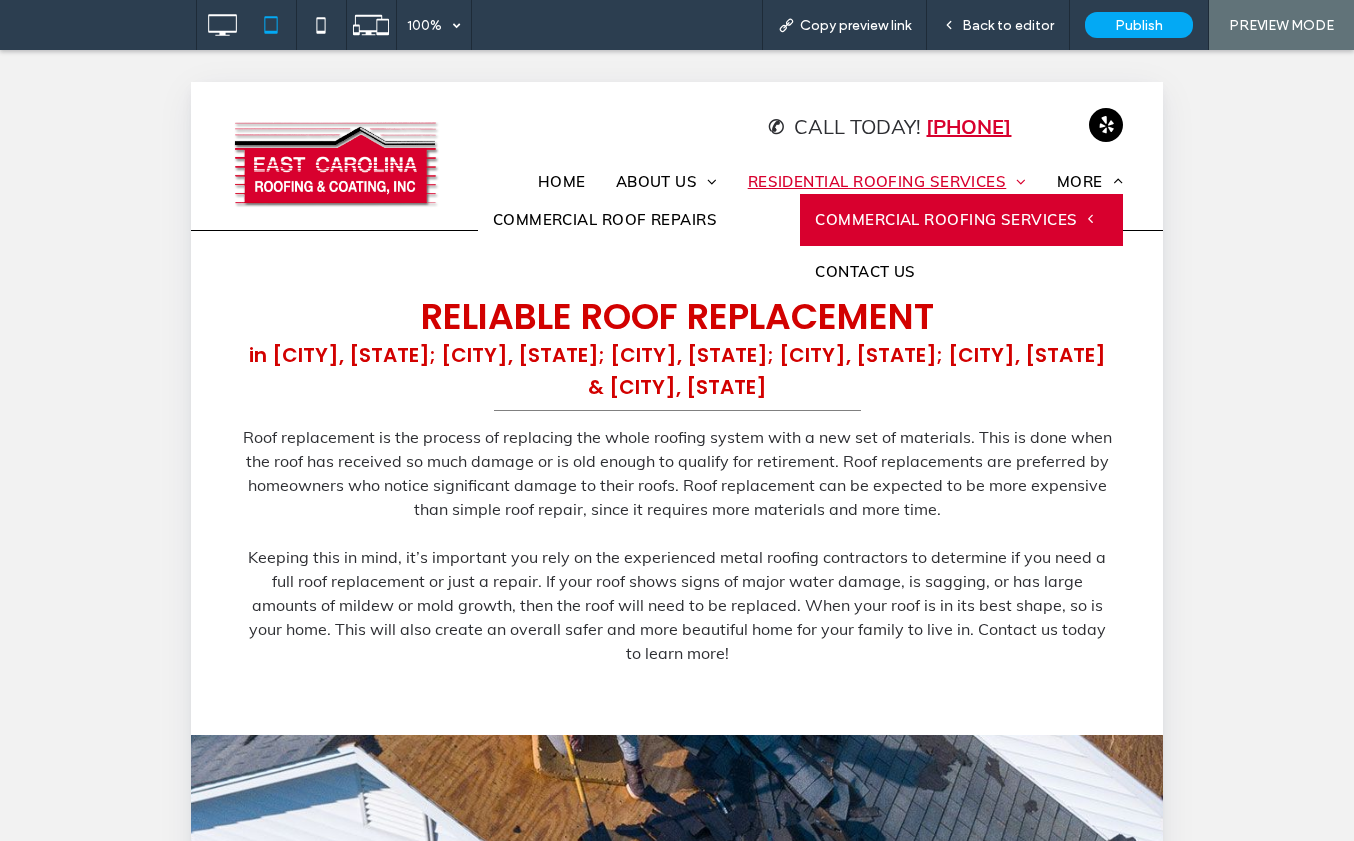 click on "Commercial Roofing Services" at bounding box center (954, 220) 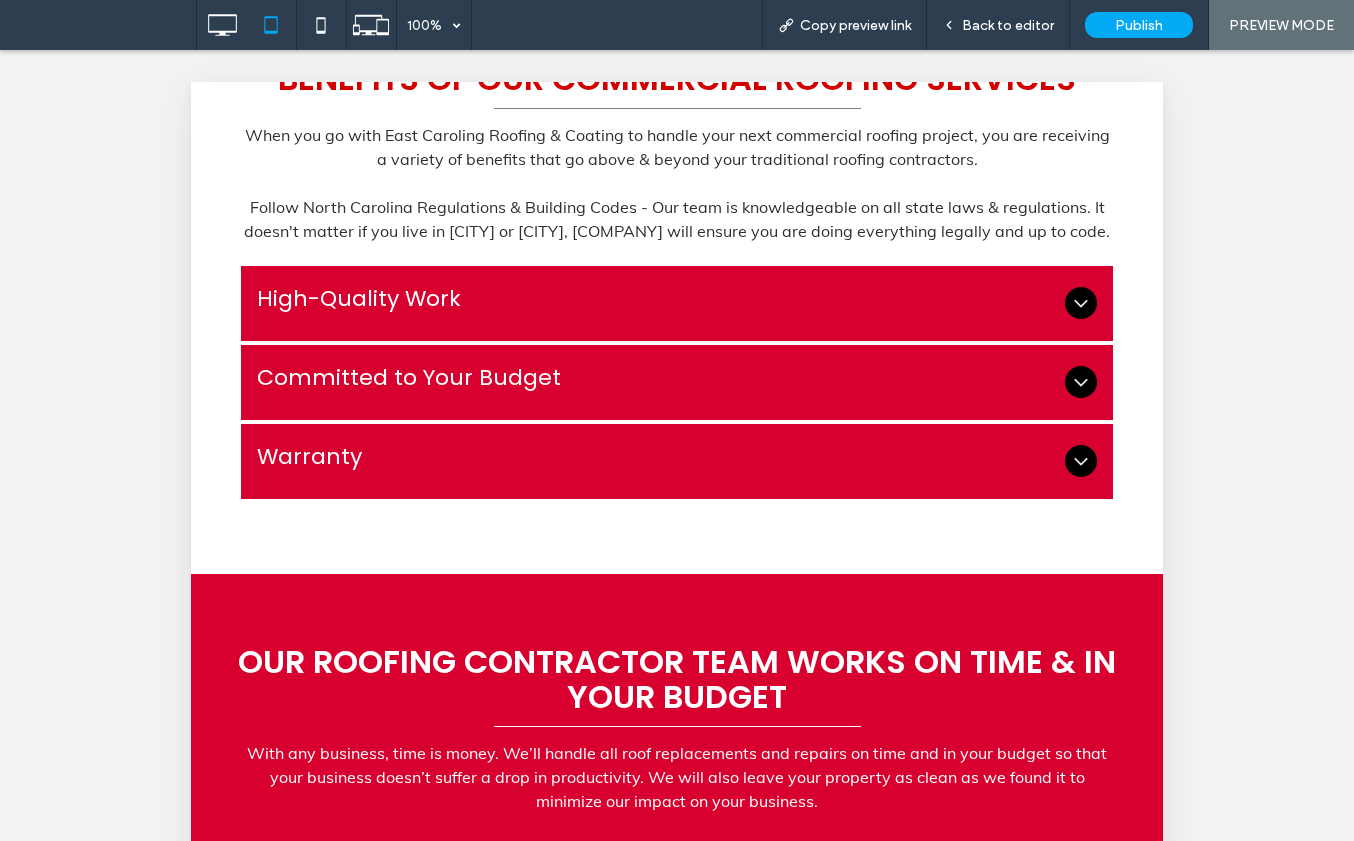 scroll, scrollTop: 2210, scrollLeft: 0, axis: vertical 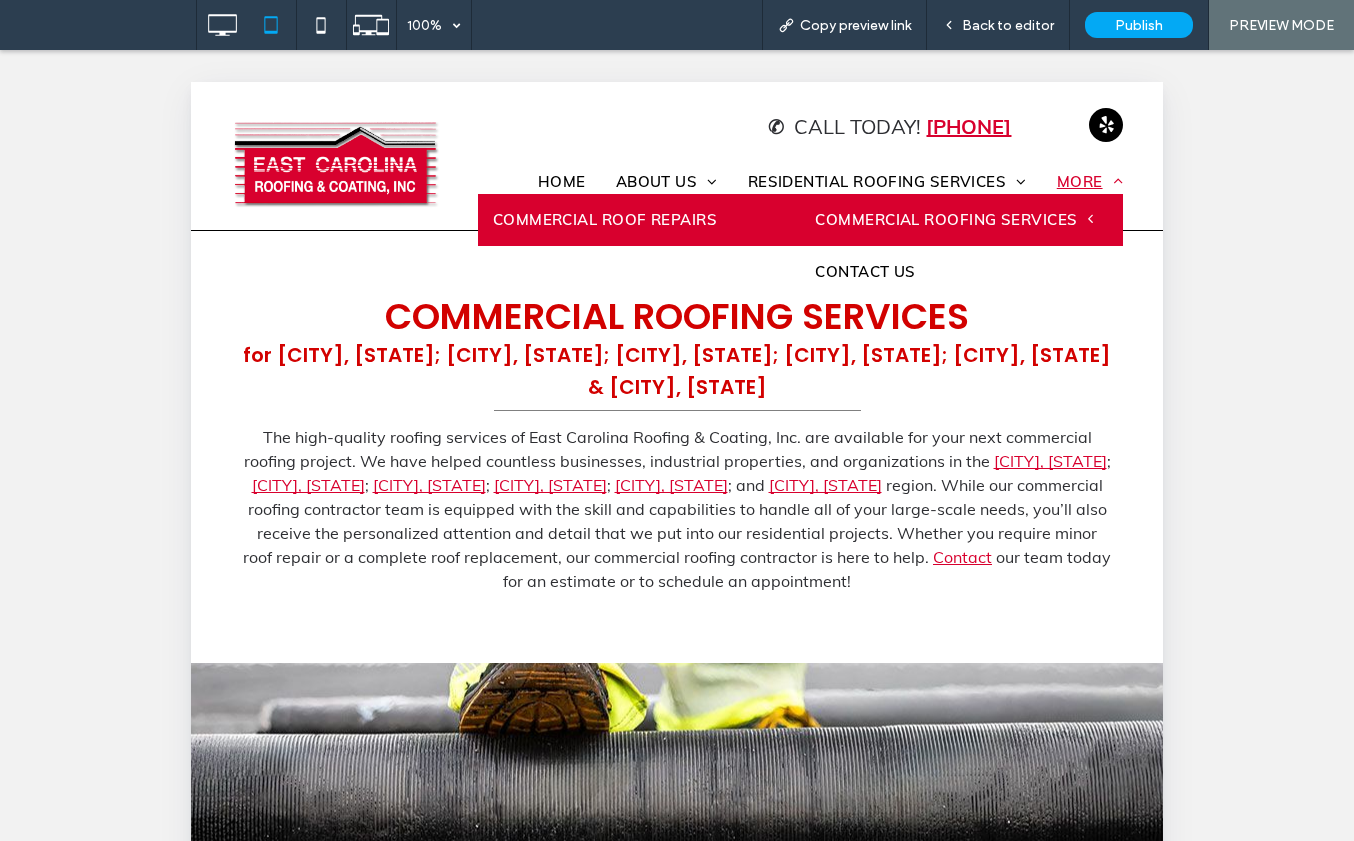 click on "Commercial Roof Repairs" at bounding box center (639, 220) 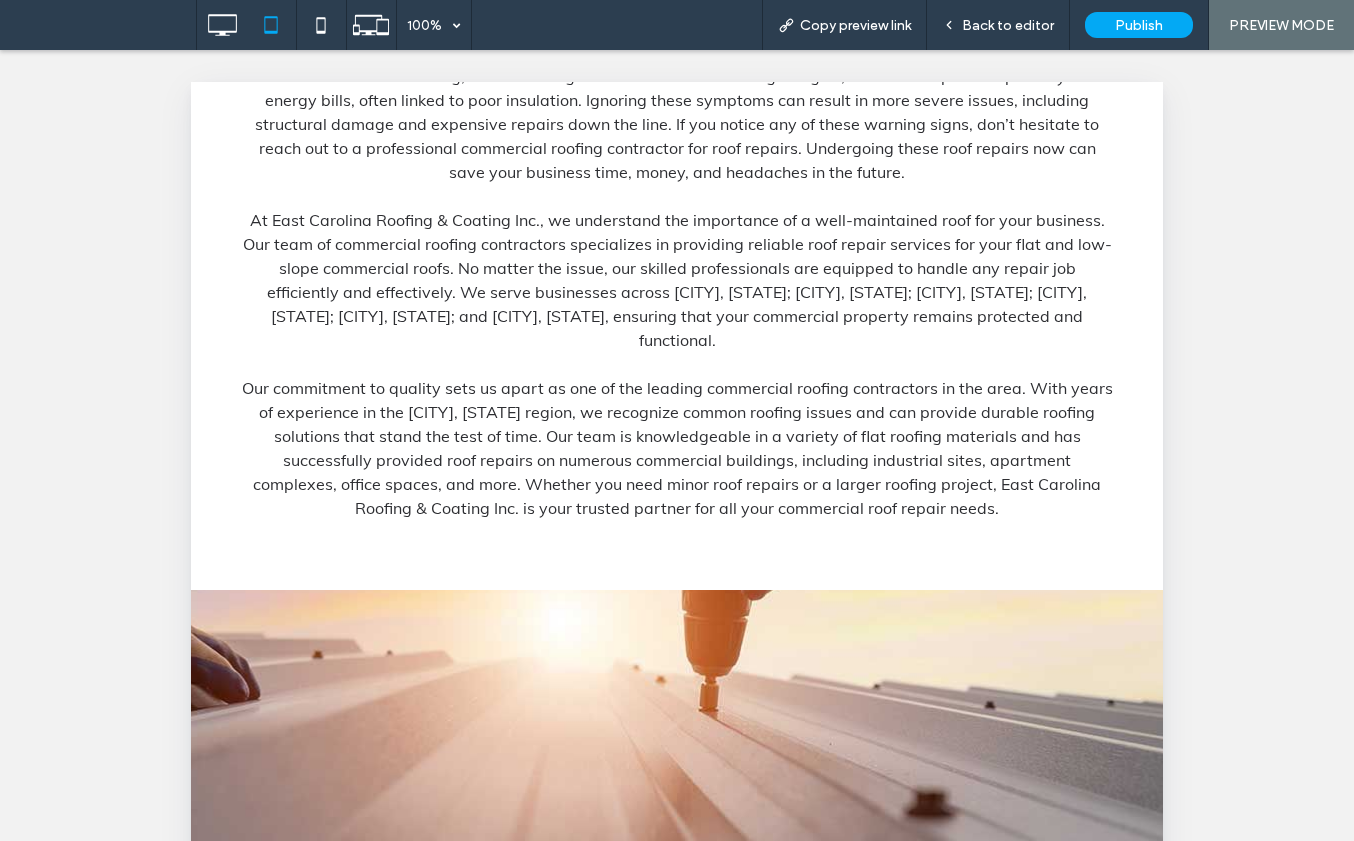 scroll, scrollTop: 0, scrollLeft: 0, axis: both 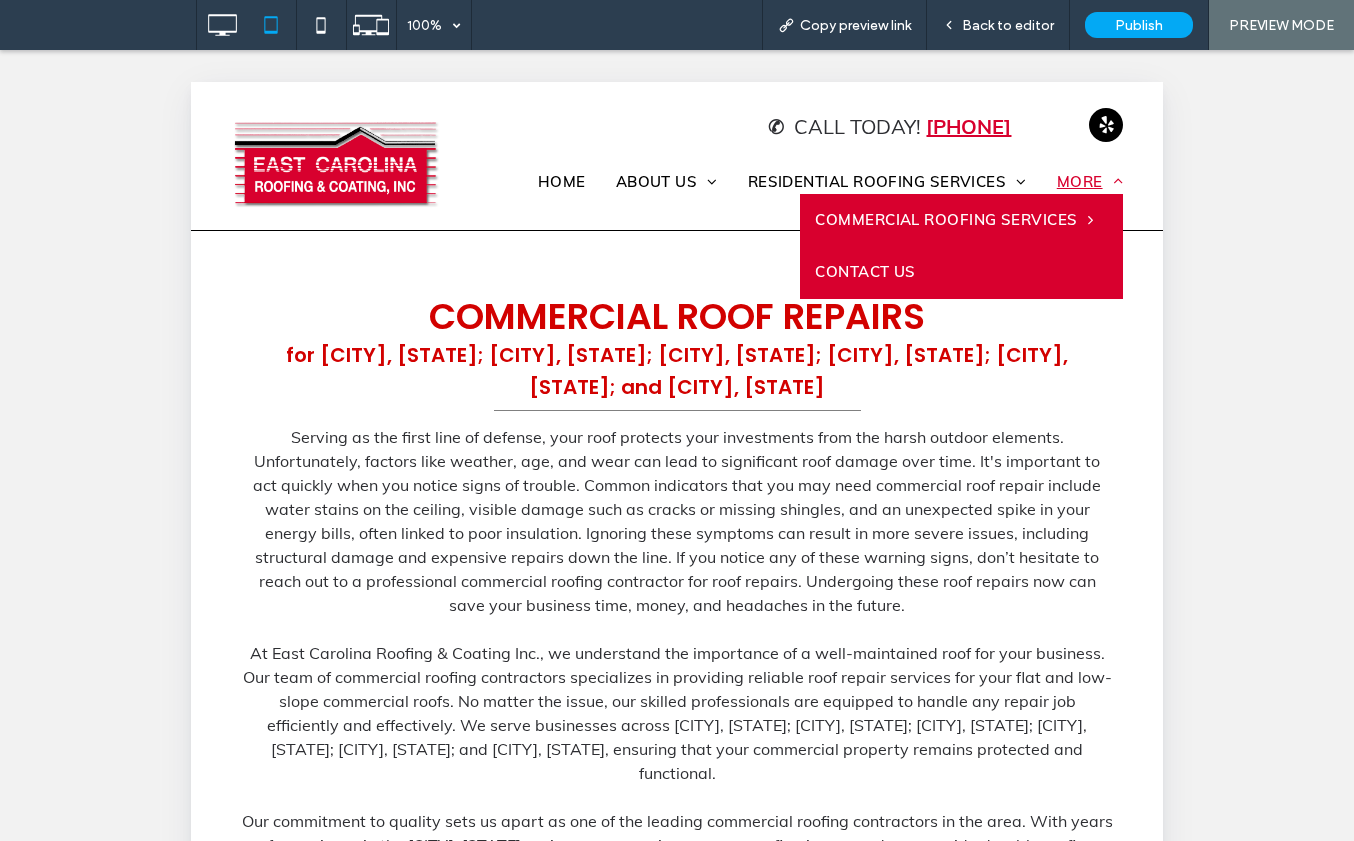 click on "Contact Us" at bounding box center [865, 272] 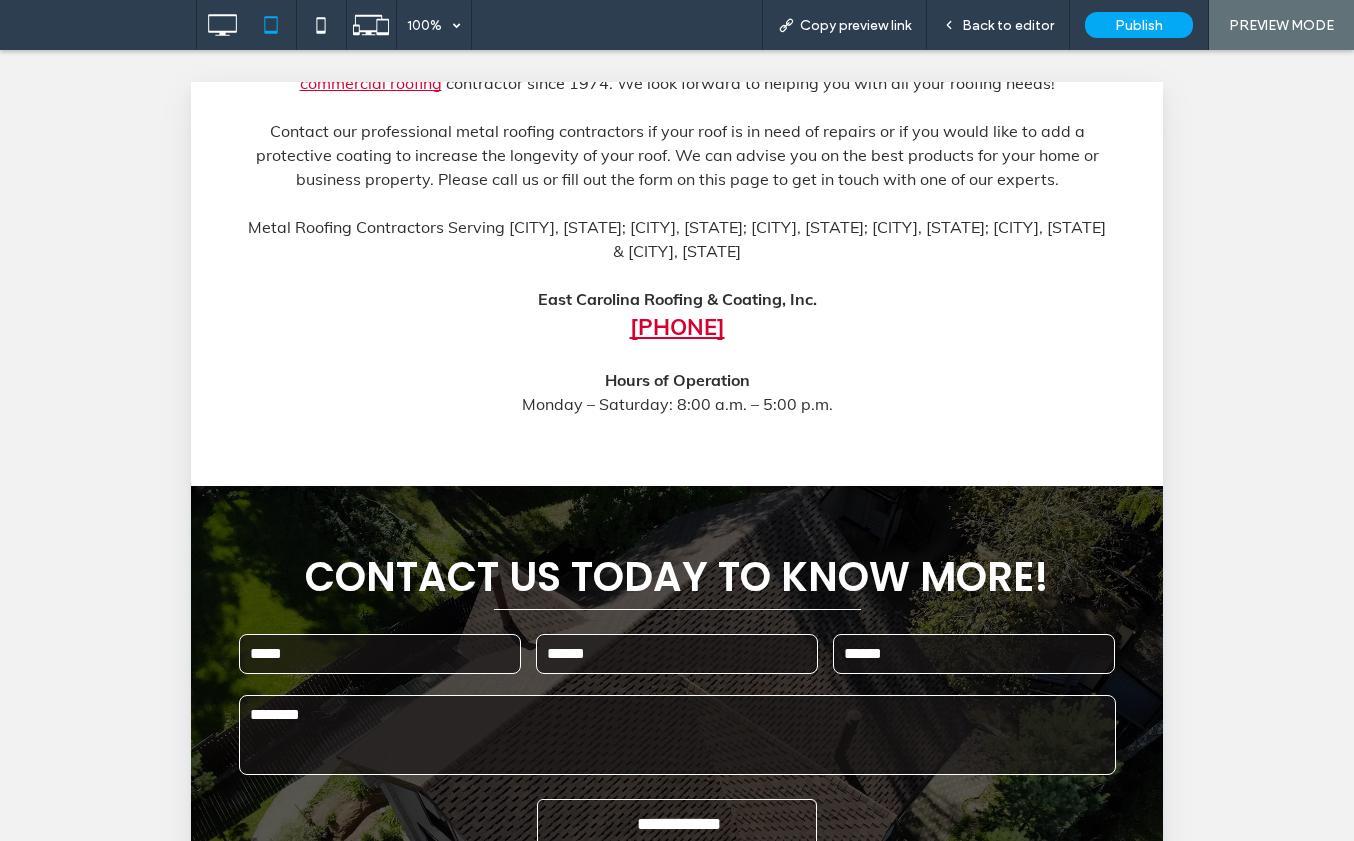 scroll, scrollTop: 486, scrollLeft: 0, axis: vertical 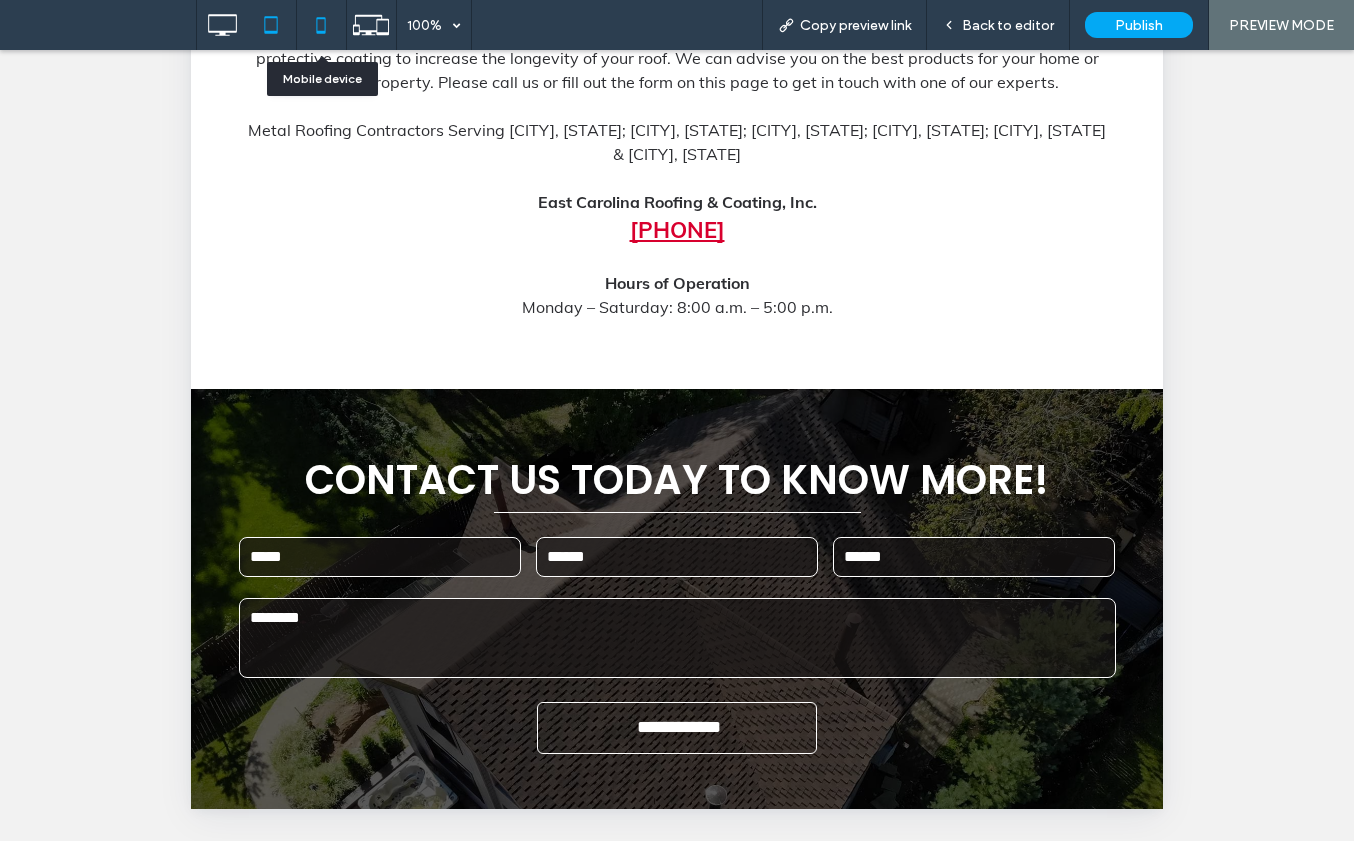 click 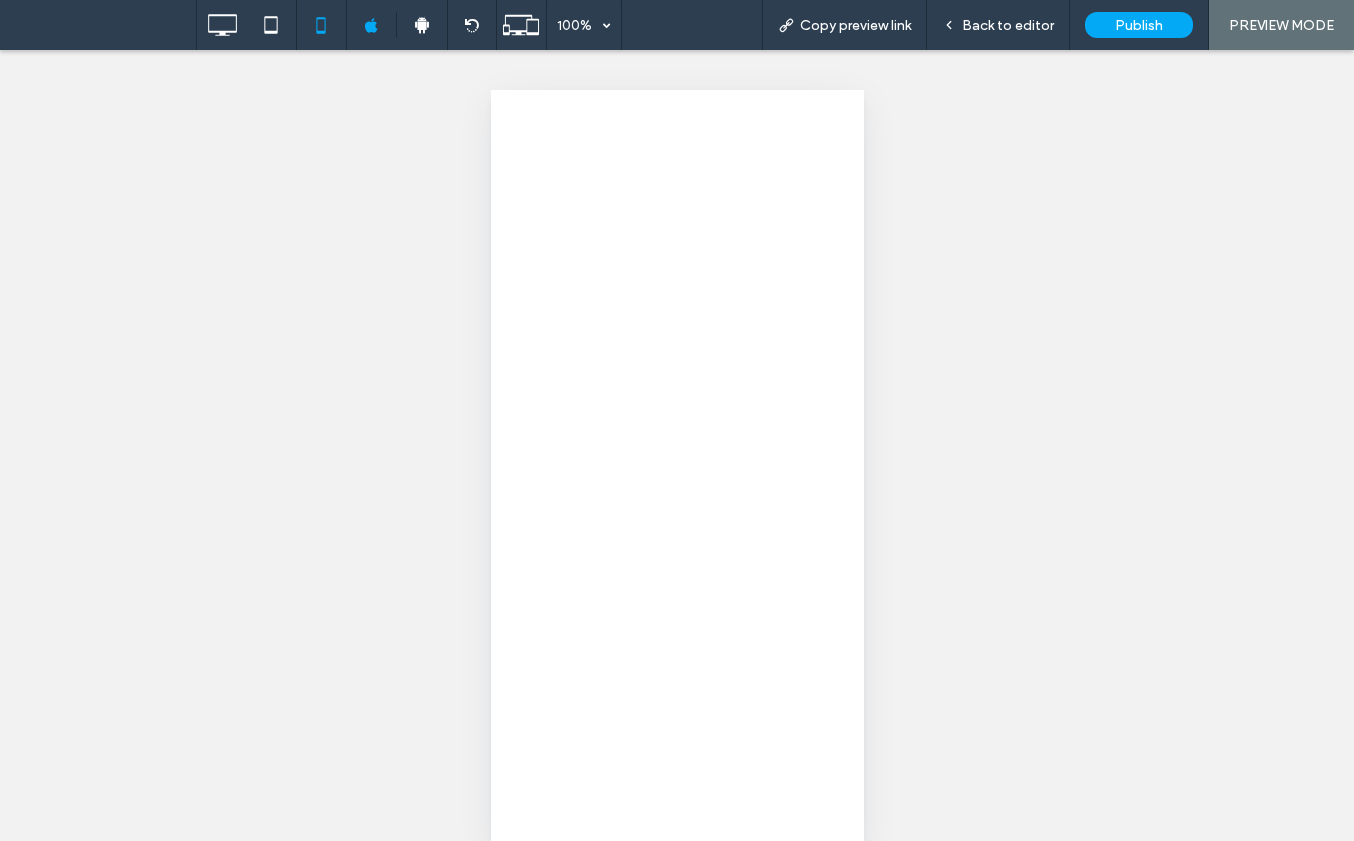 scroll, scrollTop: 0, scrollLeft: 0, axis: both 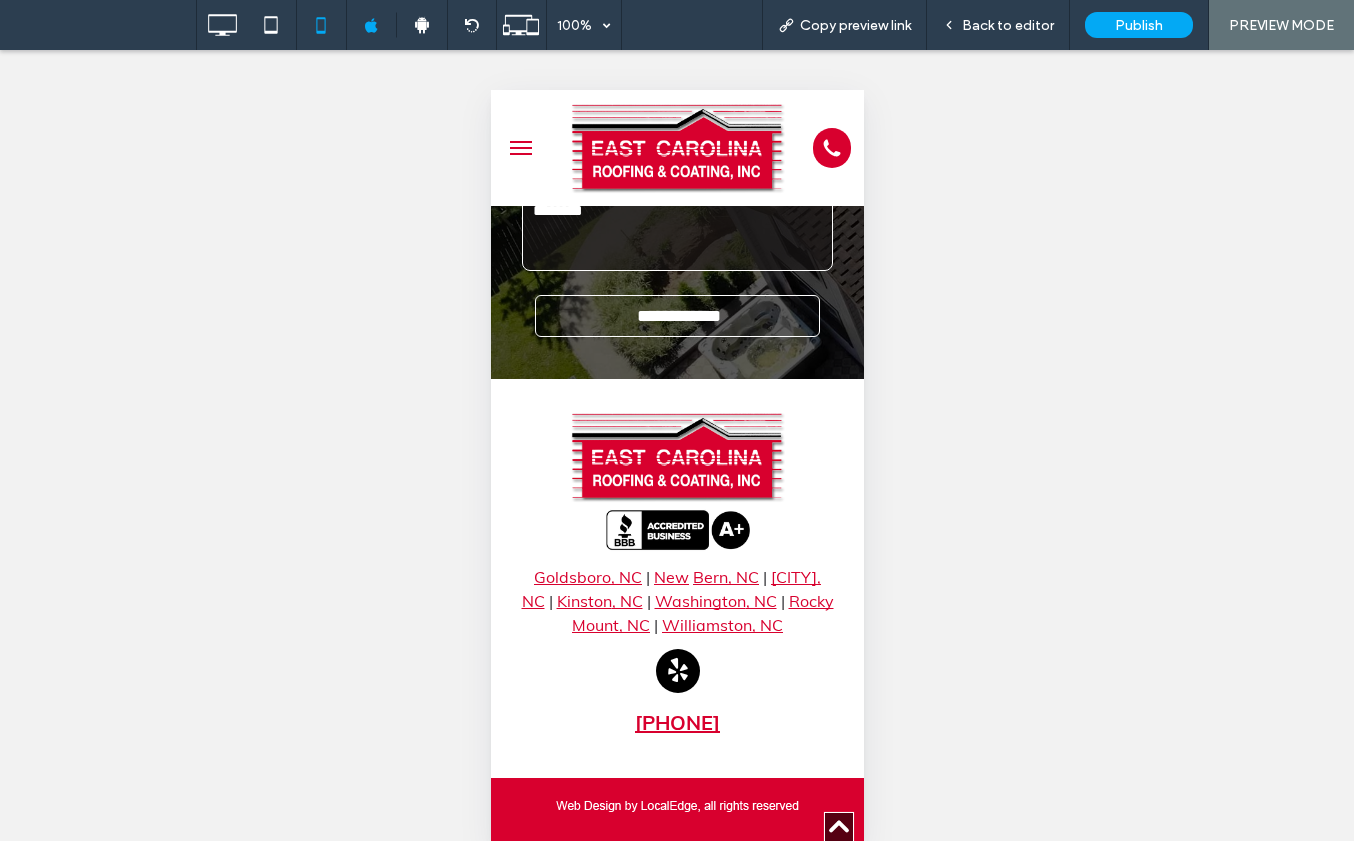 click at bounding box center (520, 142) 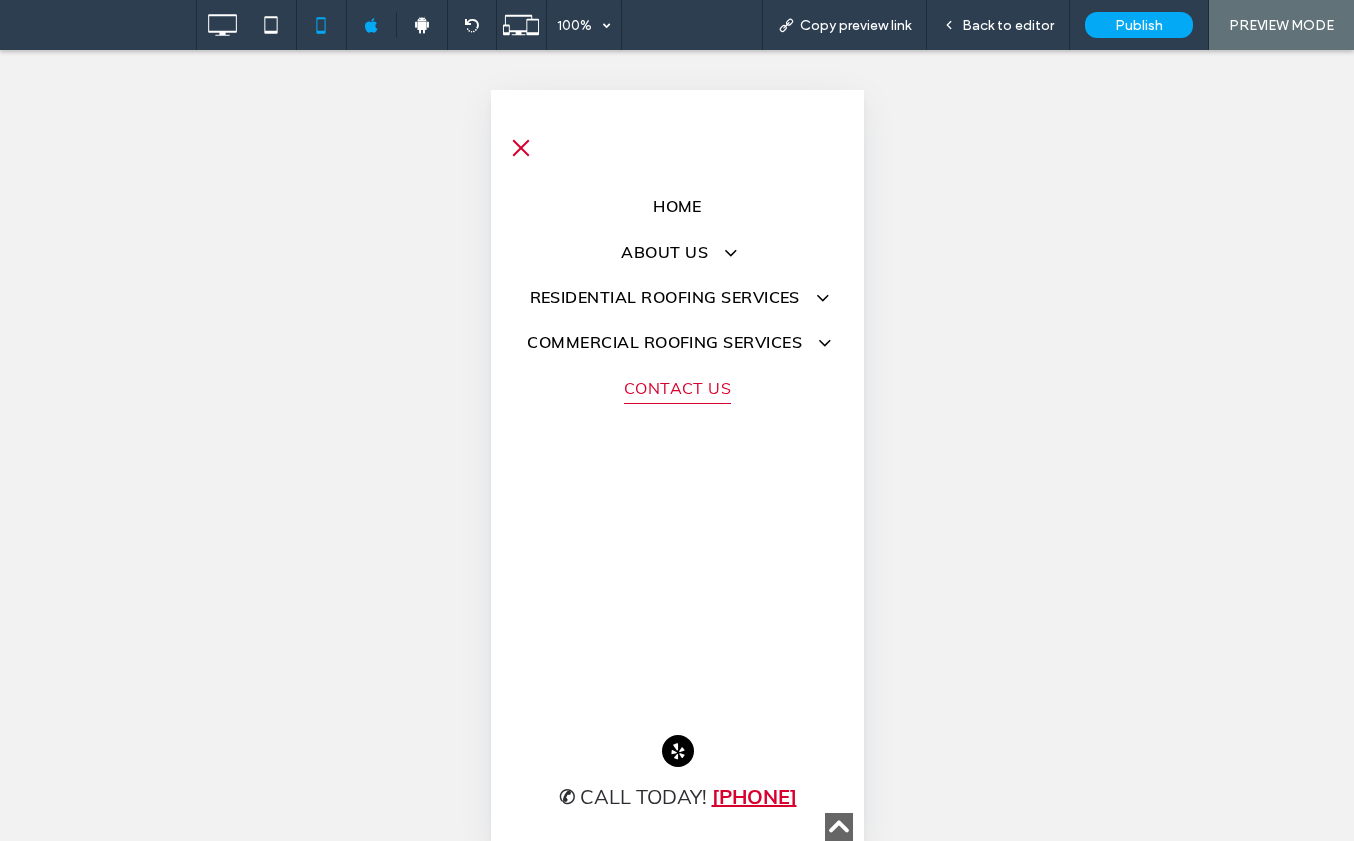 scroll, scrollTop: 1559, scrollLeft: 0, axis: vertical 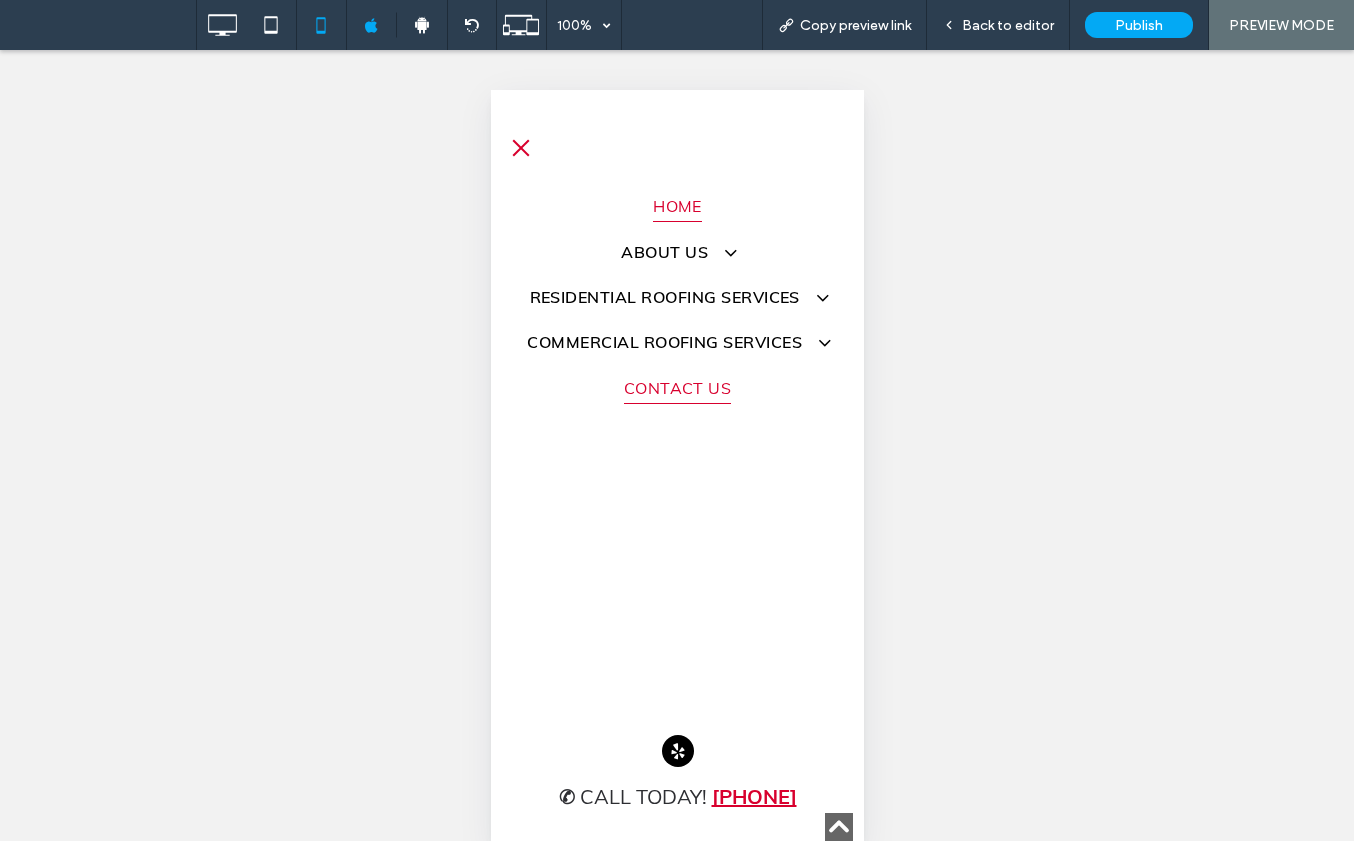 click on "Home" at bounding box center (676, 205) 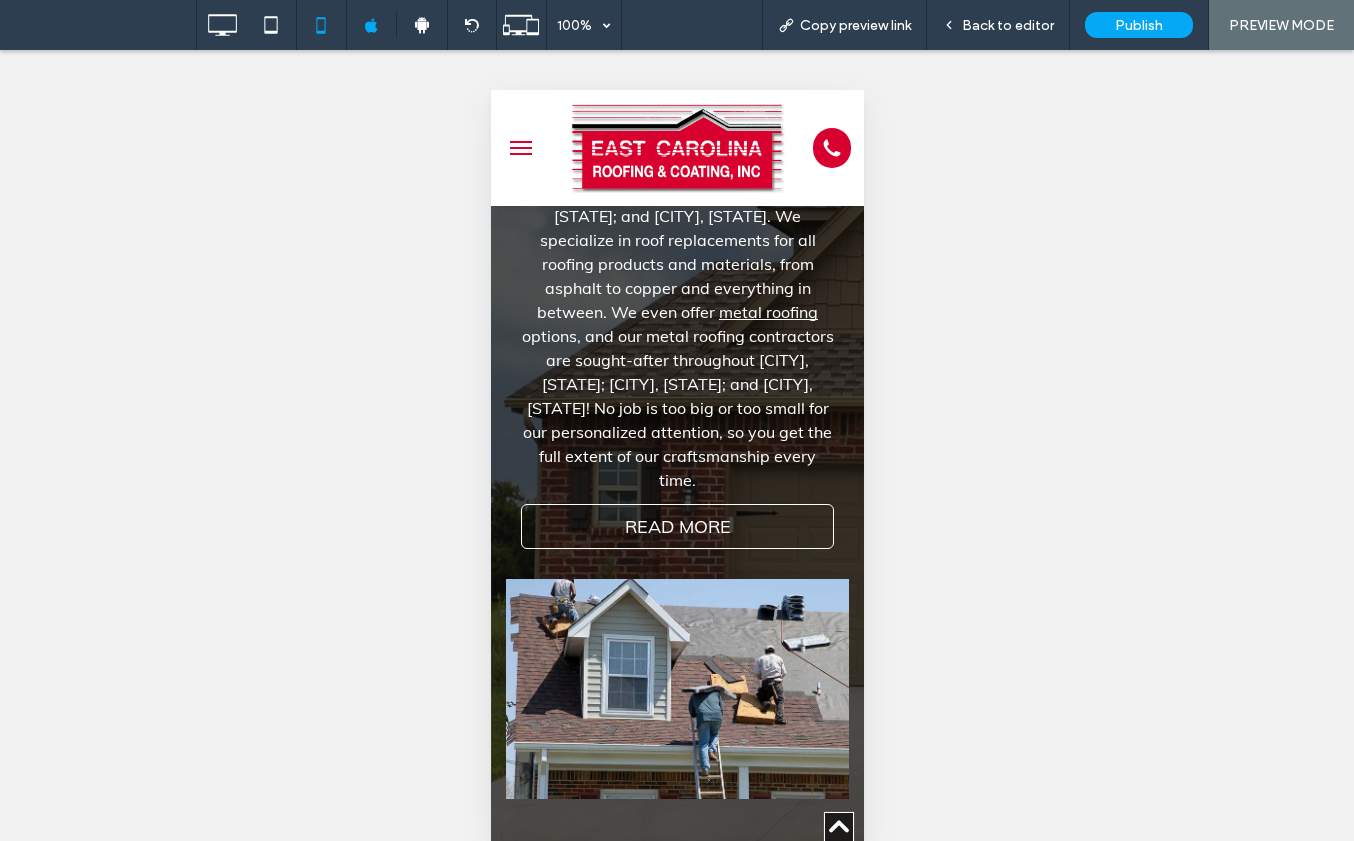 scroll, scrollTop: 2511, scrollLeft: 0, axis: vertical 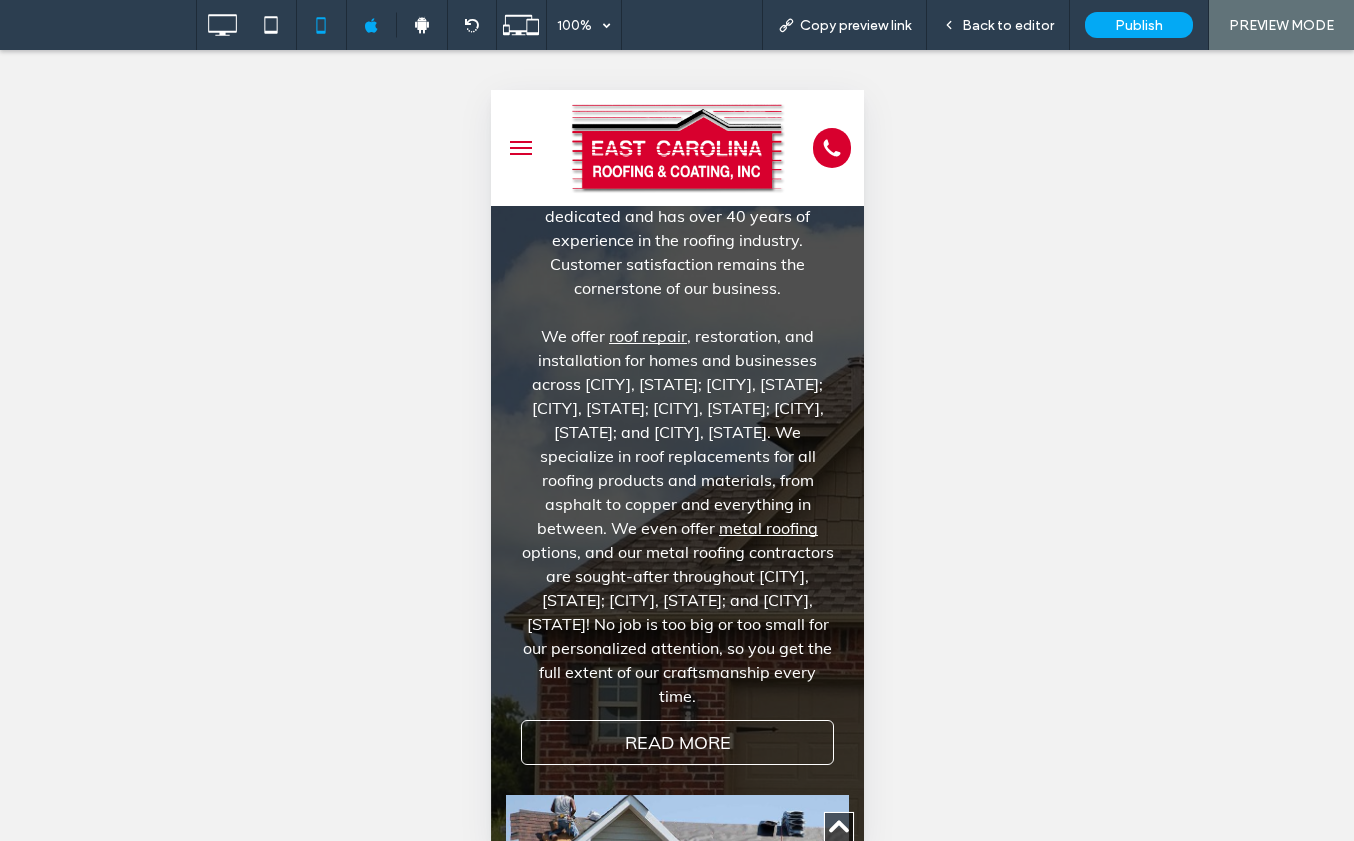 click at bounding box center [520, 148] 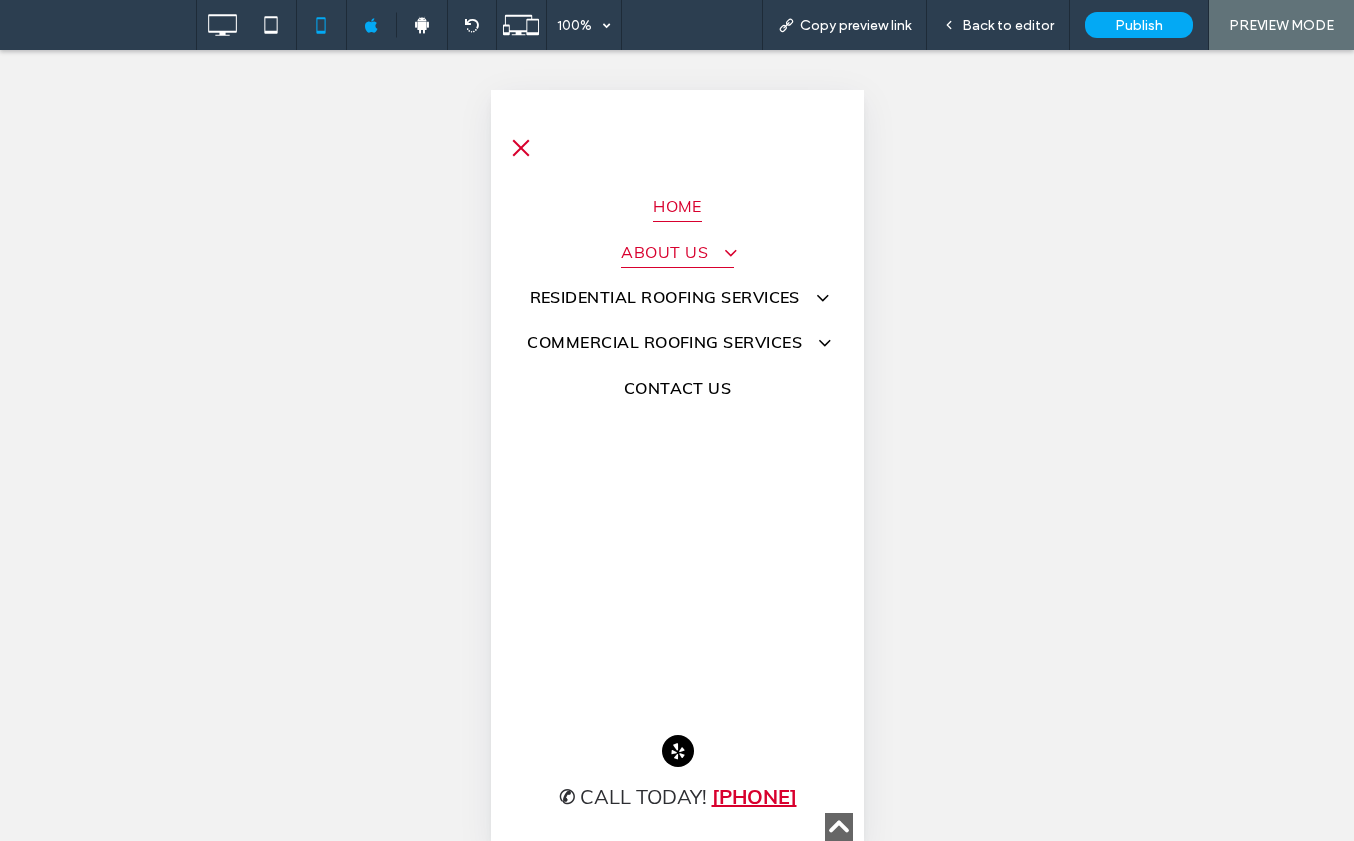 click on "About Us" at bounding box center [676, 250] 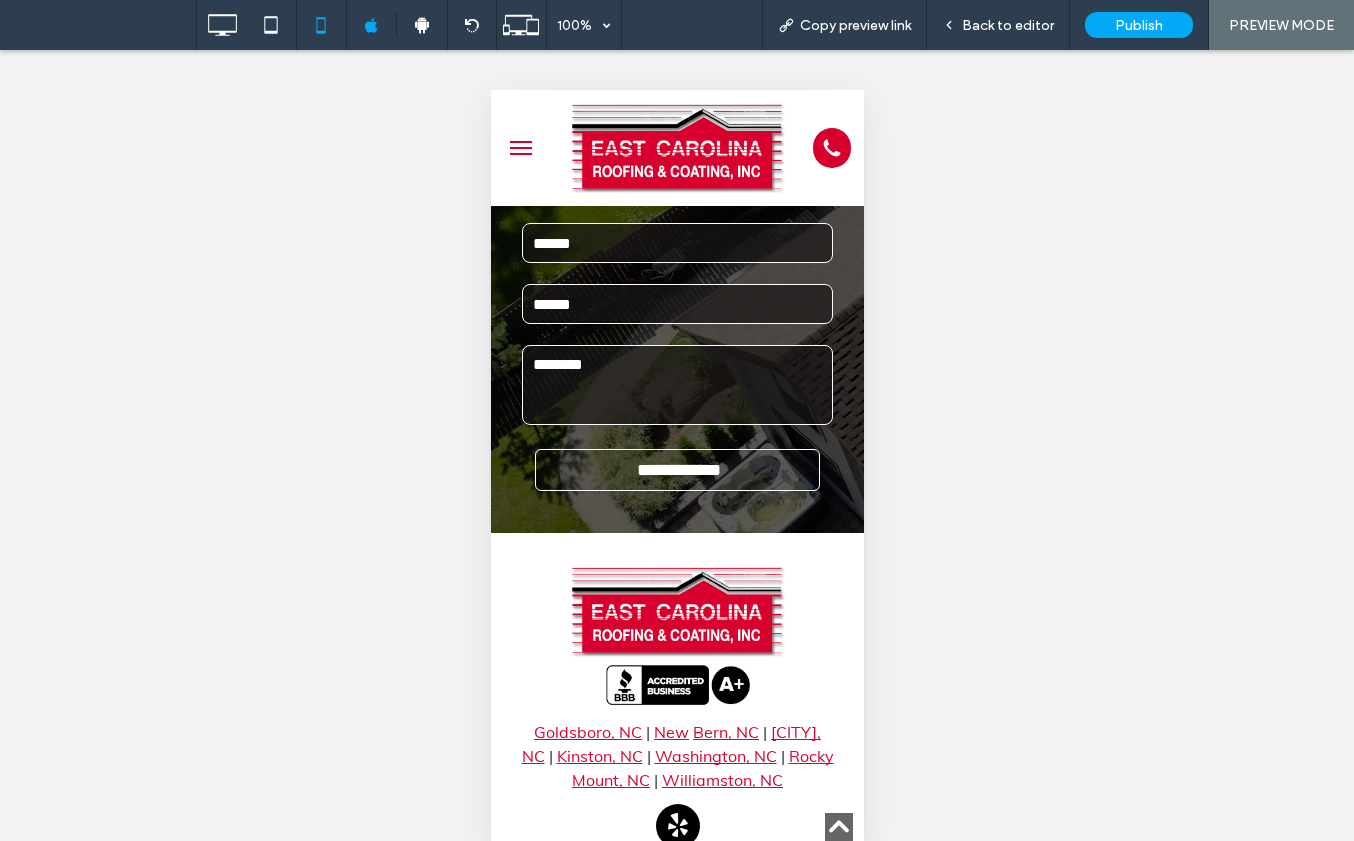 scroll, scrollTop: 2400, scrollLeft: 0, axis: vertical 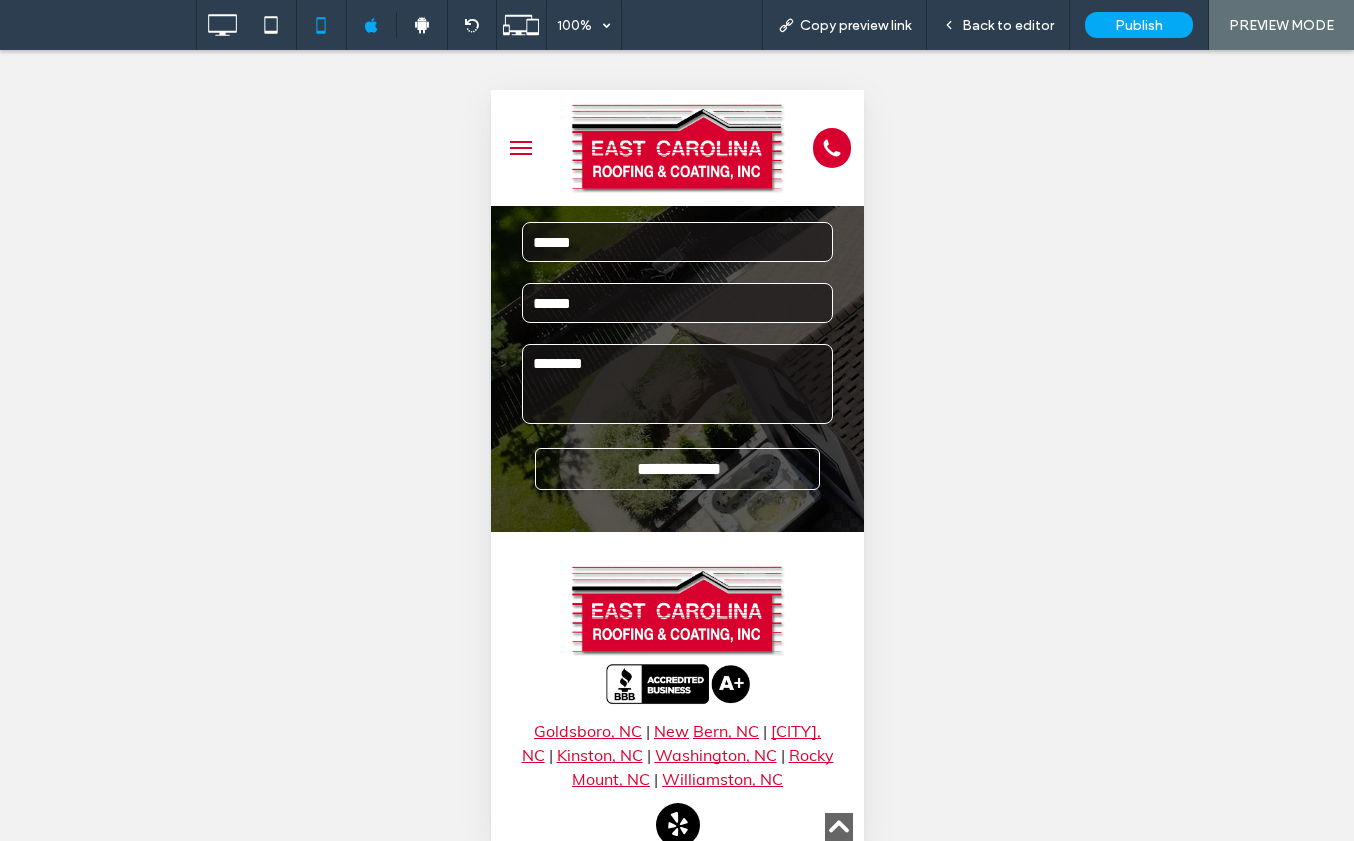 click at bounding box center (520, 148) 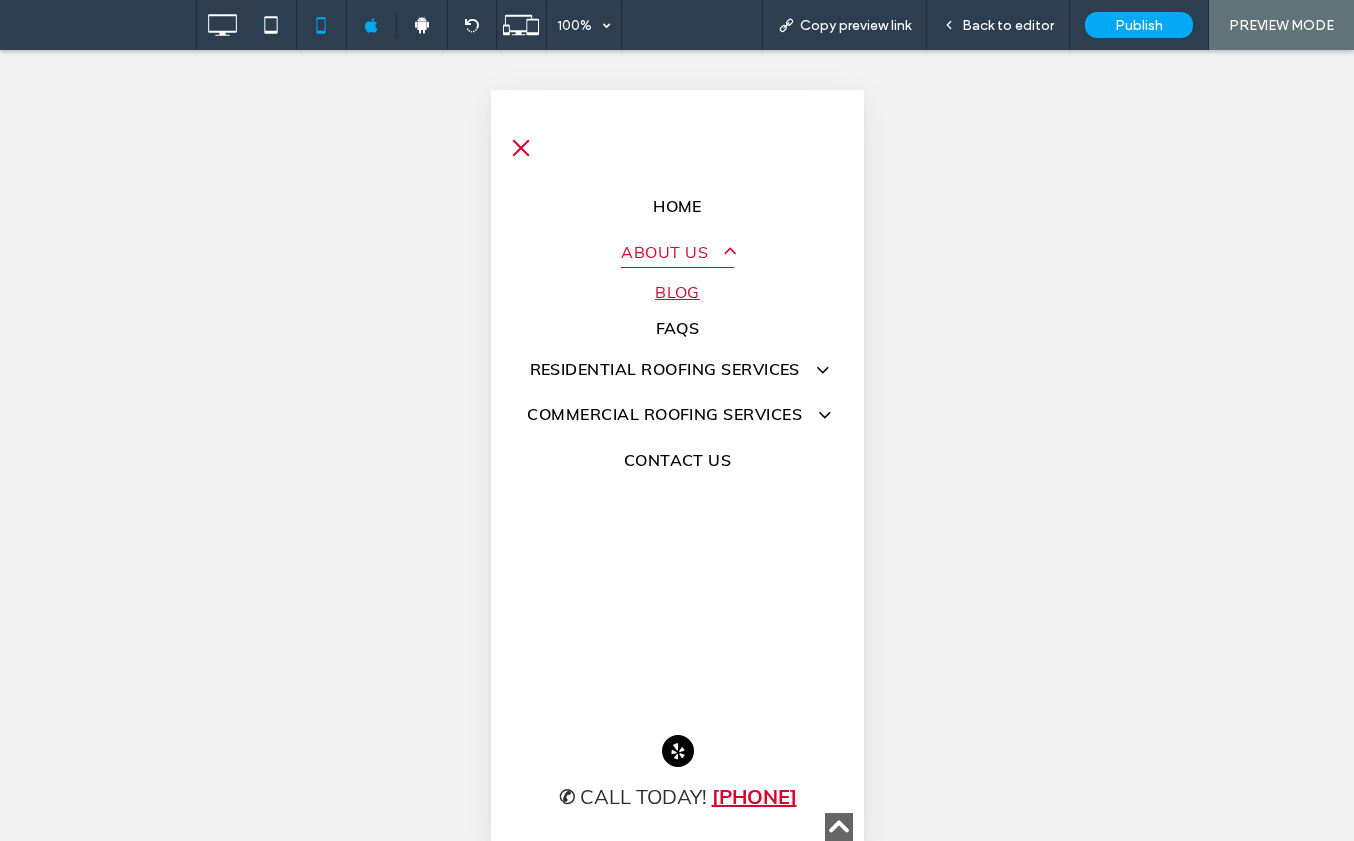 click on "Blog" at bounding box center [676, 292] 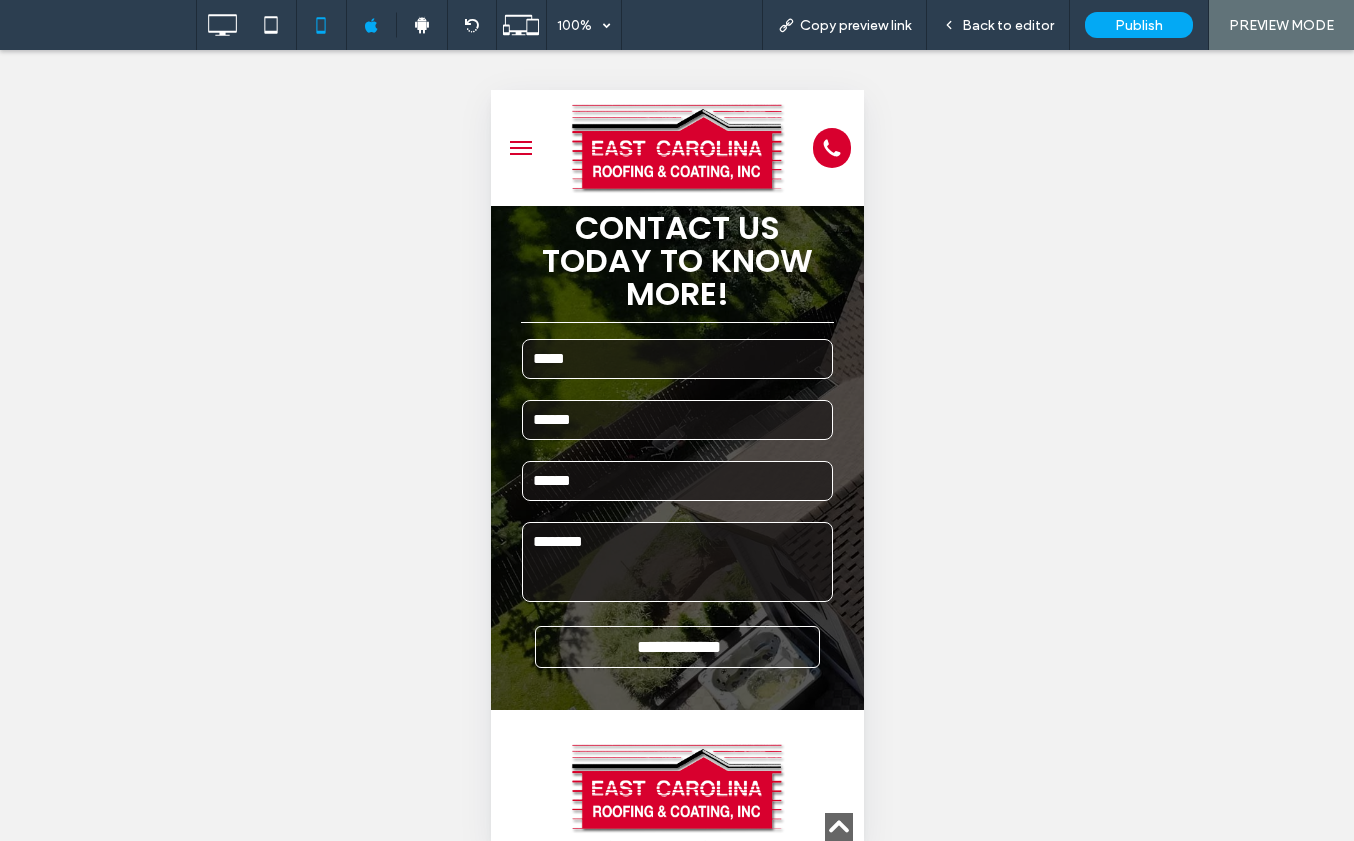 scroll, scrollTop: 3100, scrollLeft: 0, axis: vertical 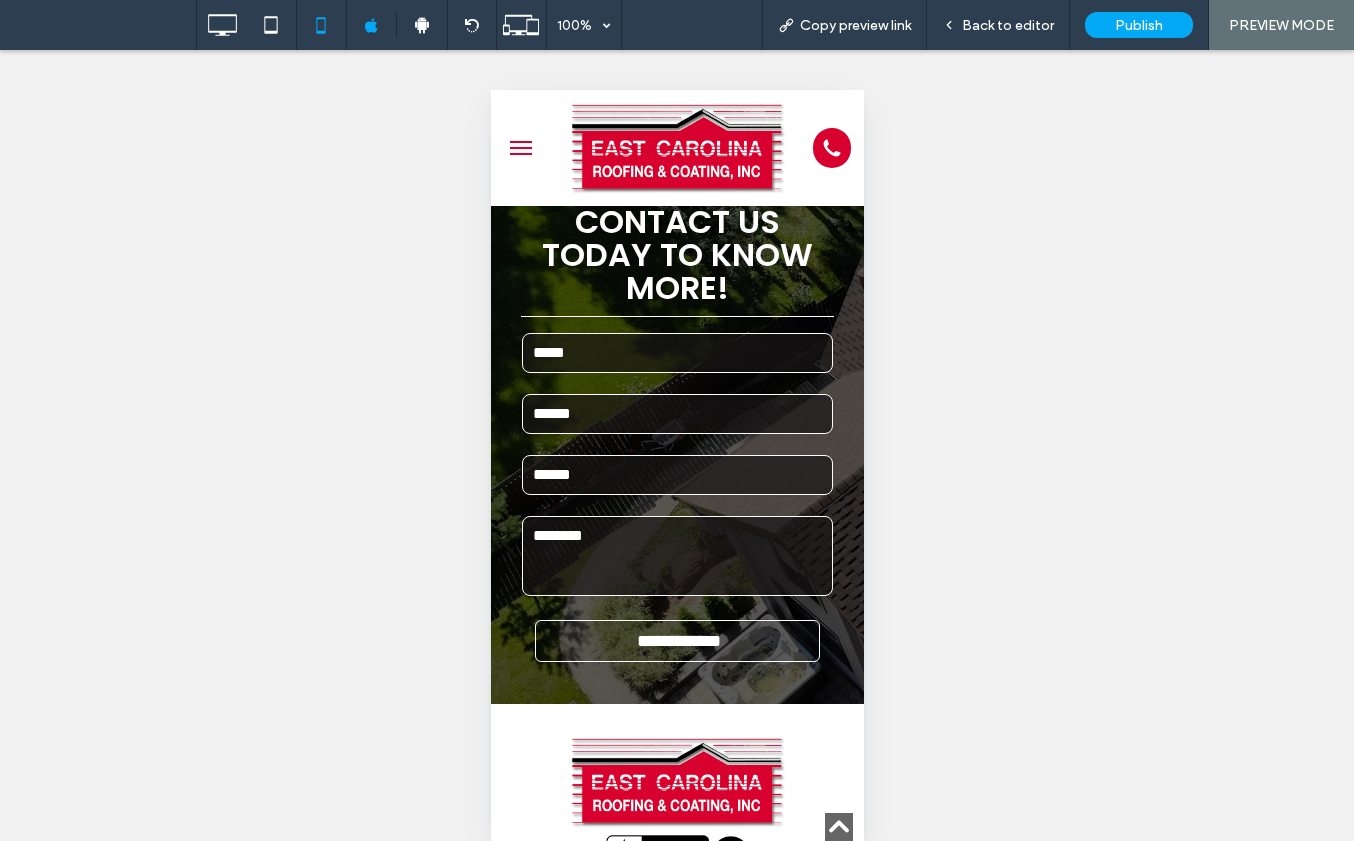 click at bounding box center [520, 148] 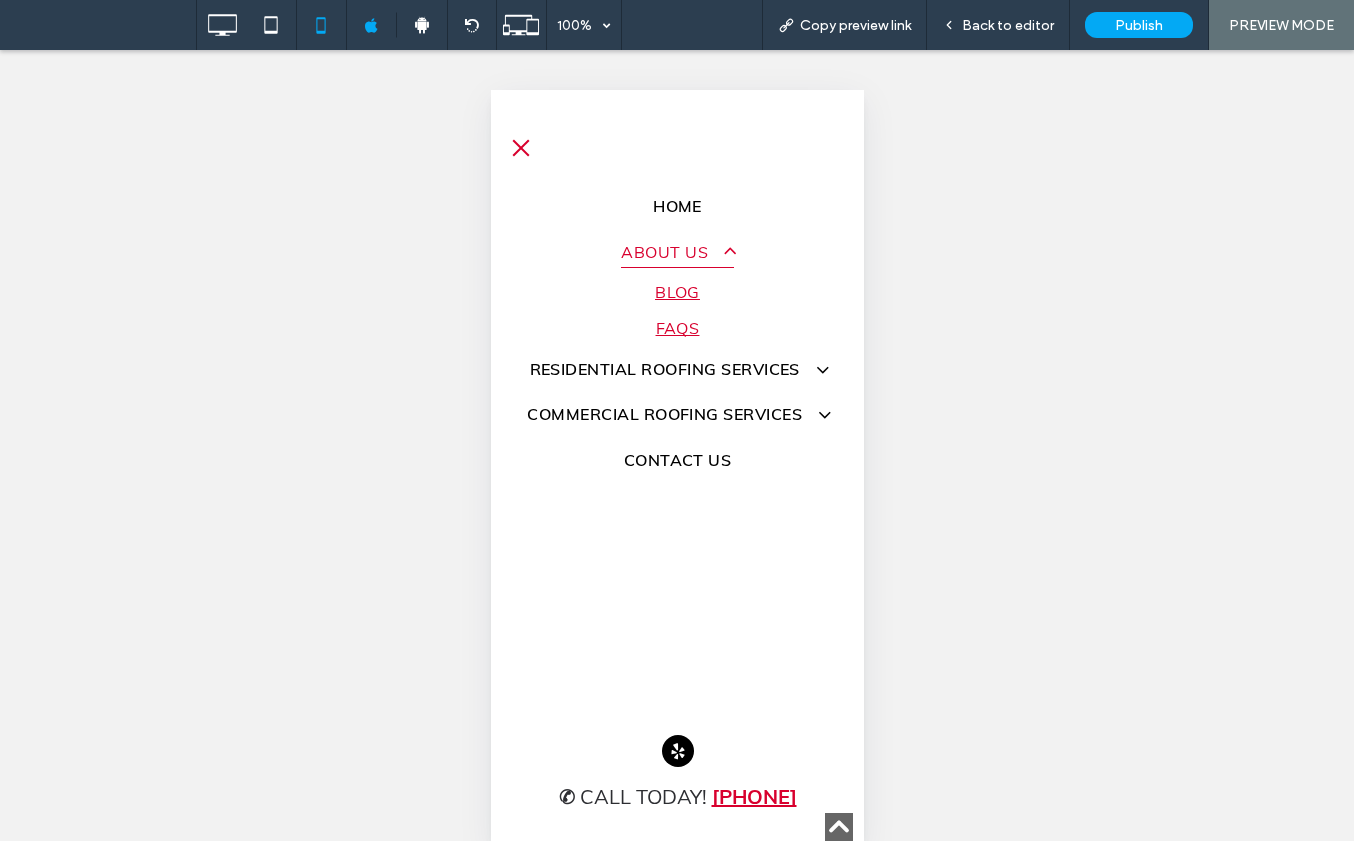 click on "FAQs" at bounding box center [677, 328] 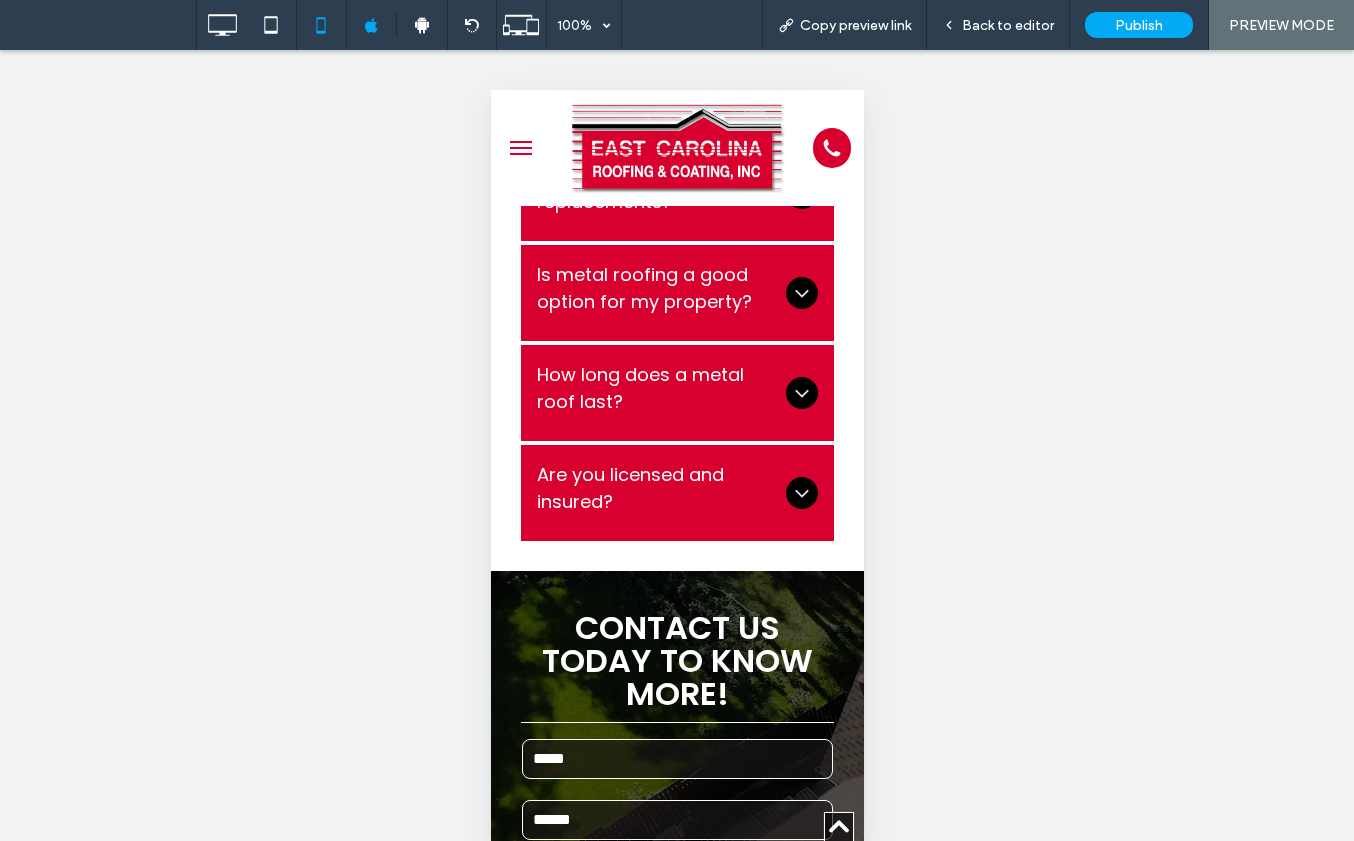 scroll, scrollTop: 700, scrollLeft: 0, axis: vertical 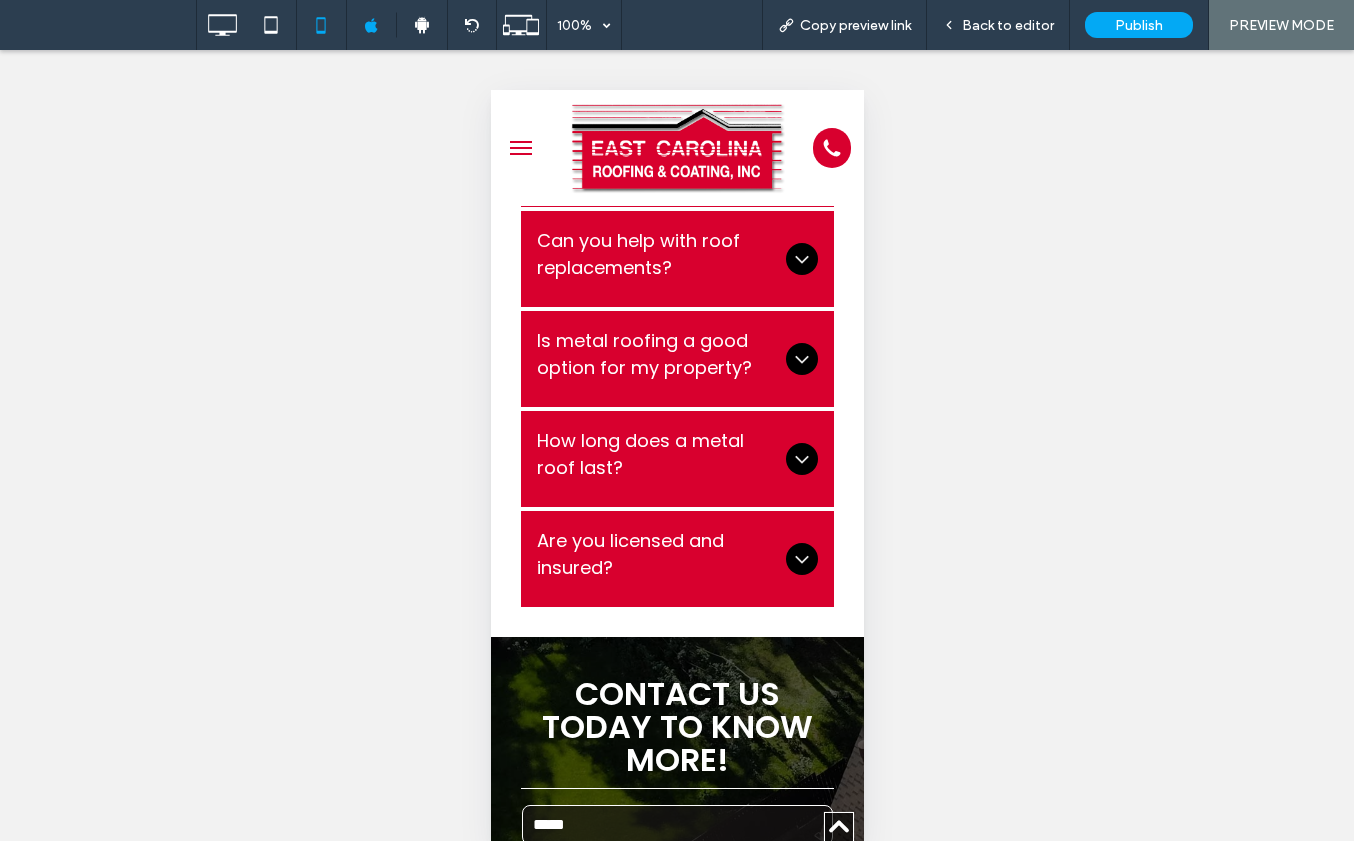click 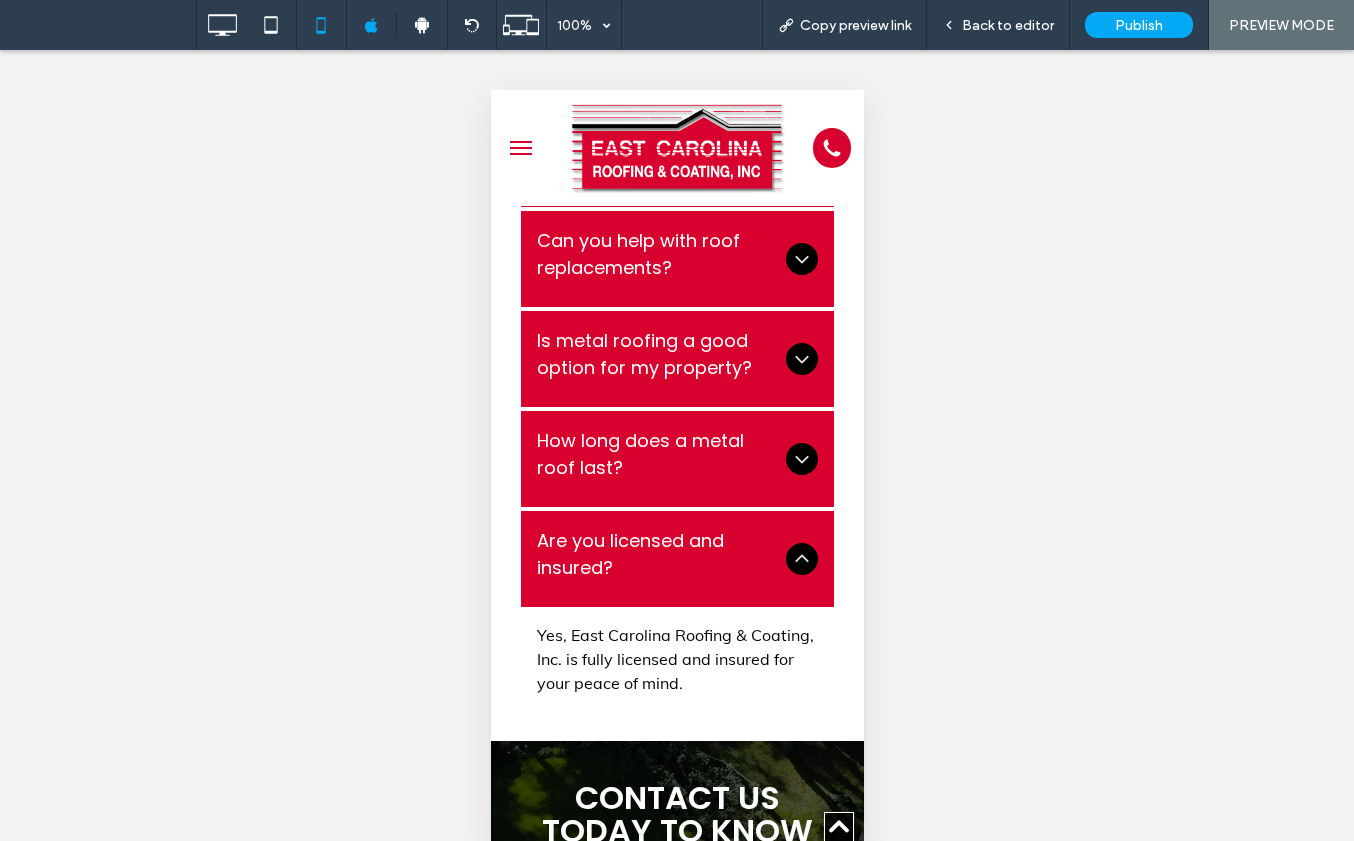 click at bounding box center (520, 148) 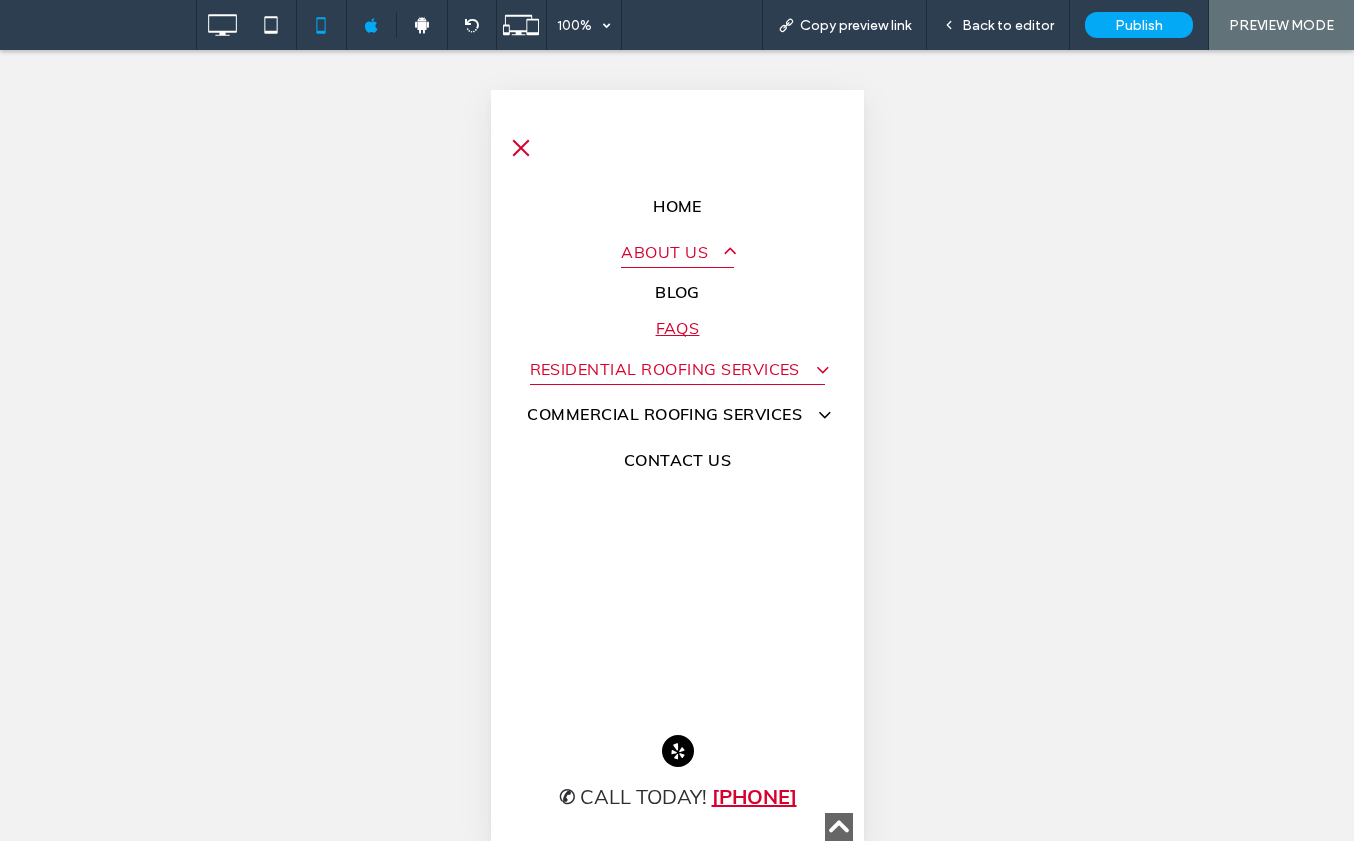 click on "Residential Roofing Services" at bounding box center [677, 368] 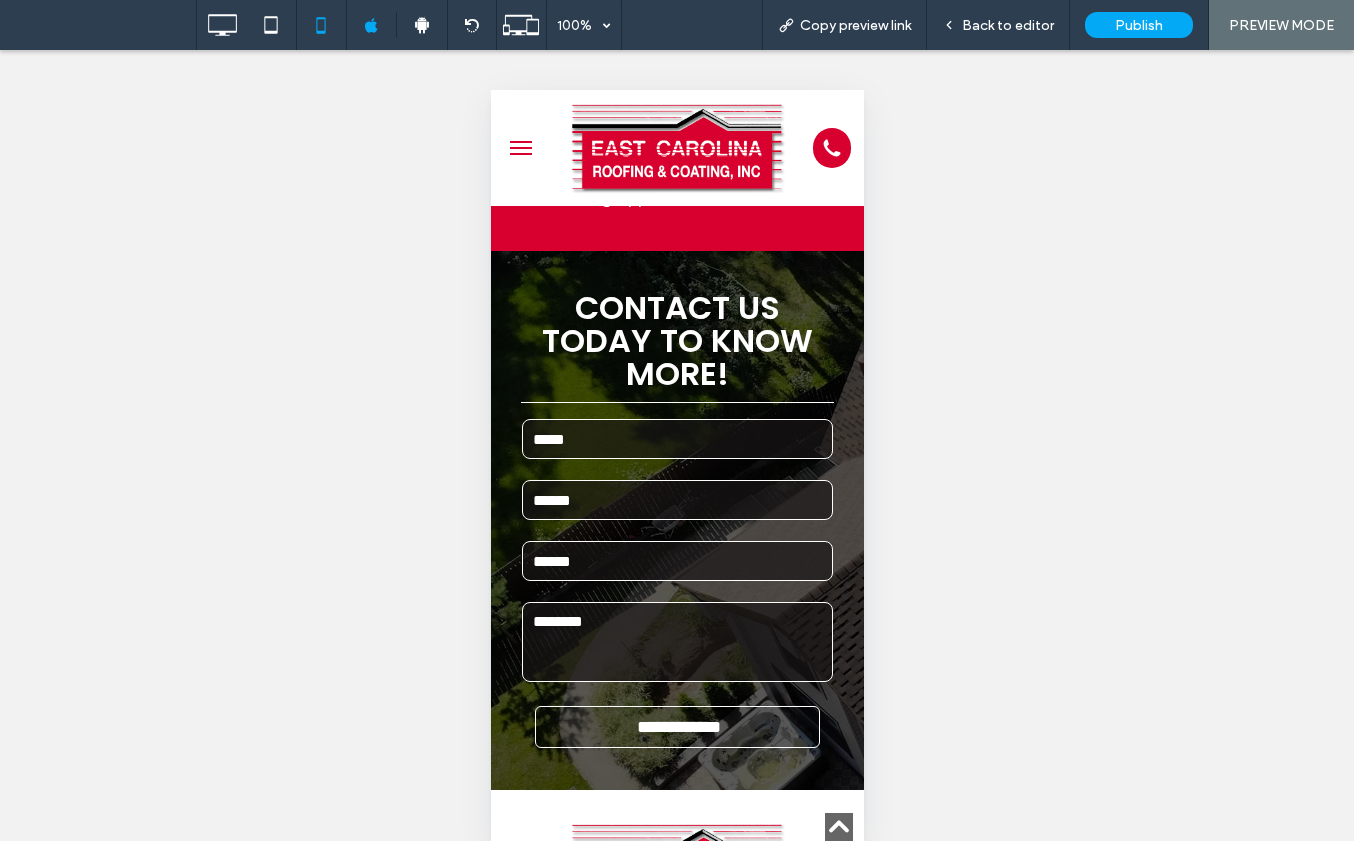 scroll, scrollTop: 5100, scrollLeft: 0, axis: vertical 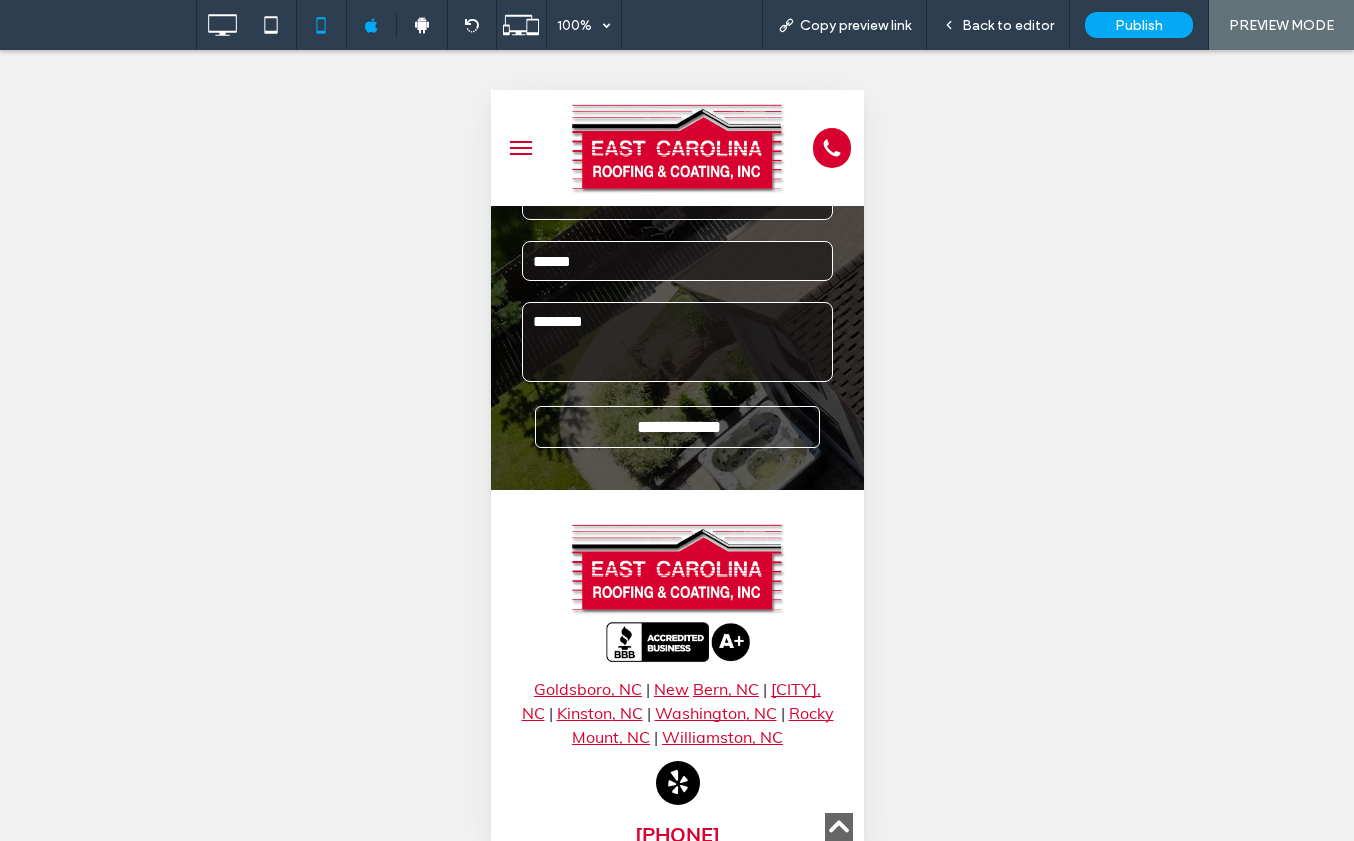 click at bounding box center [520, 148] 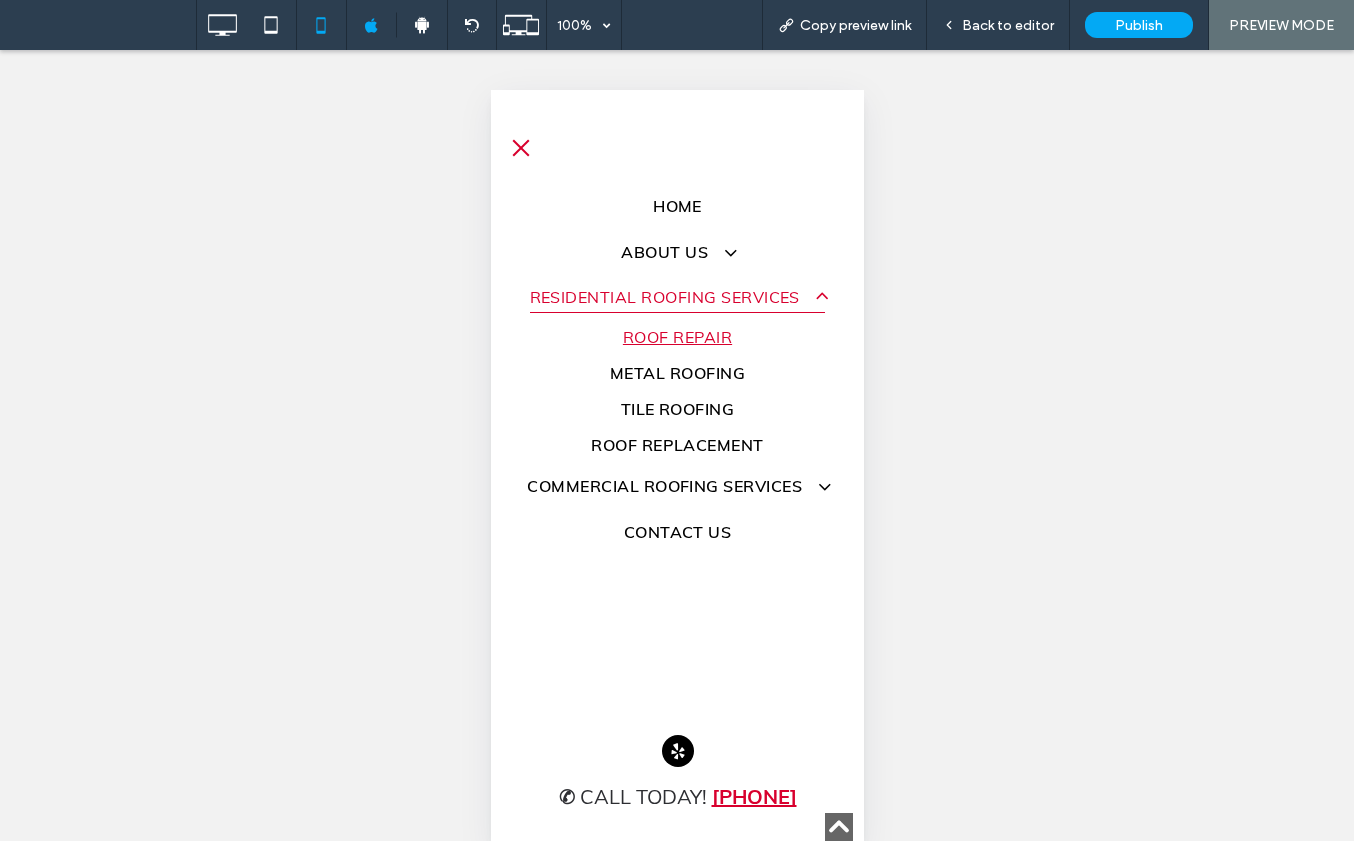 click on "Roof Repair" at bounding box center [676, 337] 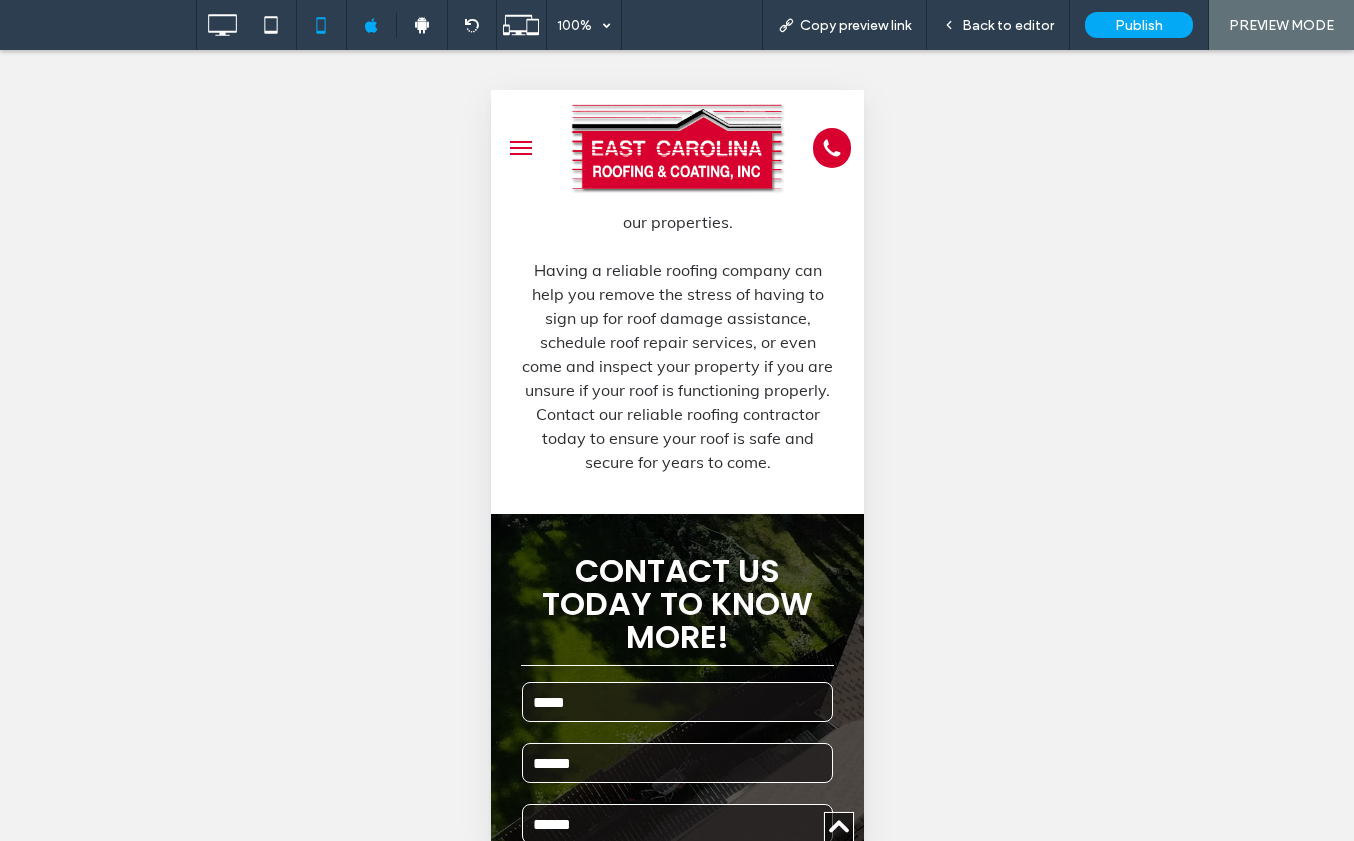 scroll, scrollTop: 3600, scrollLeft: 0, axis: vertical 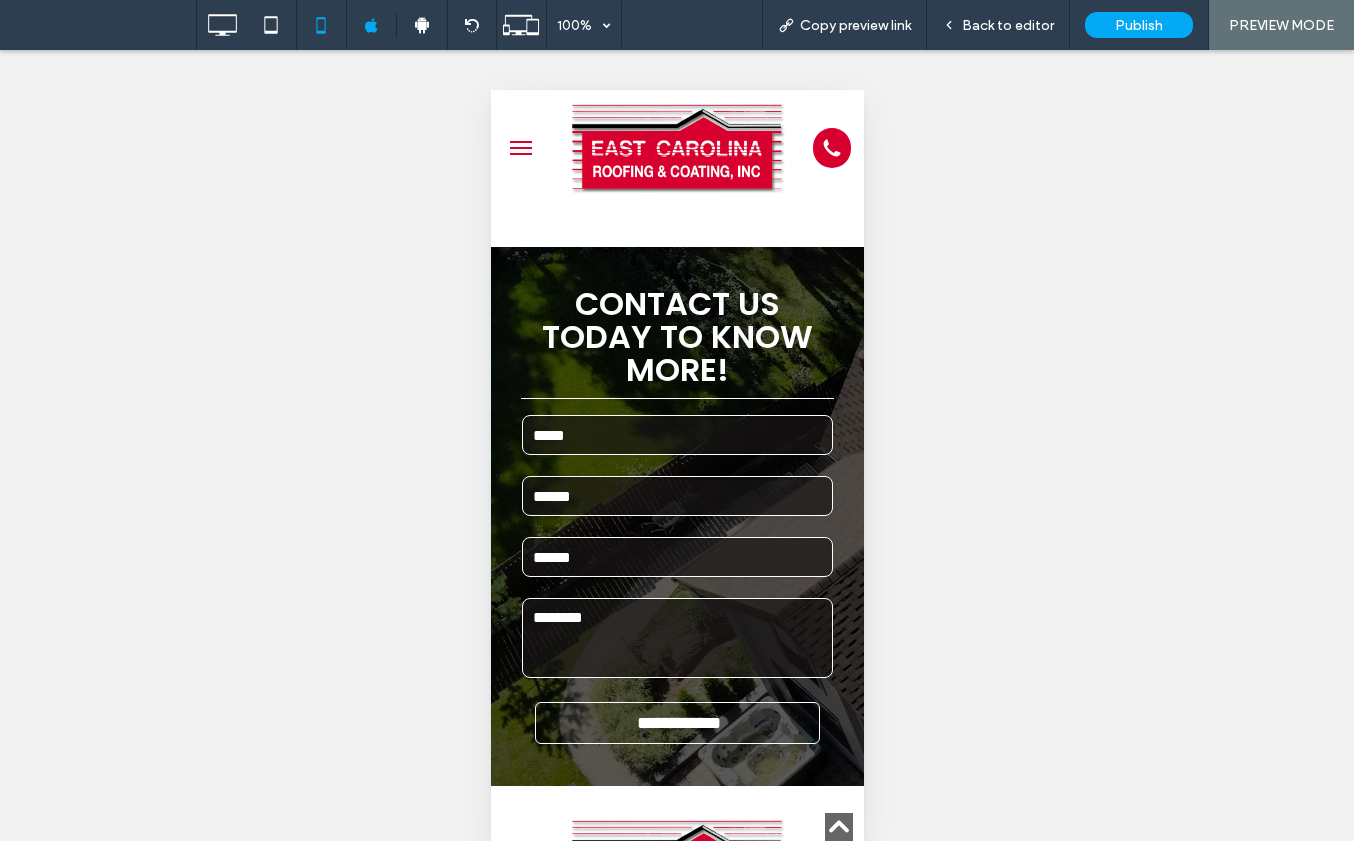 click at bounding box center [520, 148] 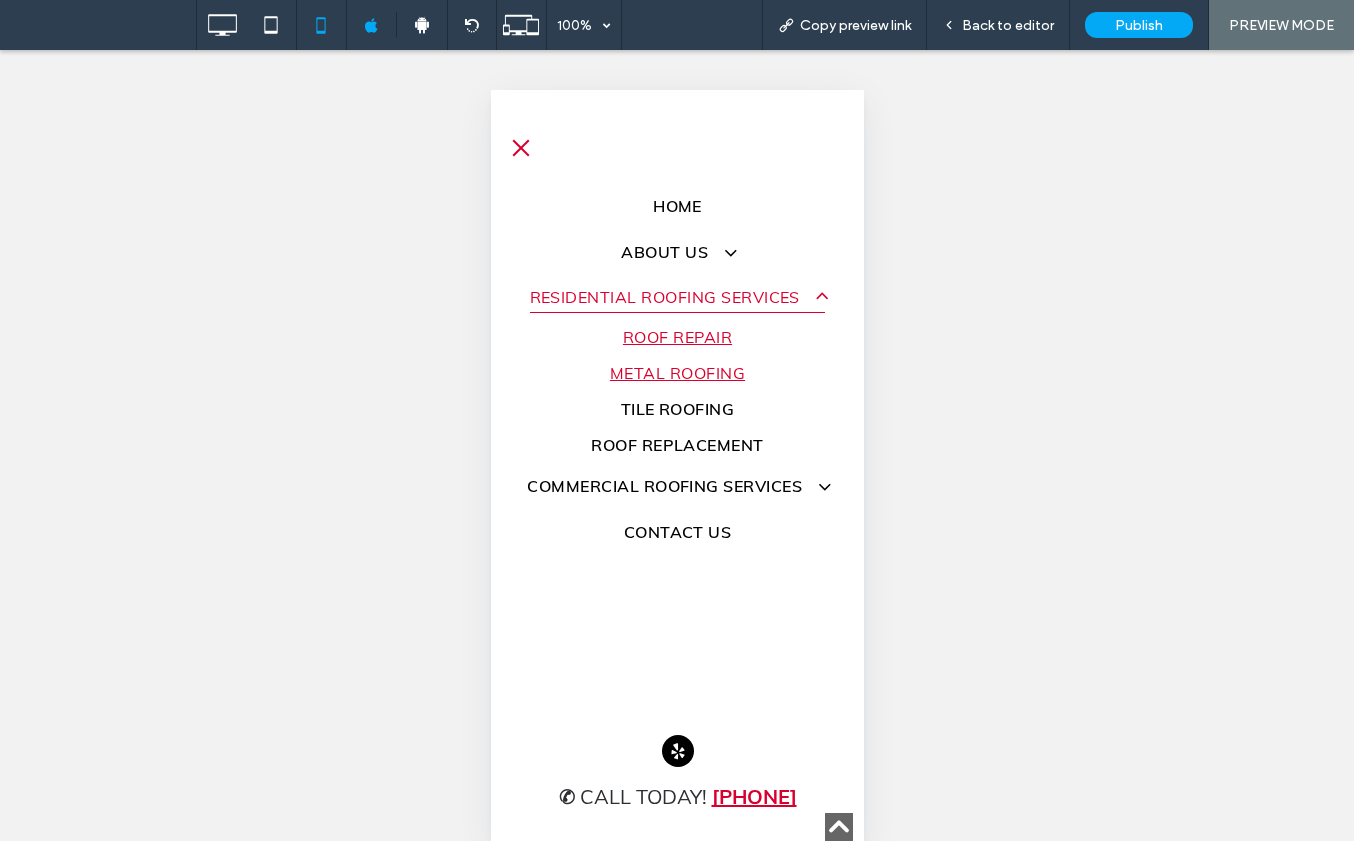 click on "Metal Roofing" at bounding box center [676, 373] 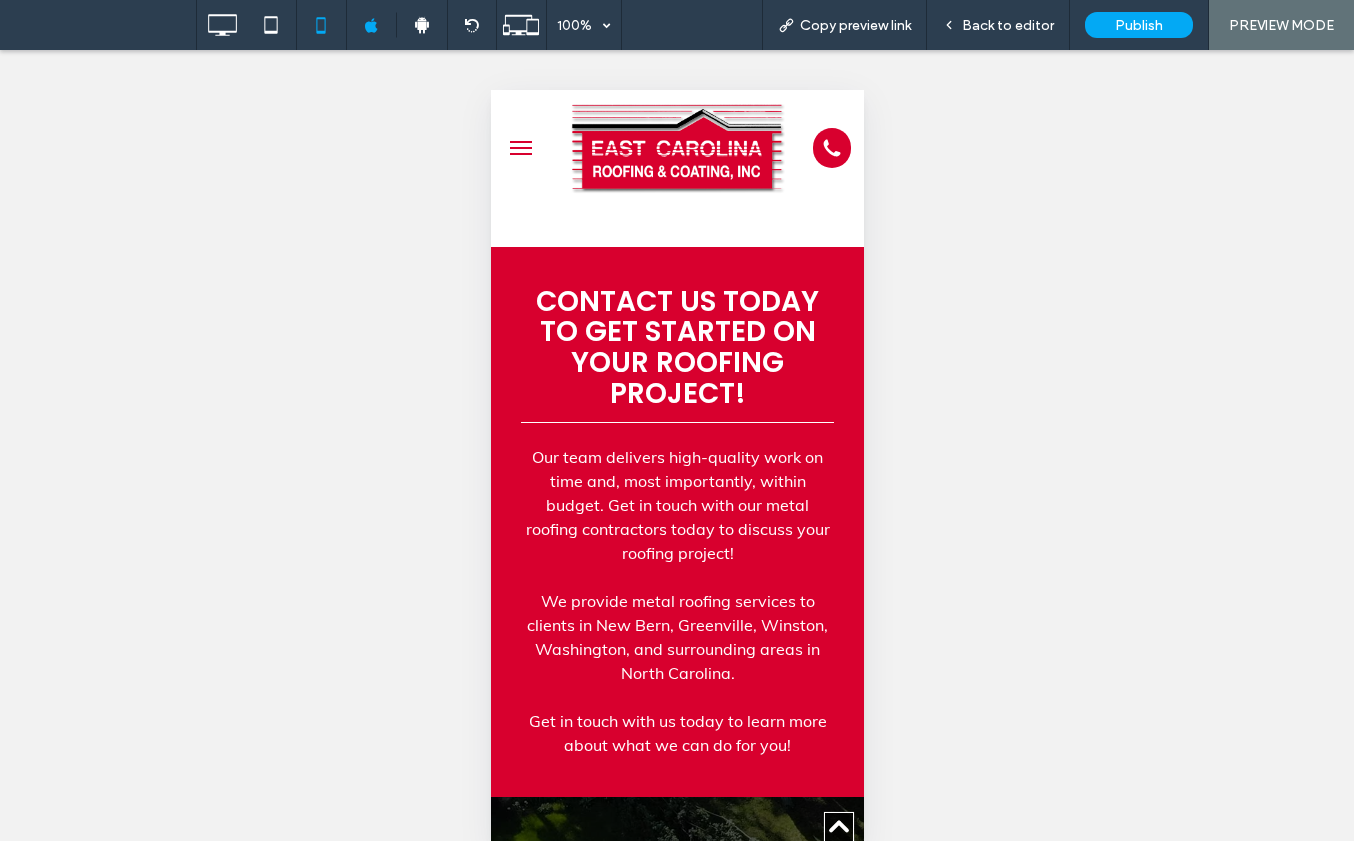 scroll, scrollTop: 3900, scrollLeft: 0, axis: vertical 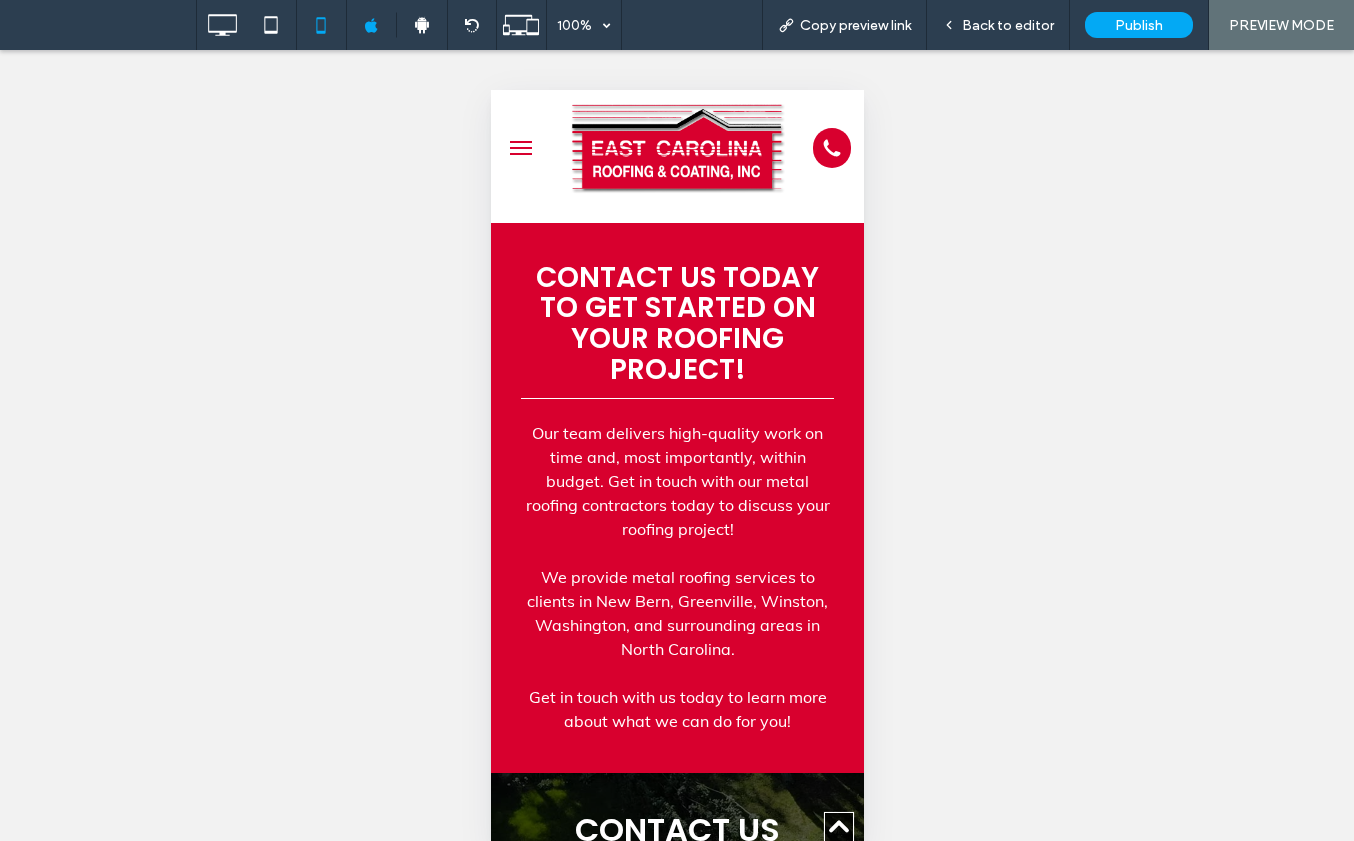click at bounding box center [520, 148] 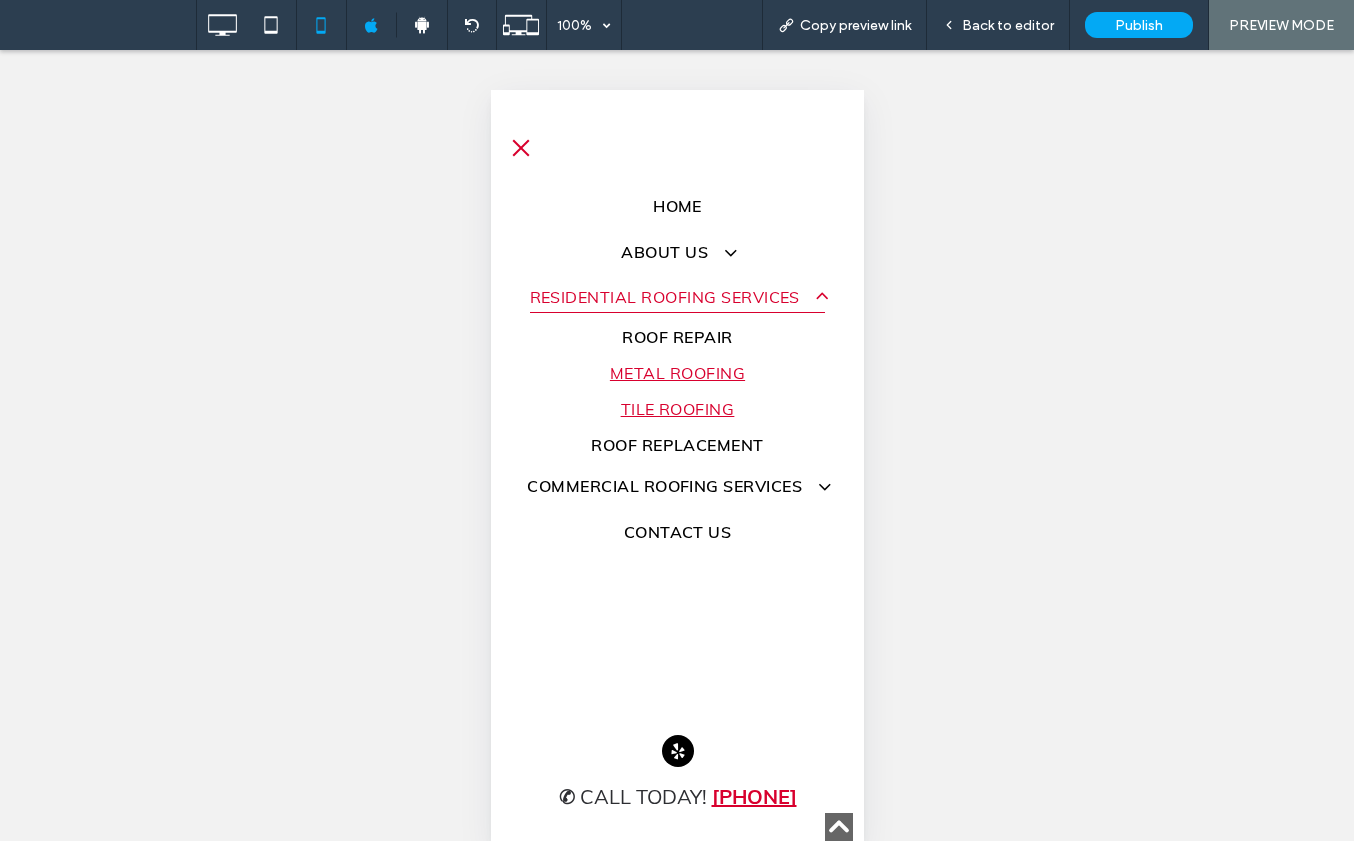 click on "Tile Roofing" at bounding box center (677, 409) 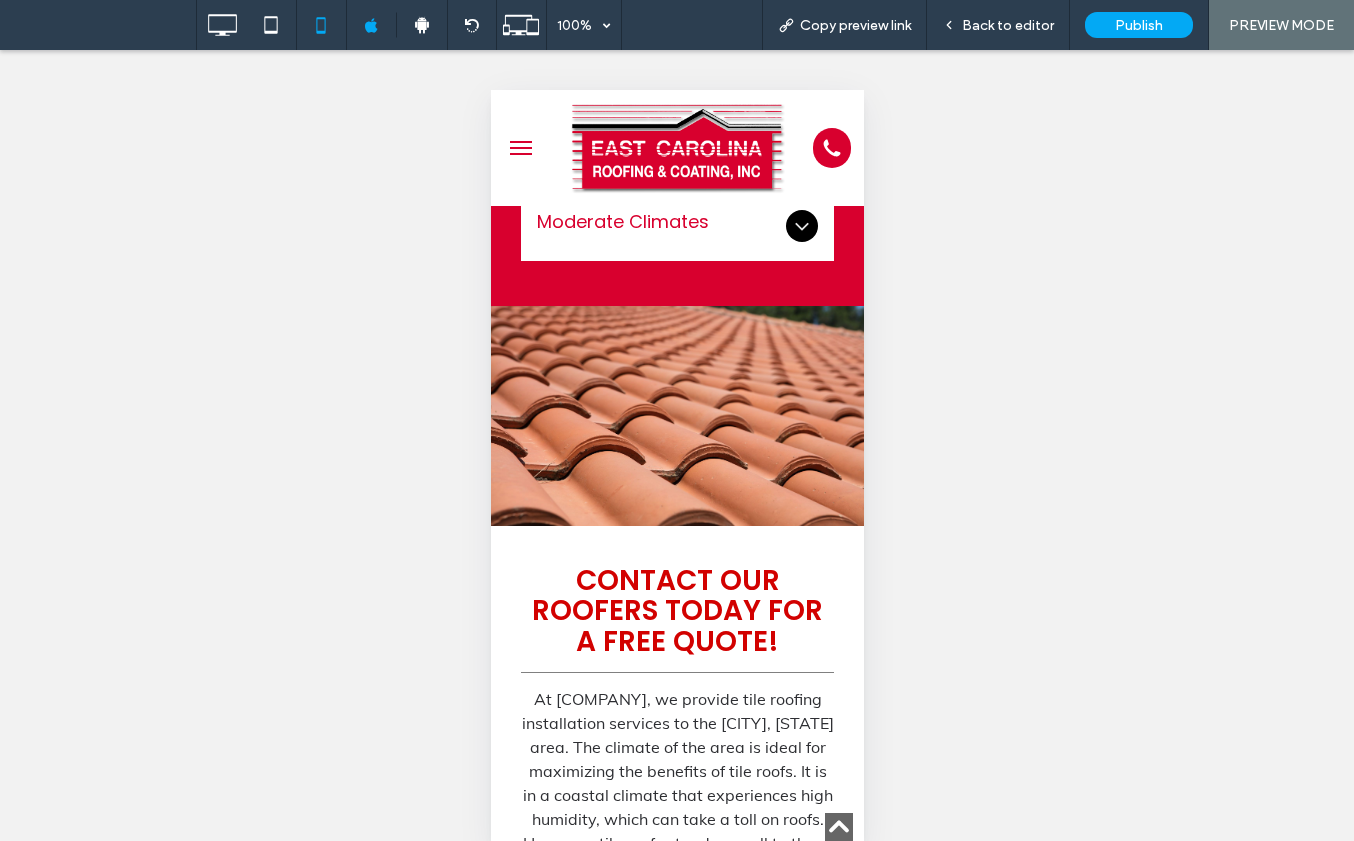 scroll, scrollTop: 2000, scrollLeft: 0, axis: vertical 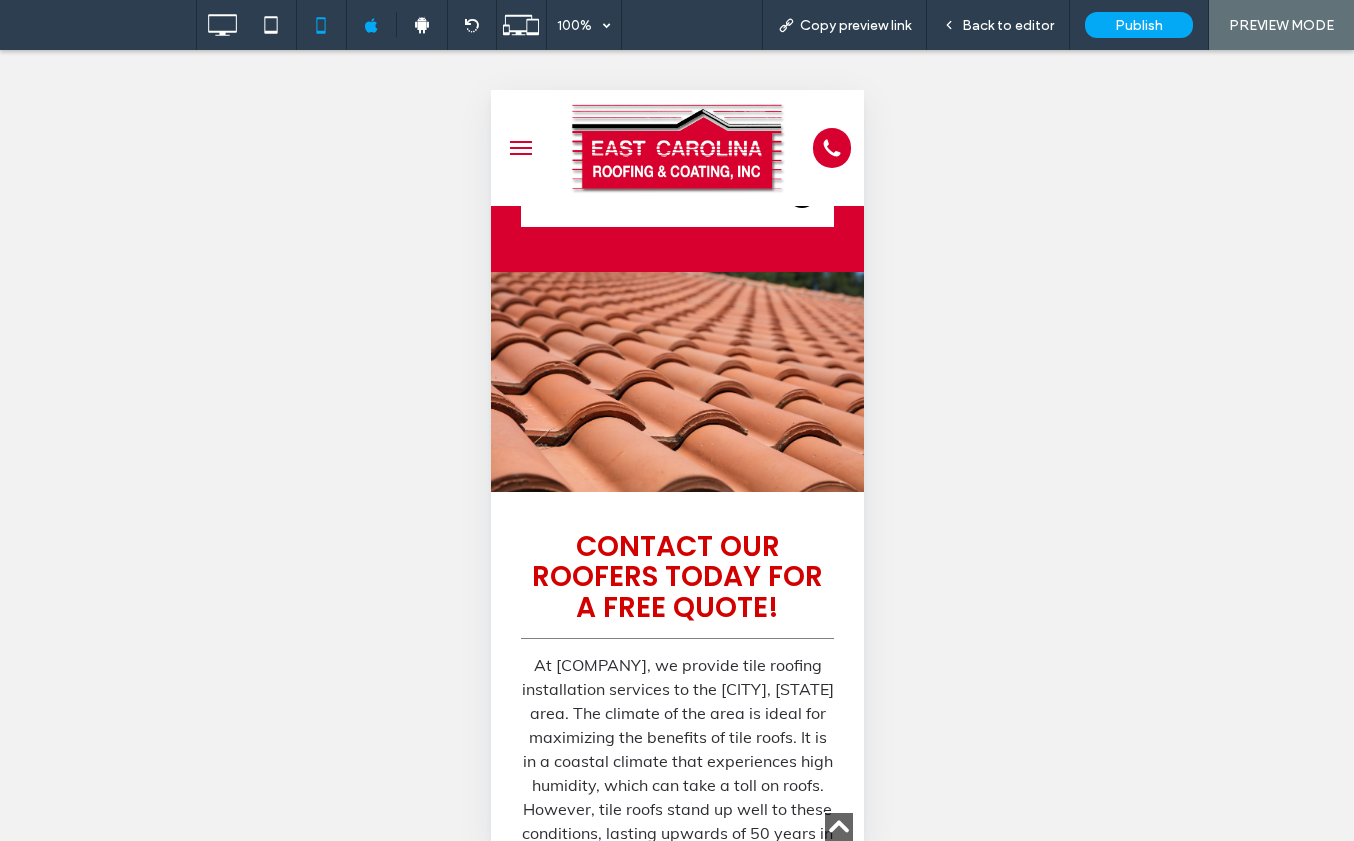 click at bounding box center [520, 148] 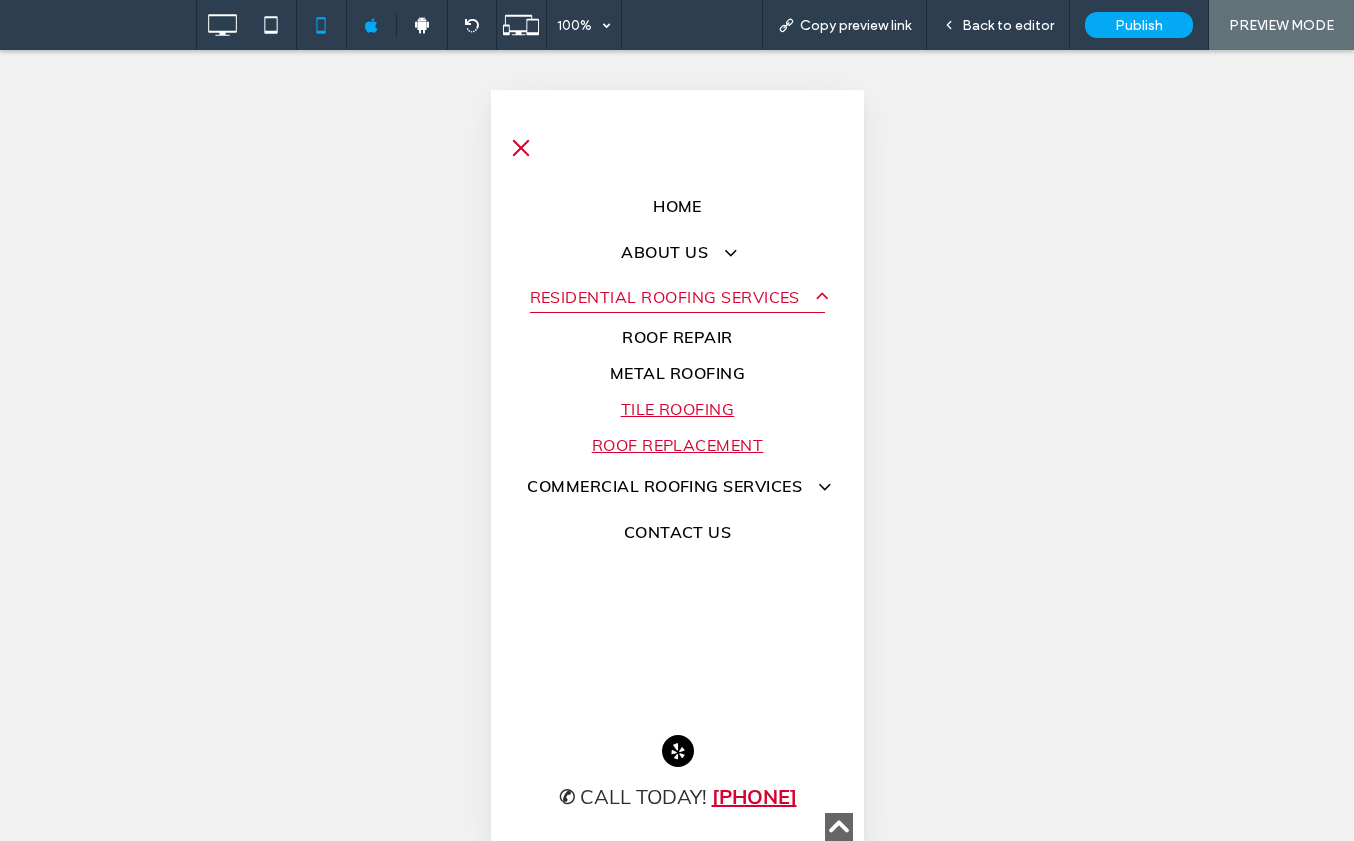 click on "Roof Replacement" at bounding box center (677, 445) 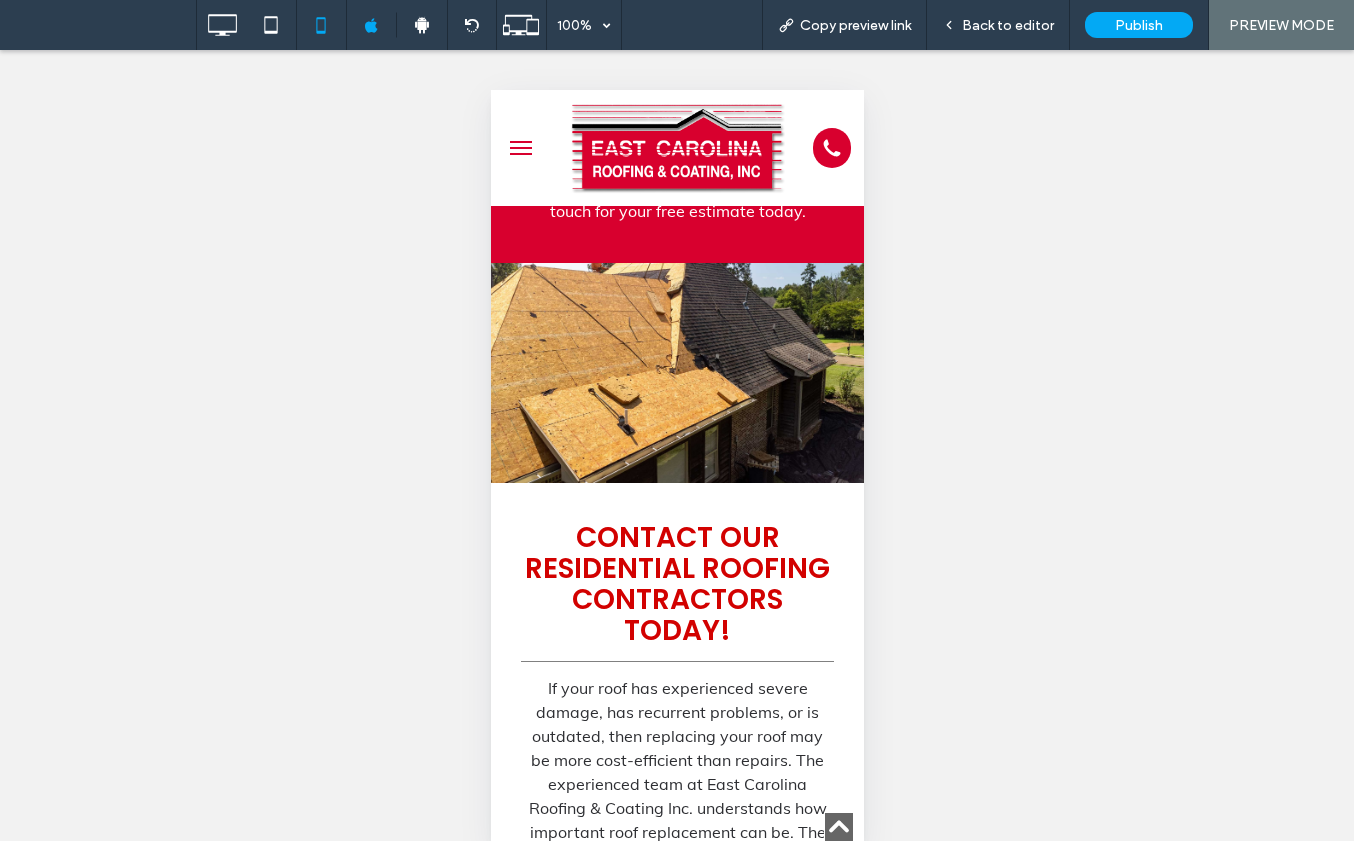 scroll, scrollTop: 2900, scrollLeft: 0, axis: vertical 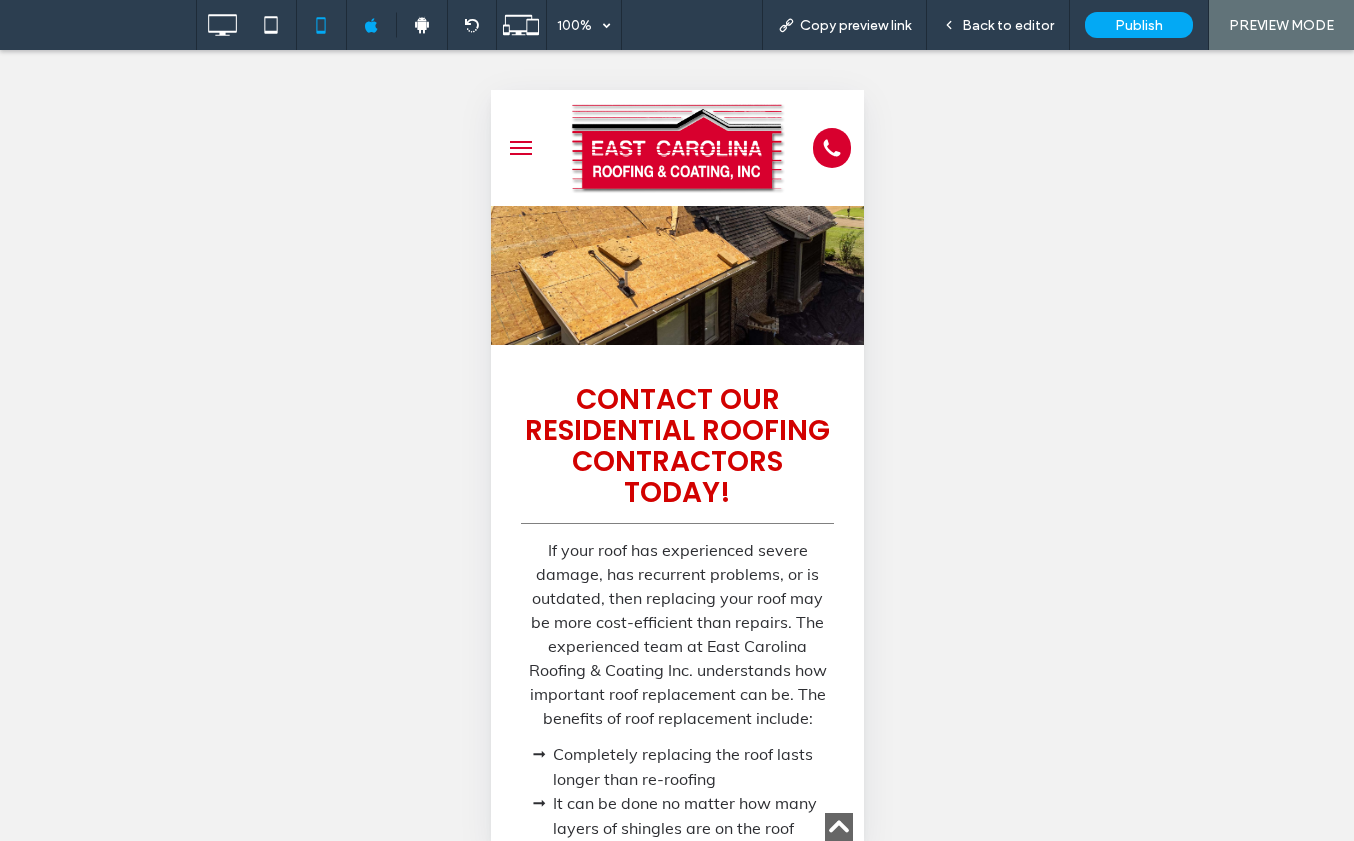 click at bounding box center [520, 148] 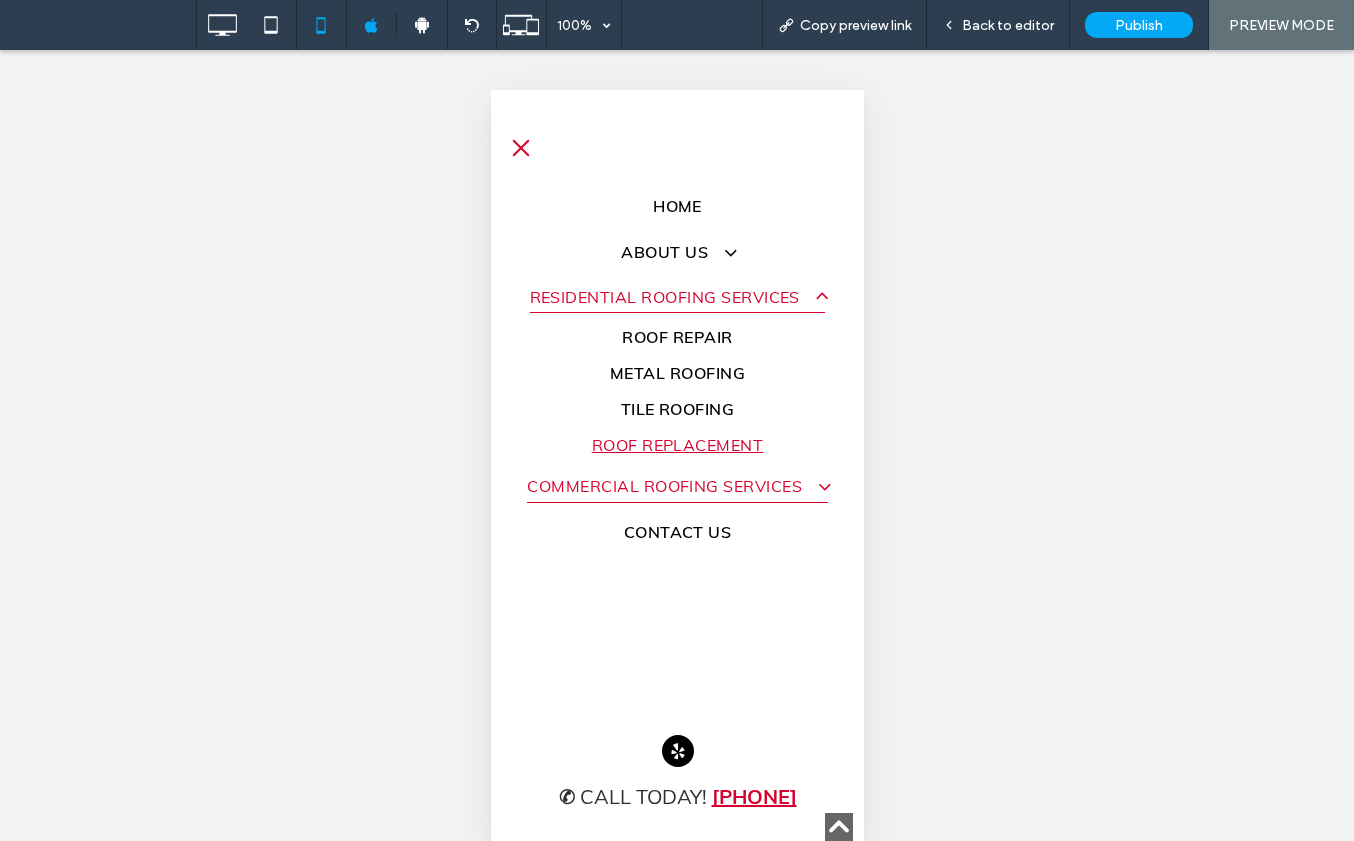 click on "Commercial Roofing Services" at bounding box center [676, 485] 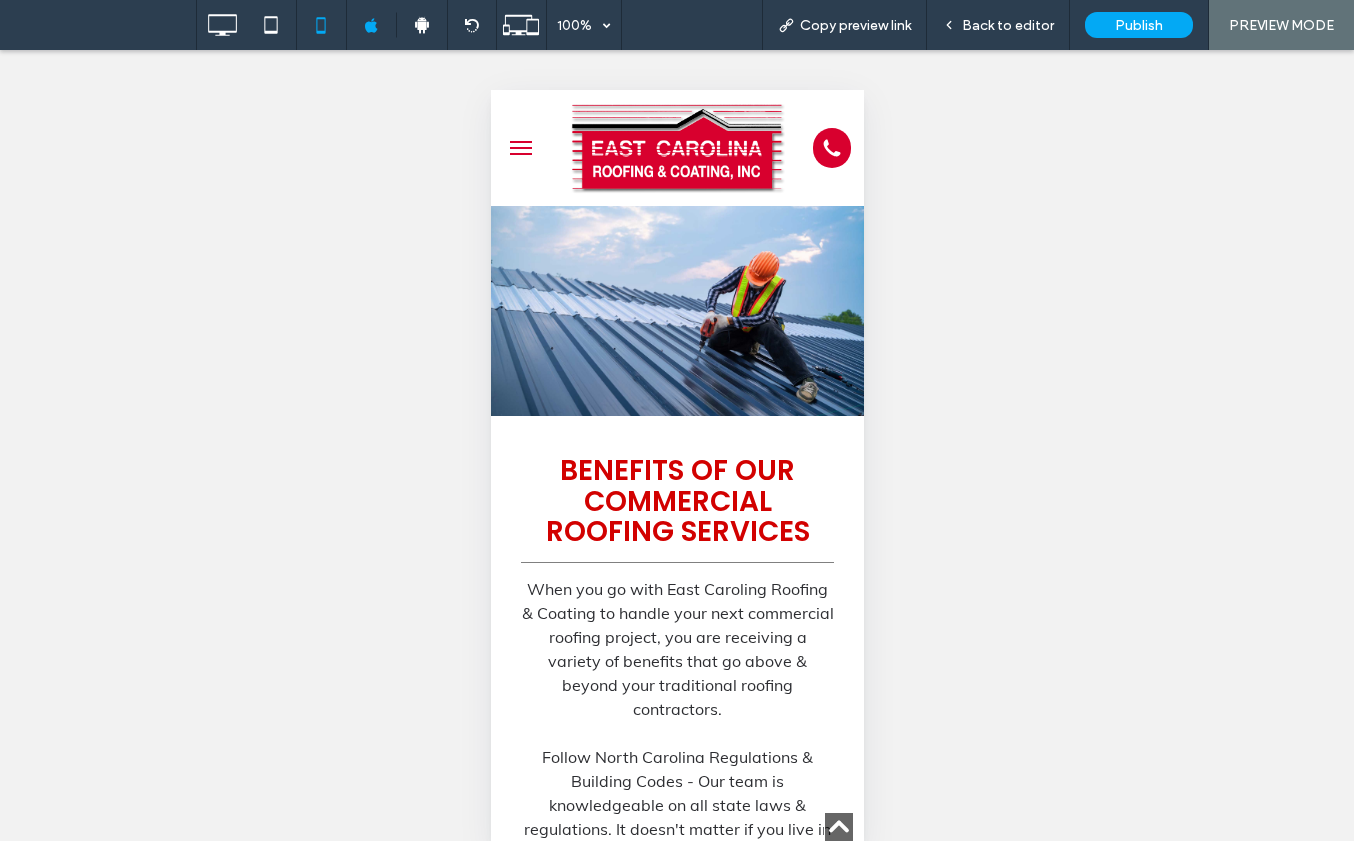 scroll, scrollTop: 2800, scrollLeft: 0, axis: vertical 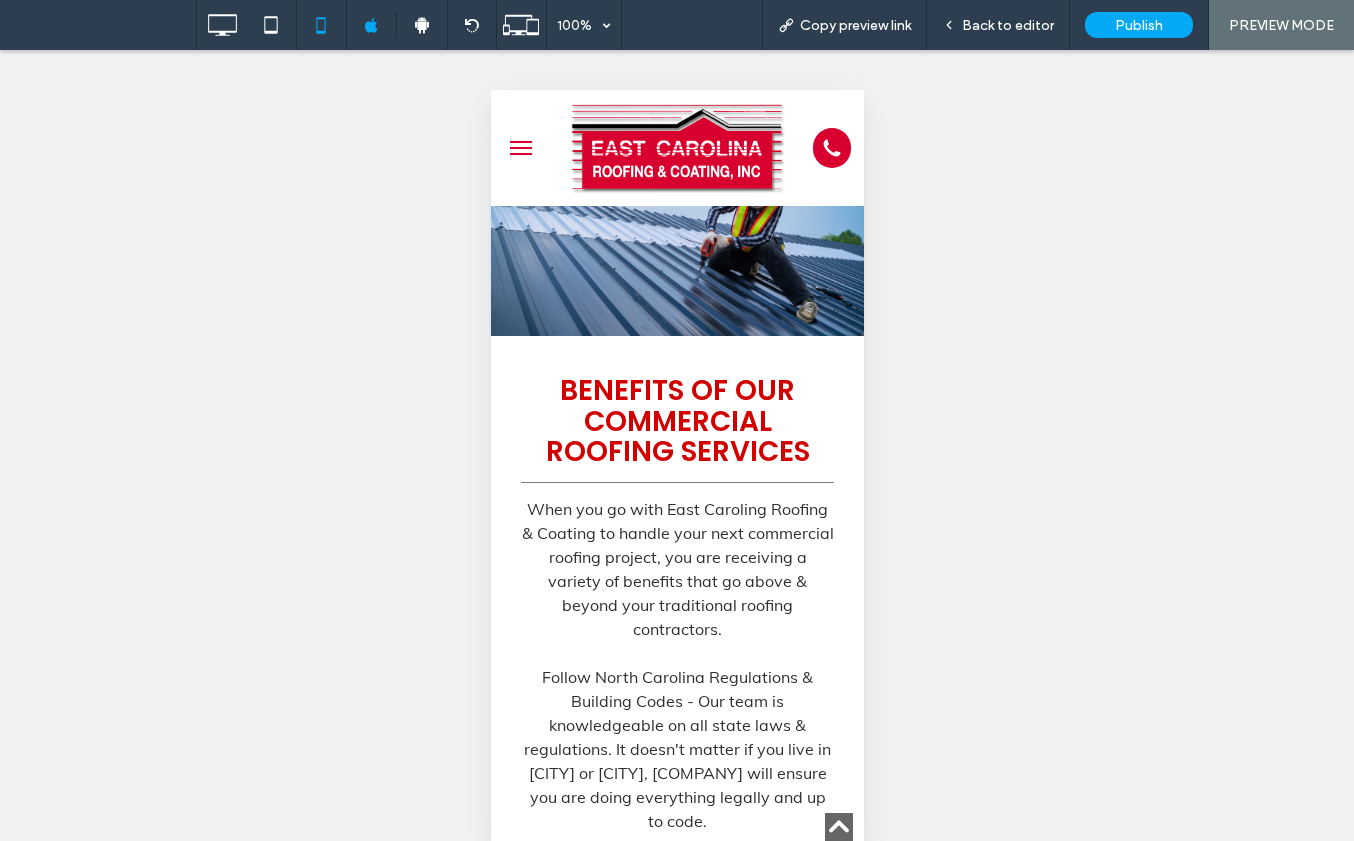 click at bounding box center (520, 148) 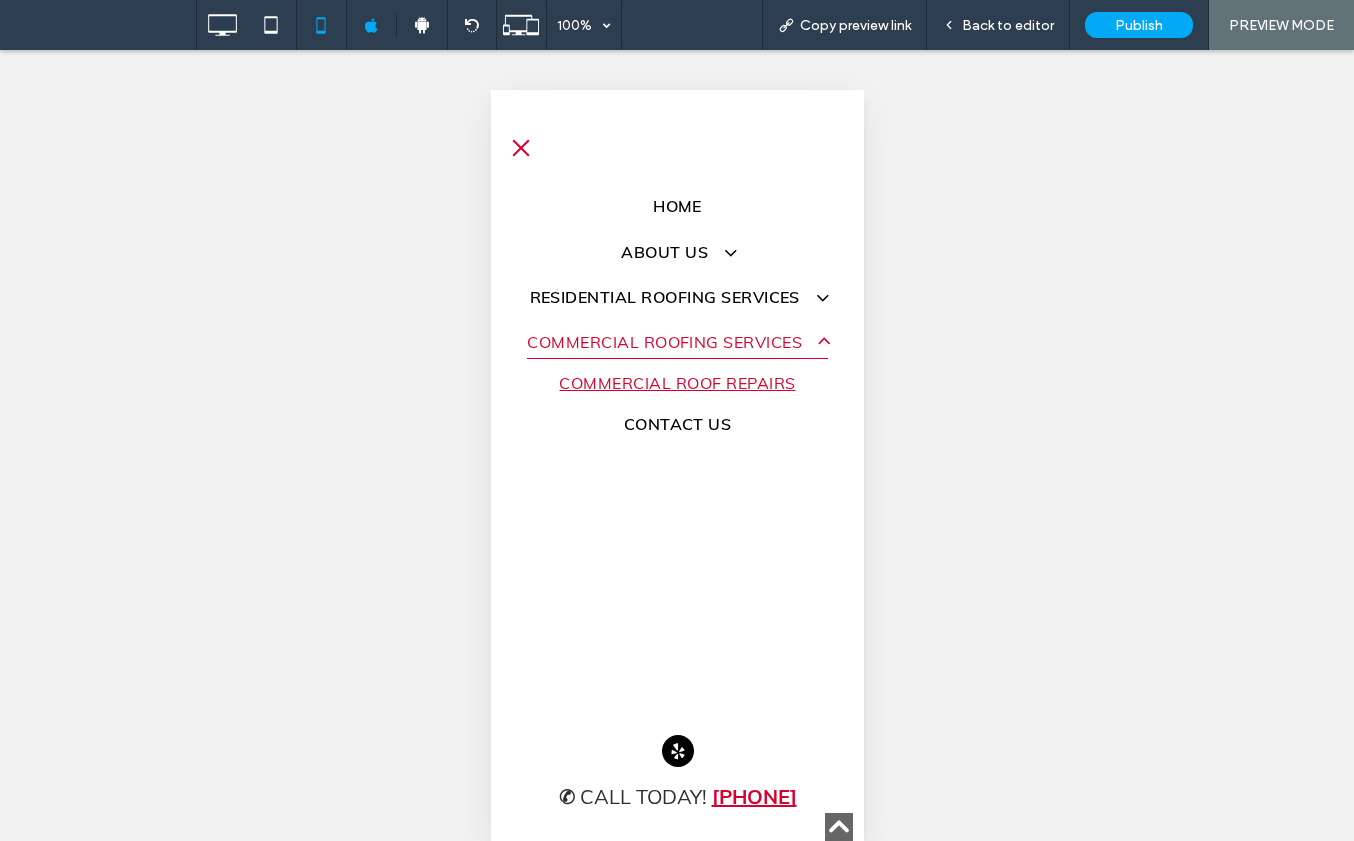 click on "Commercial Roof Repairs" at bounding box center (676, 383) 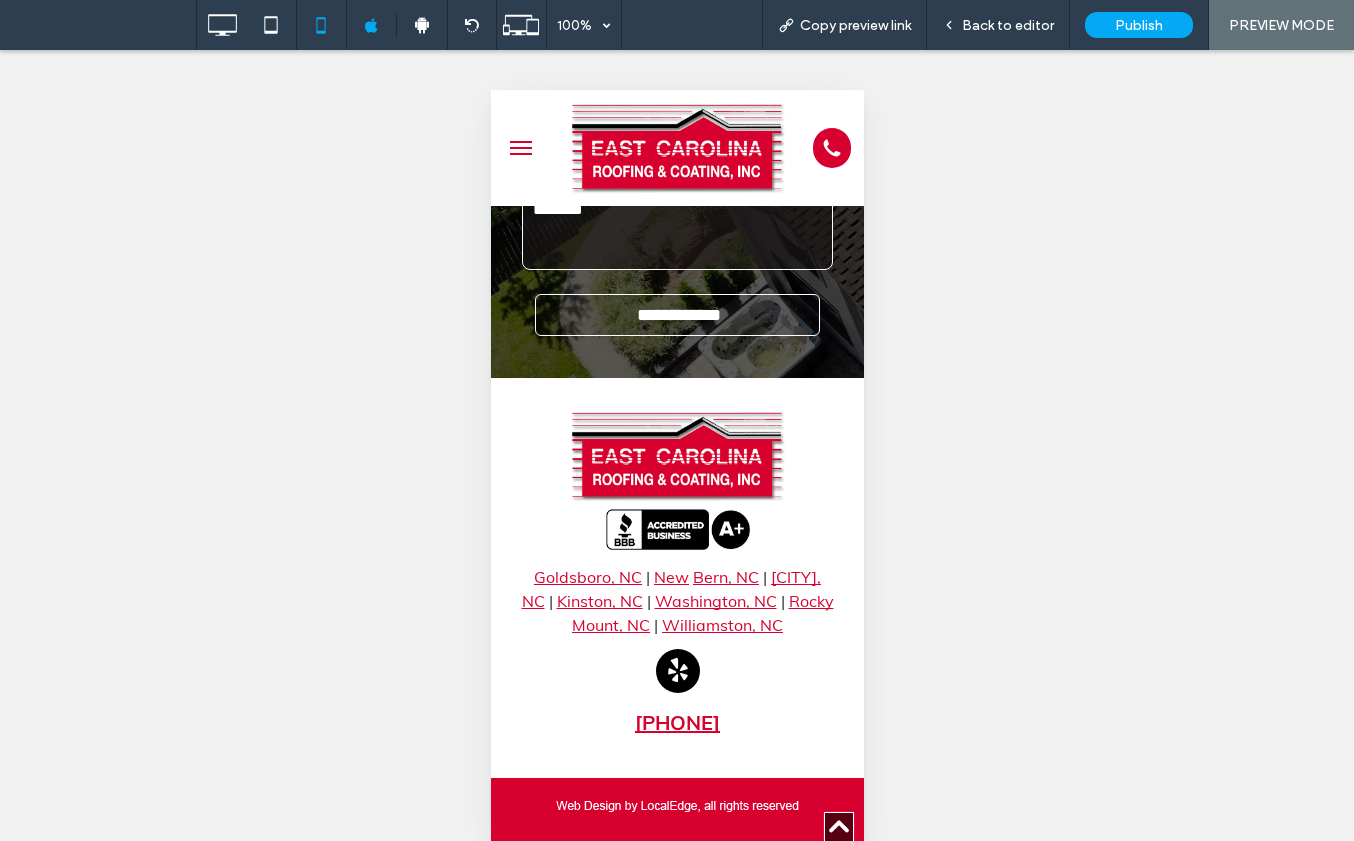 scroll, scrollTop: 3057, scrollLeft: 0, axis: vertical 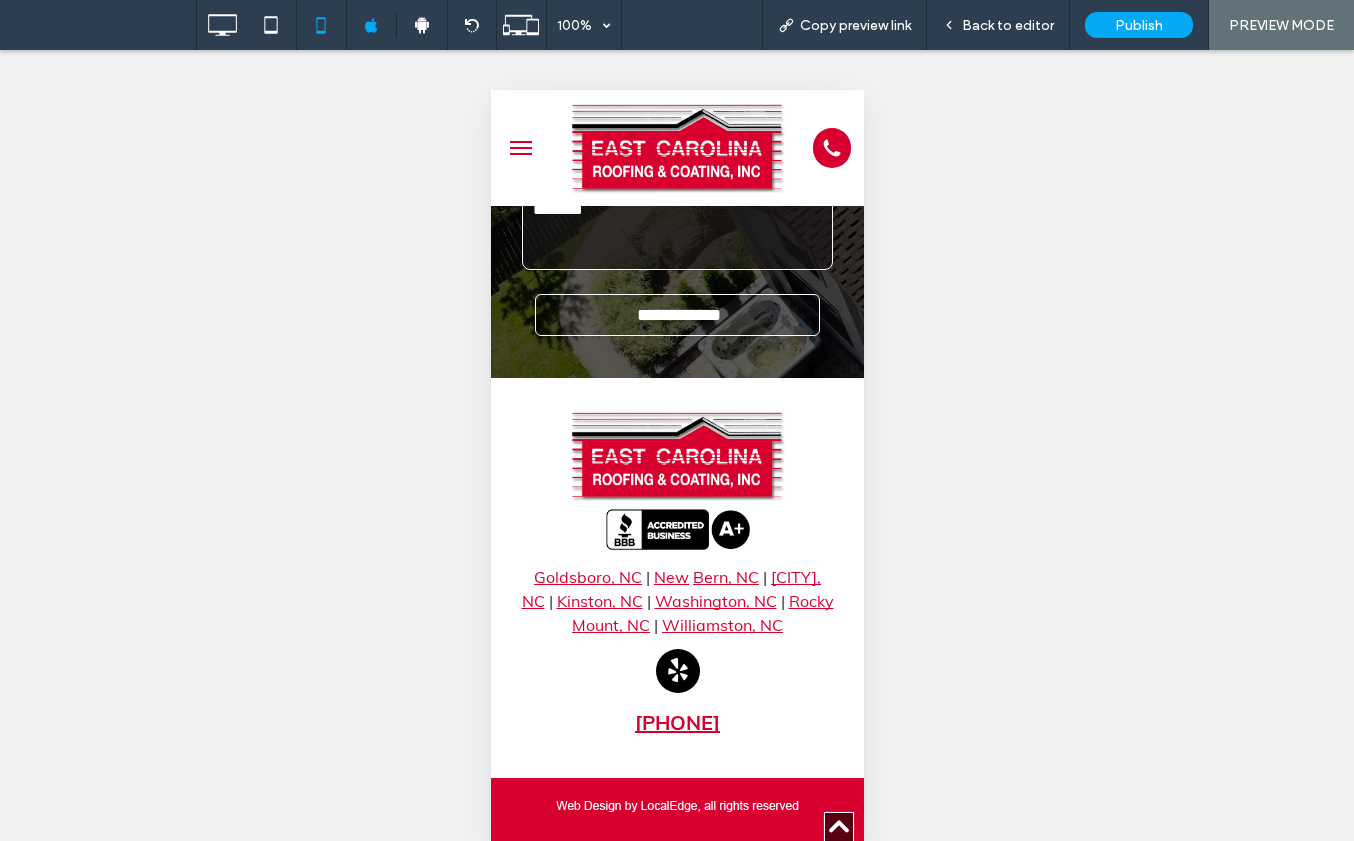 click on "Goldsboro" at bounding box center [571, 577] 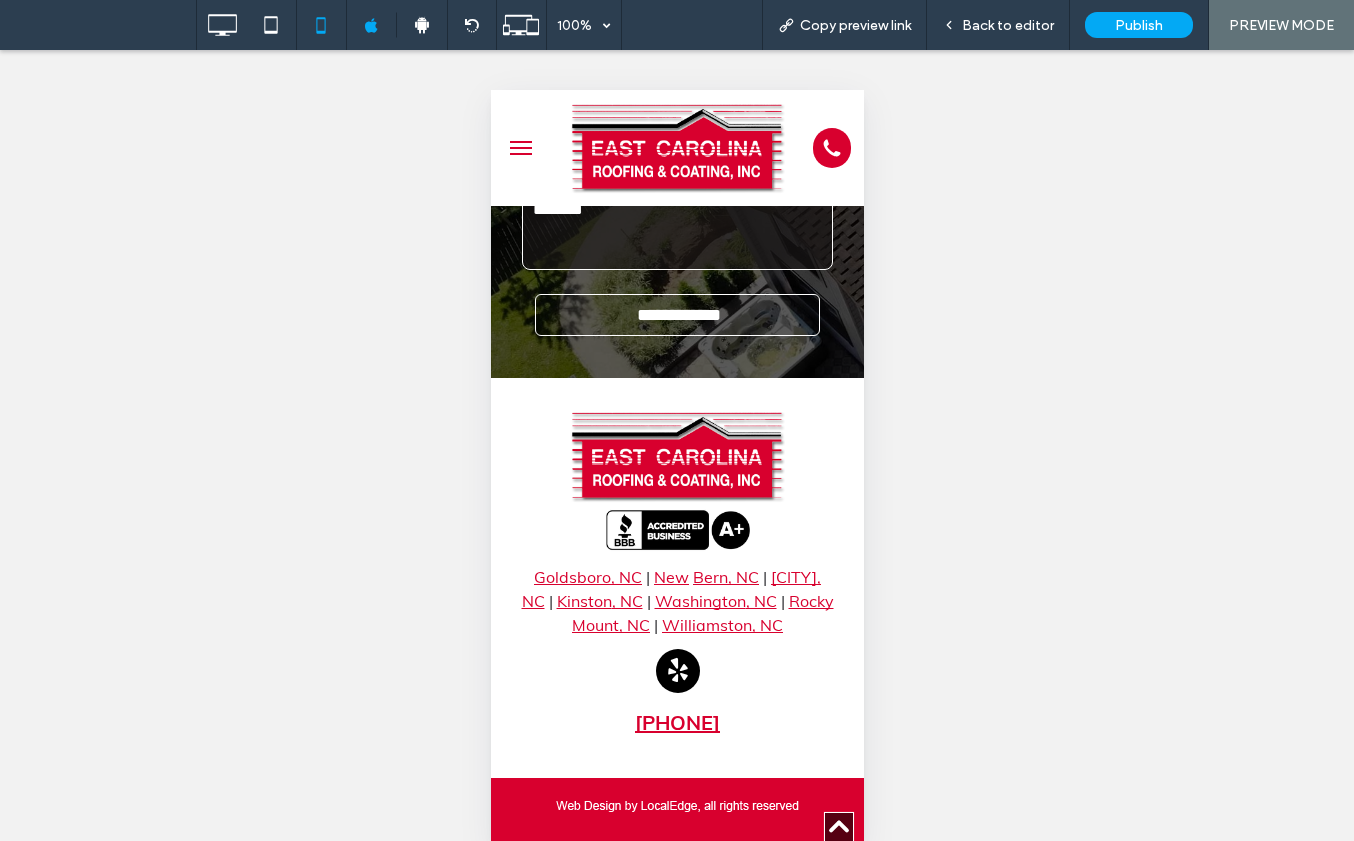 scroll, scrollTop: 3065, scrollLeft: 0, axis: vertical 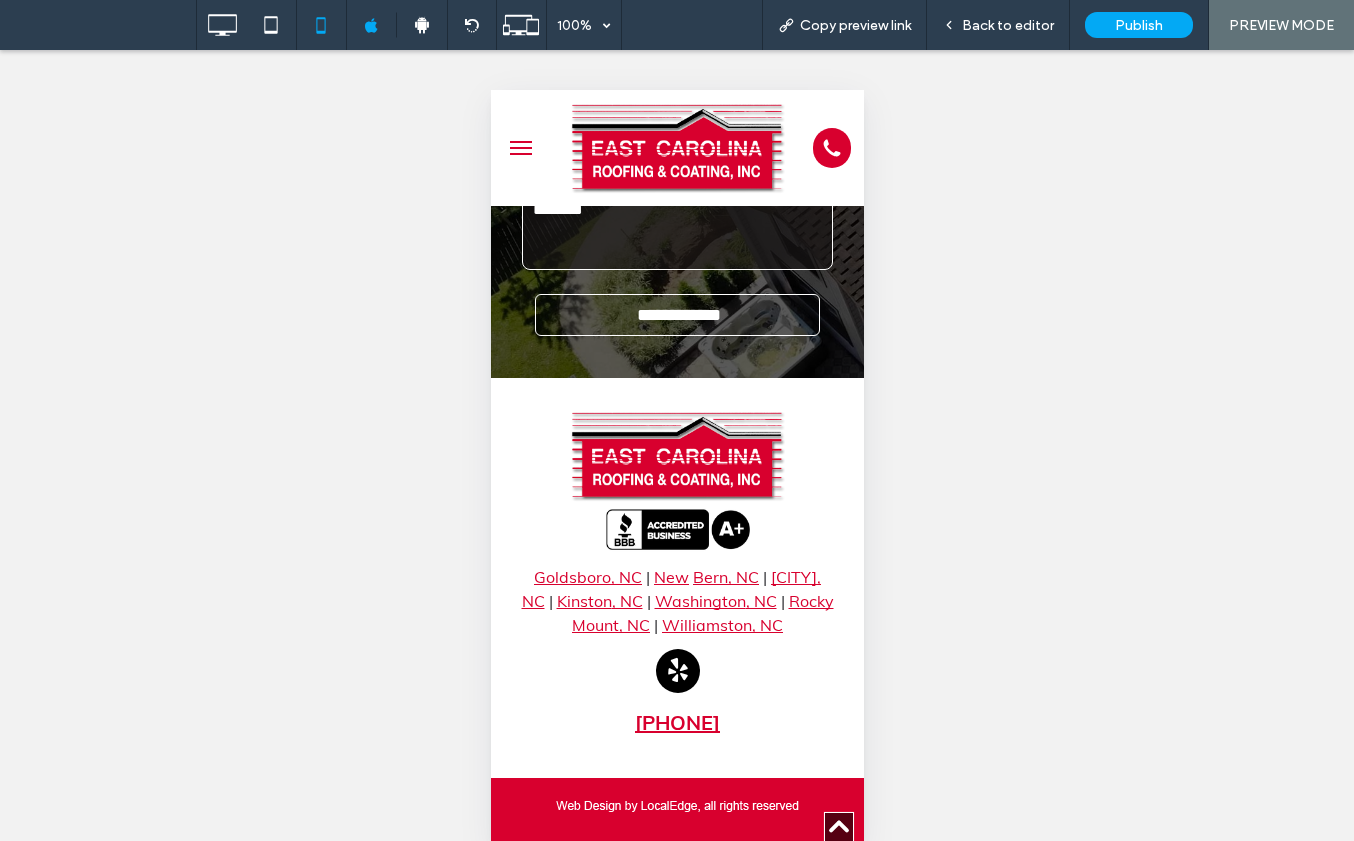 click on "Bern" at bounding box center [709, 577] 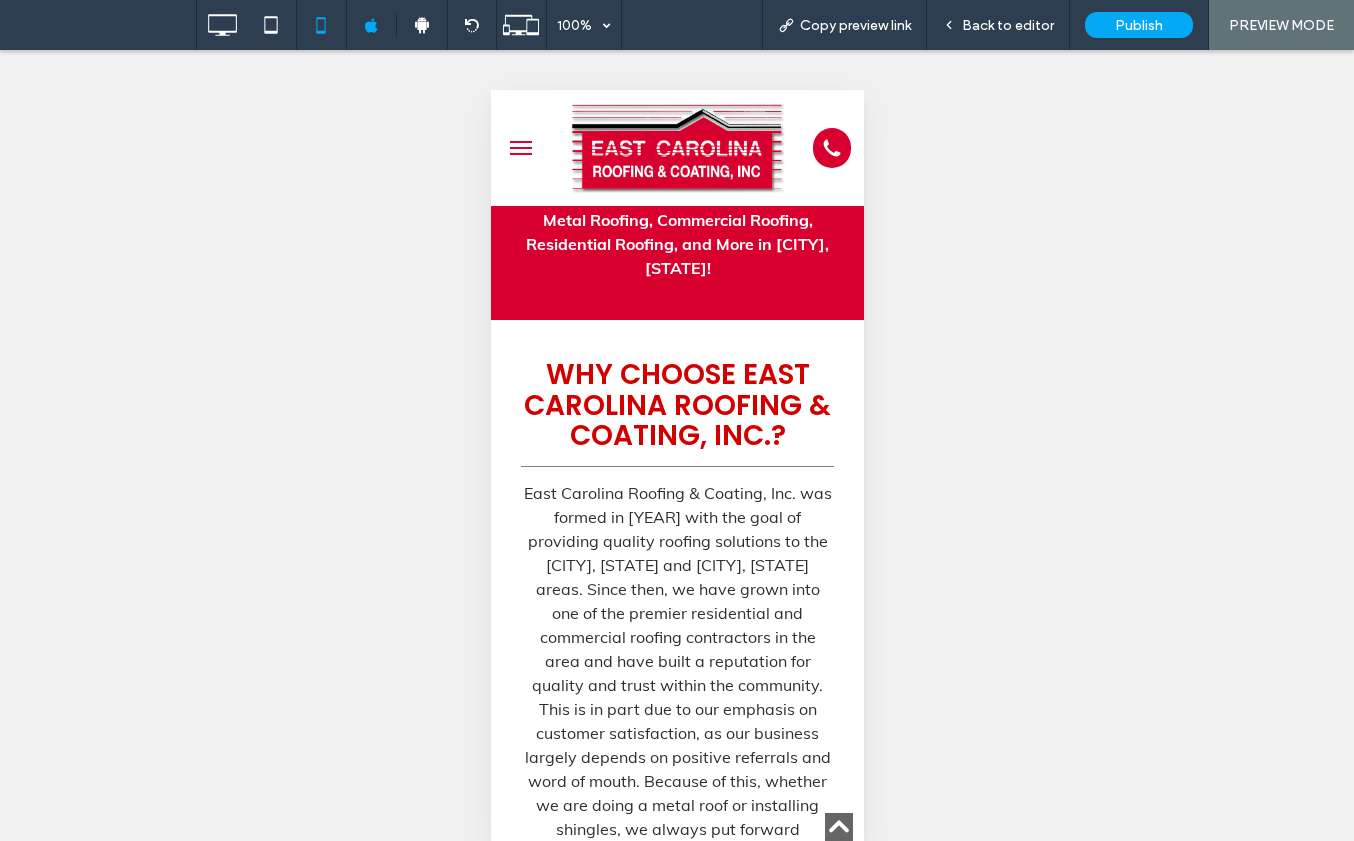 scroll, scrollTop: 4900, scrollLeft: 0, axis: vertical 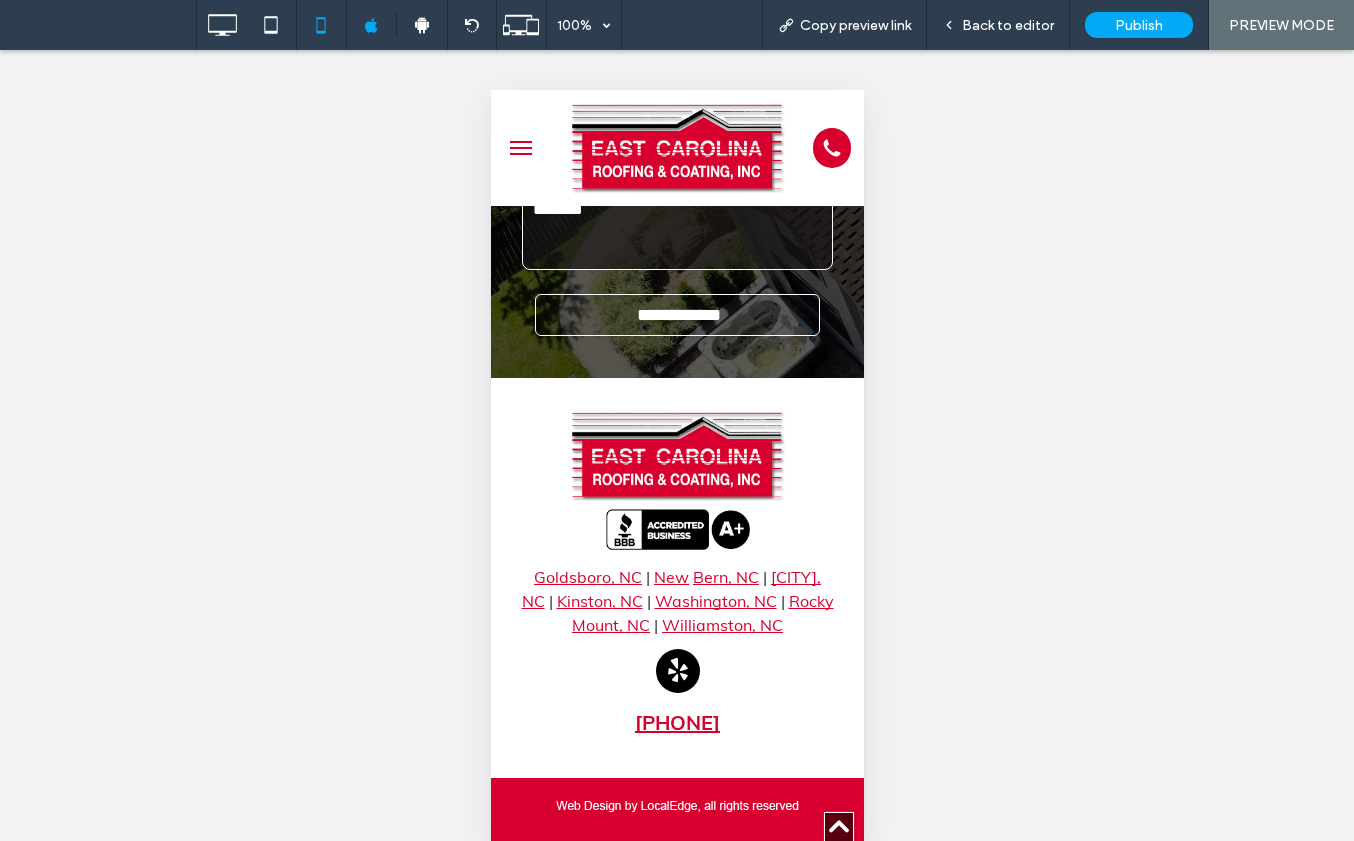 click on "Kinston" at bounding box center [583, 601] 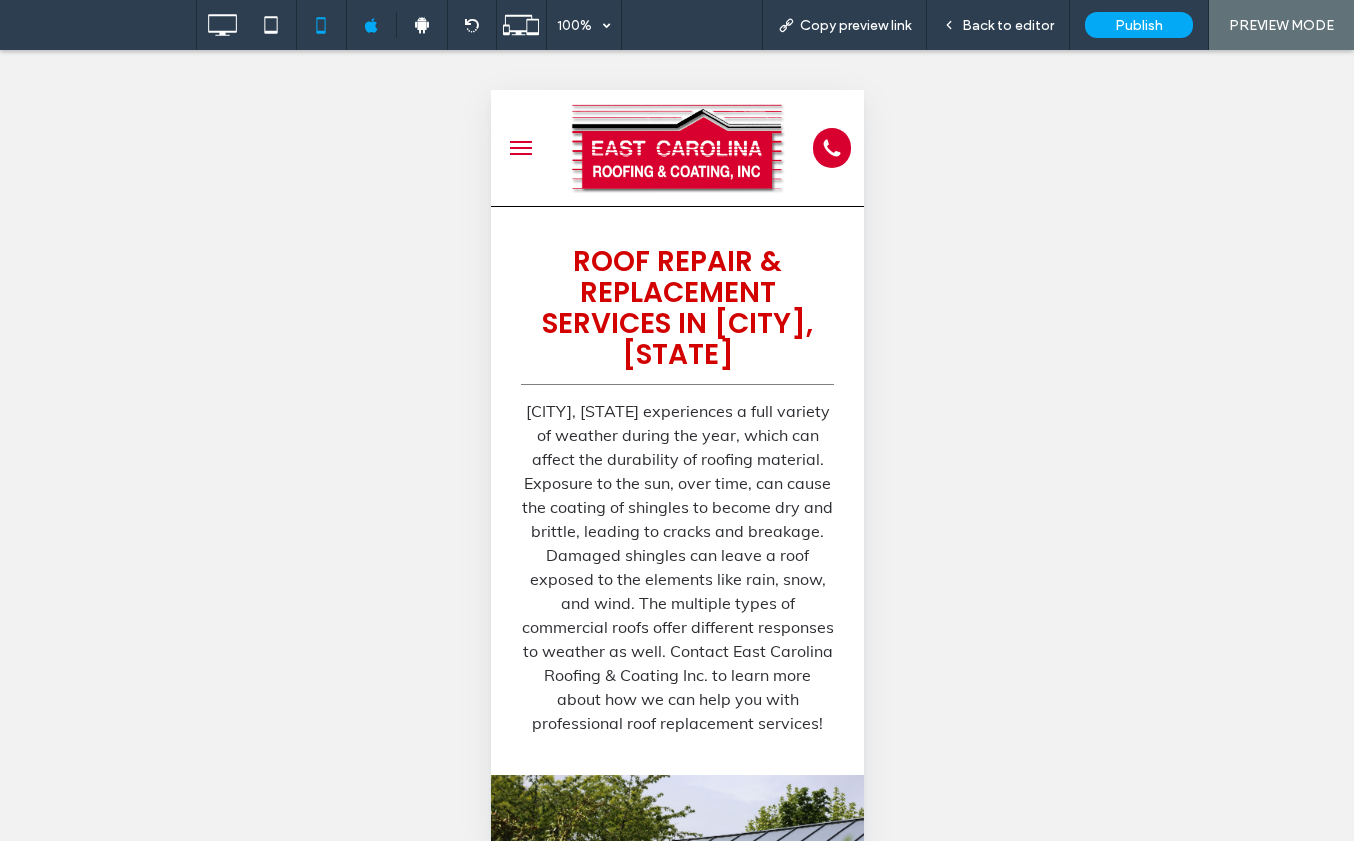 scroll, scrollTop: 0, scrollLeft: 0, axis: both 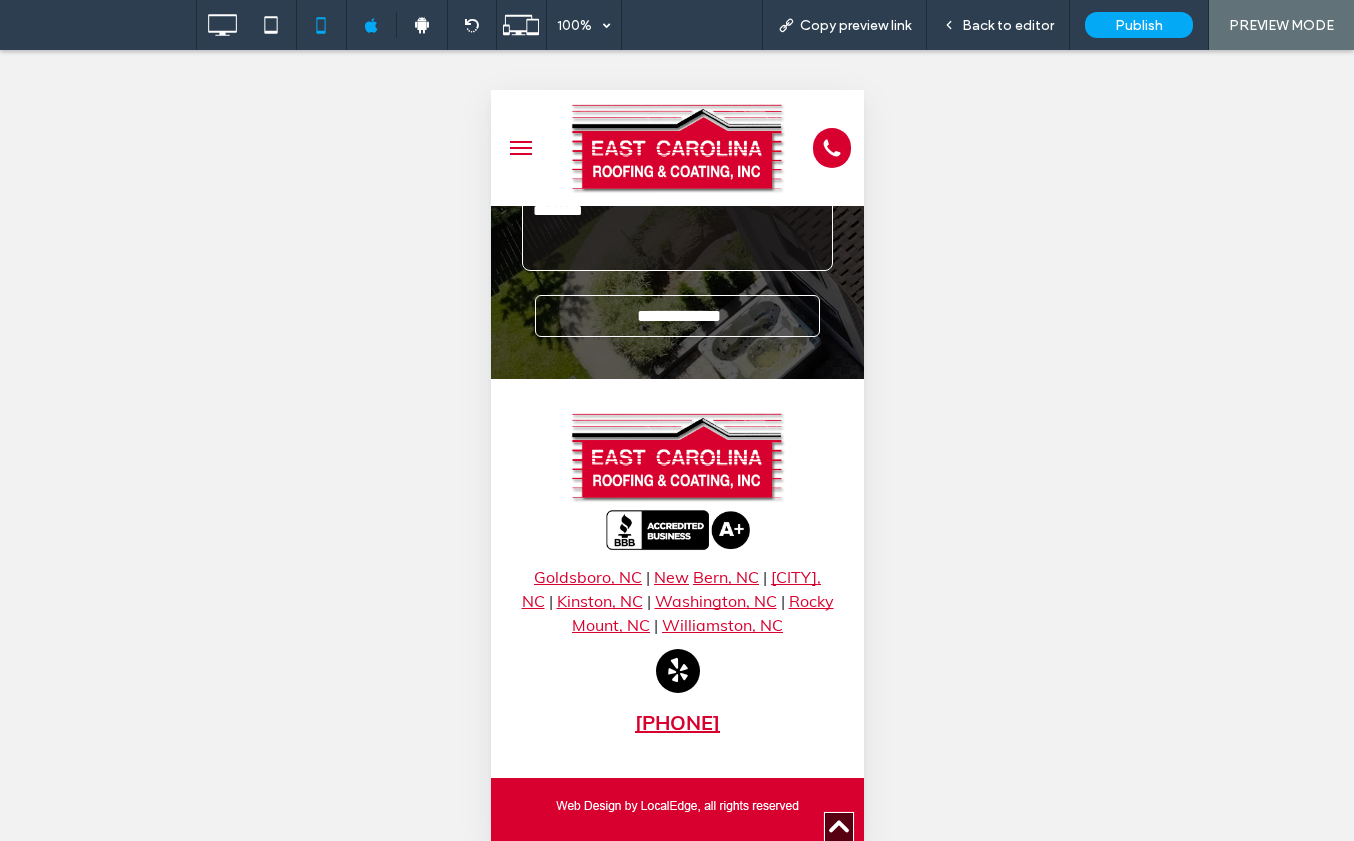 click on "Mount" at bounding box center [594, 625] 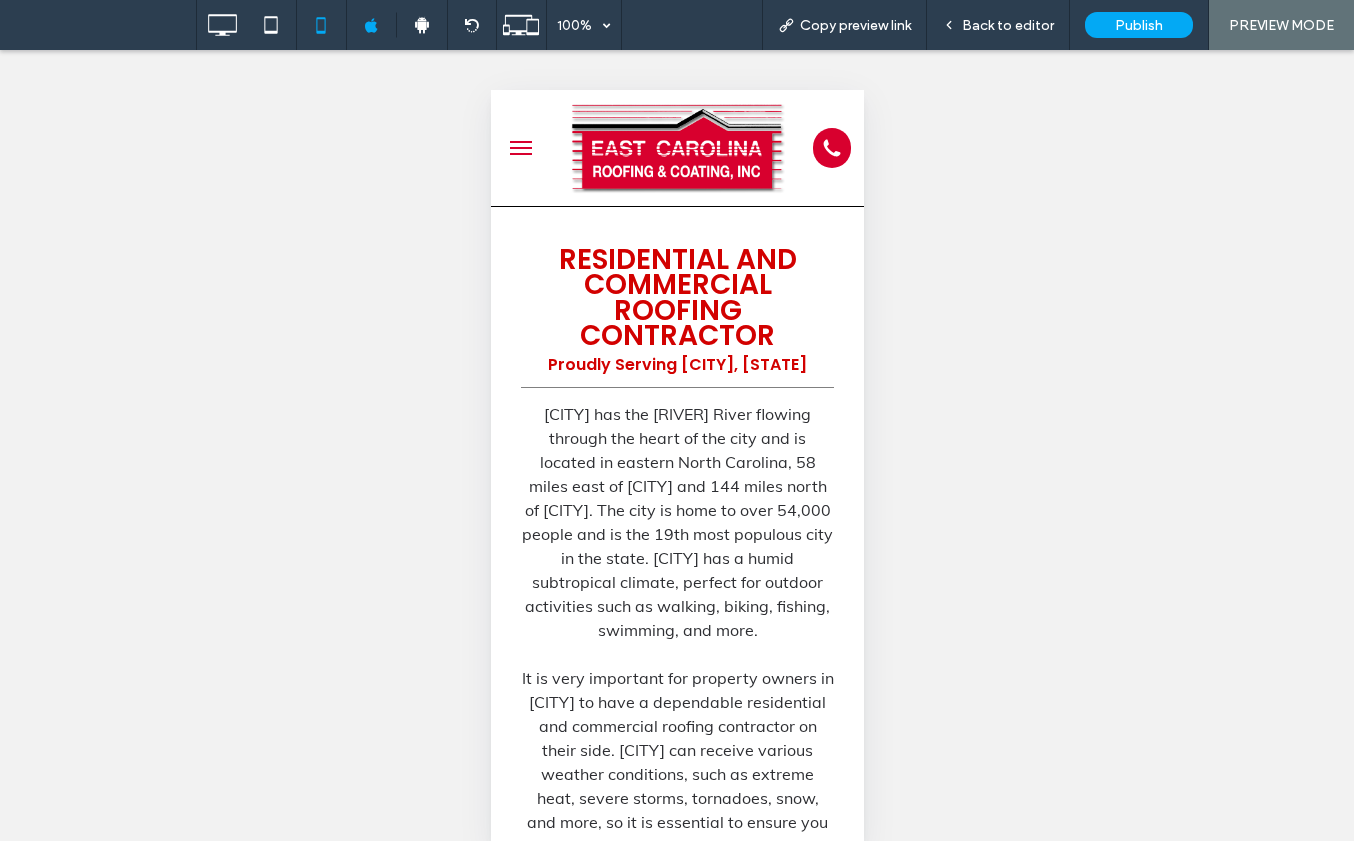 scroll, scrollTop: 0, scrollLeft: 0, axis: both 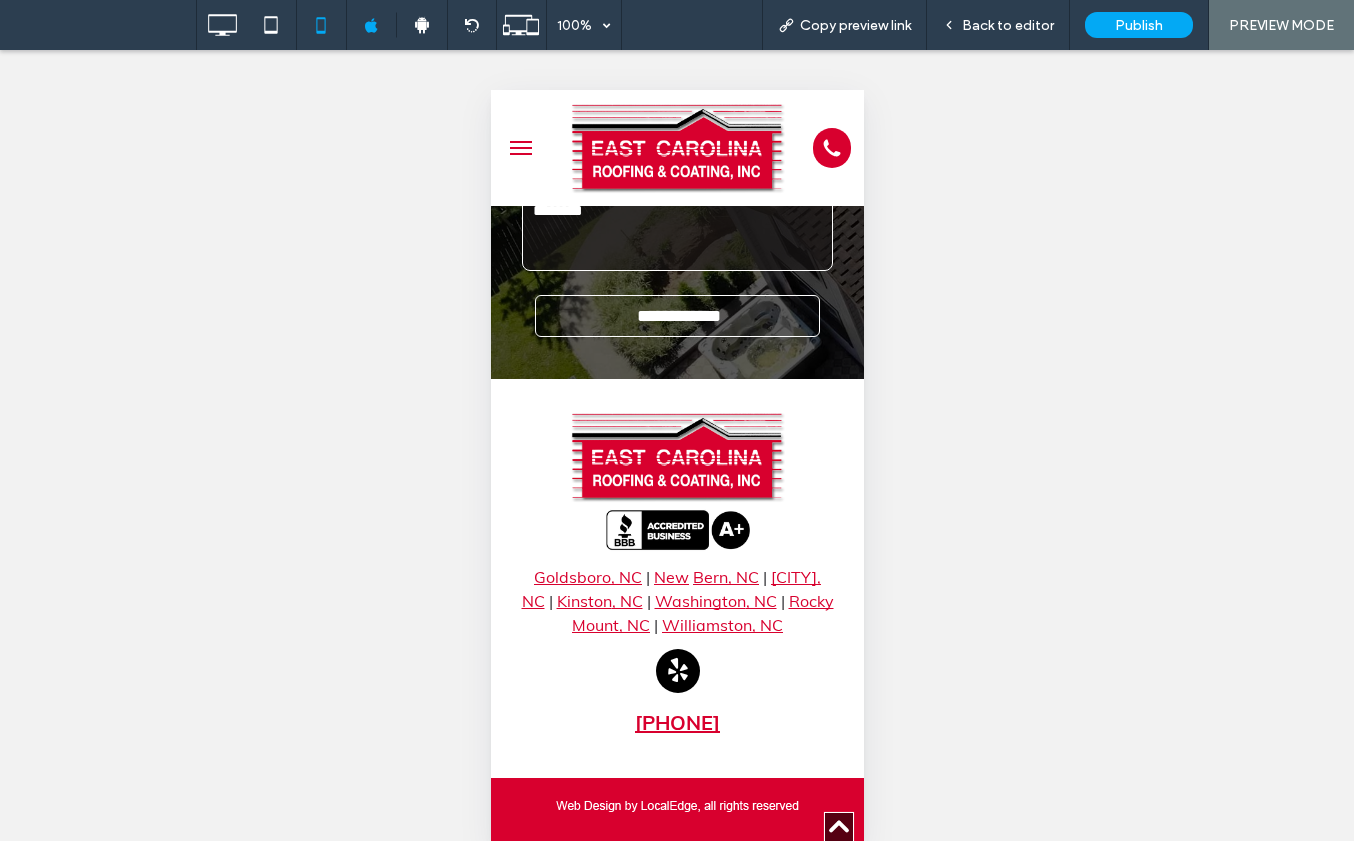 click on "Williamston" at bounding box center [706, 625] 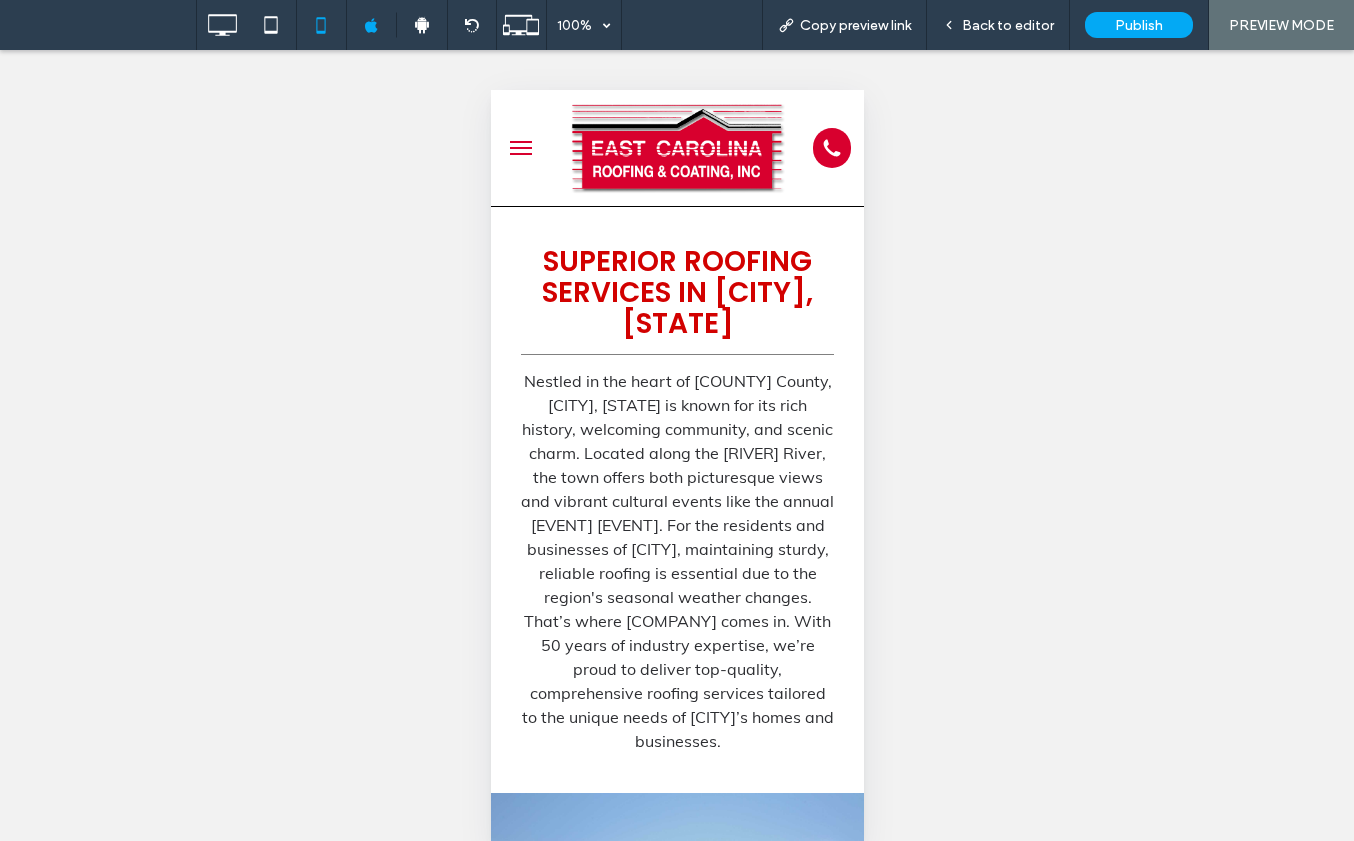 scroll, scrollTop: 0, scrollLeft: 0, axis: both 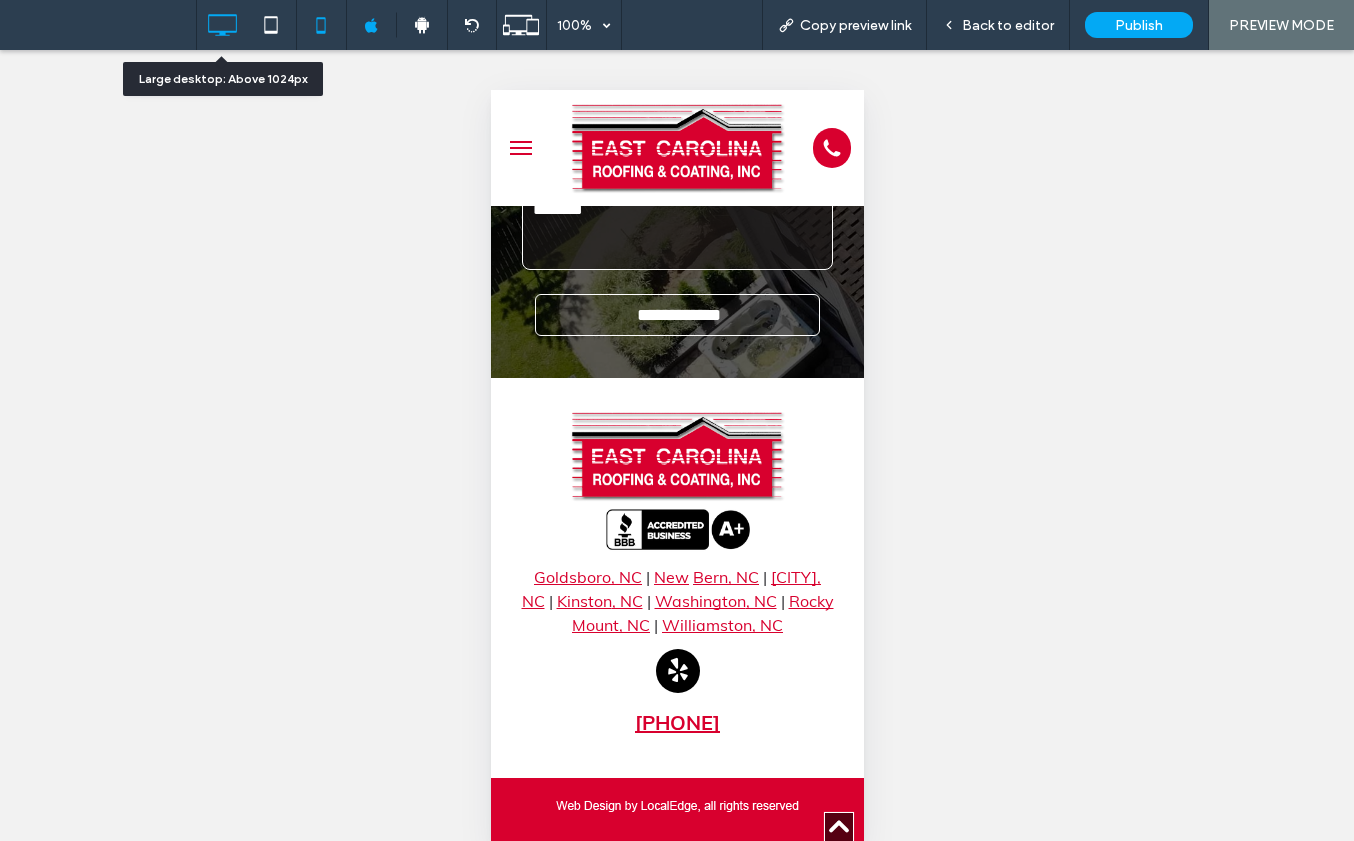 click 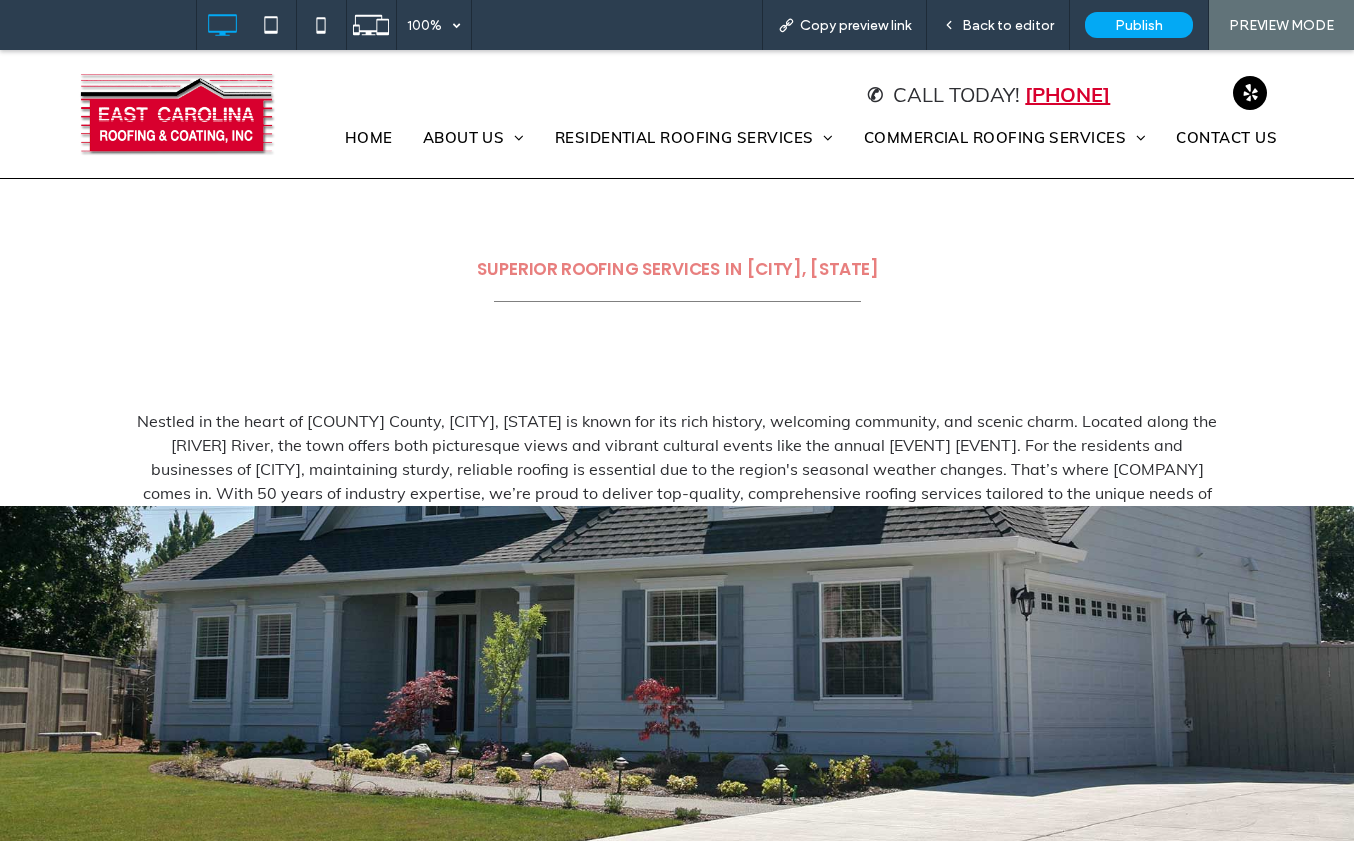 scroll, scrollTop: 0, scrollLeft: 0, axis: both 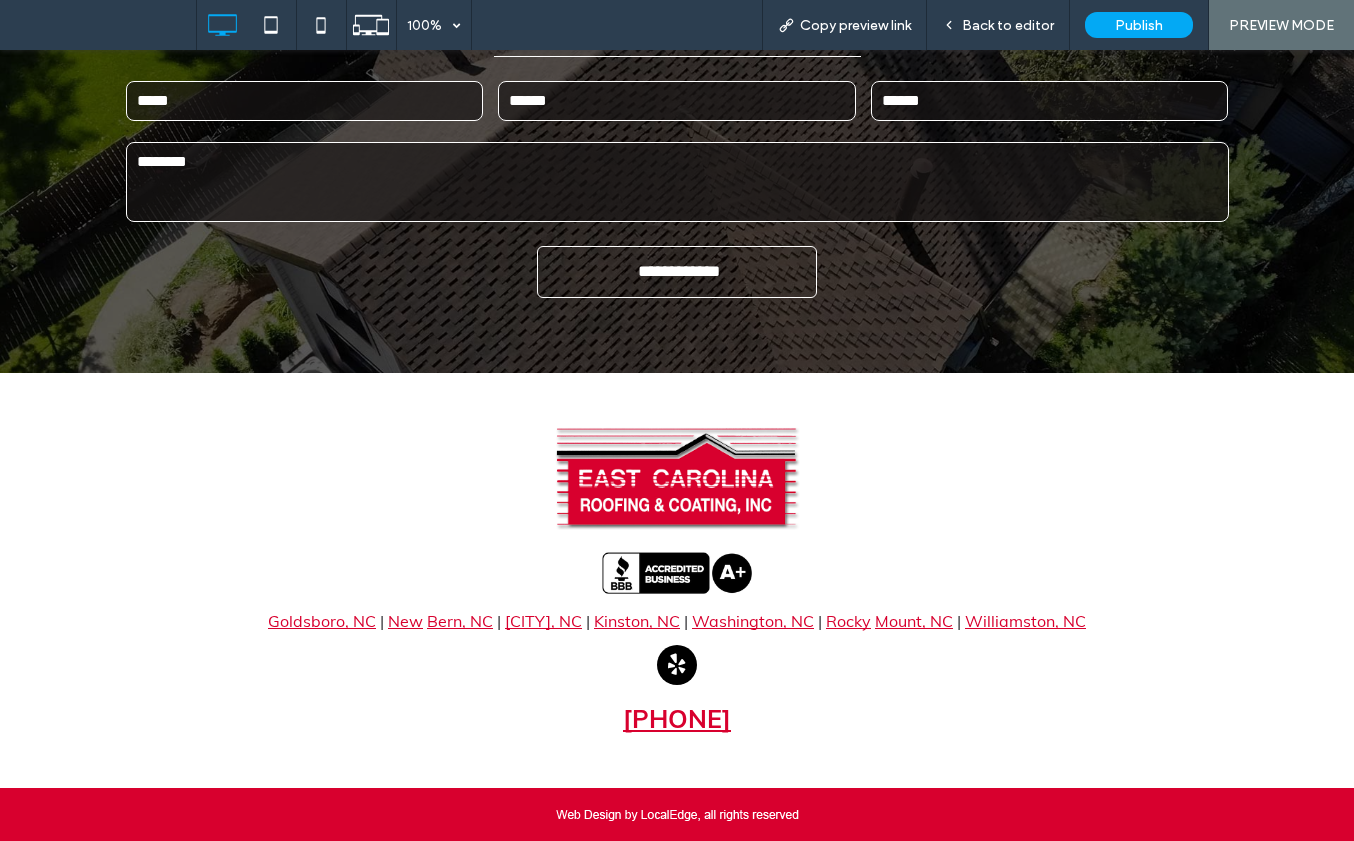 click on "Bern" at bounding box center (444, 621) 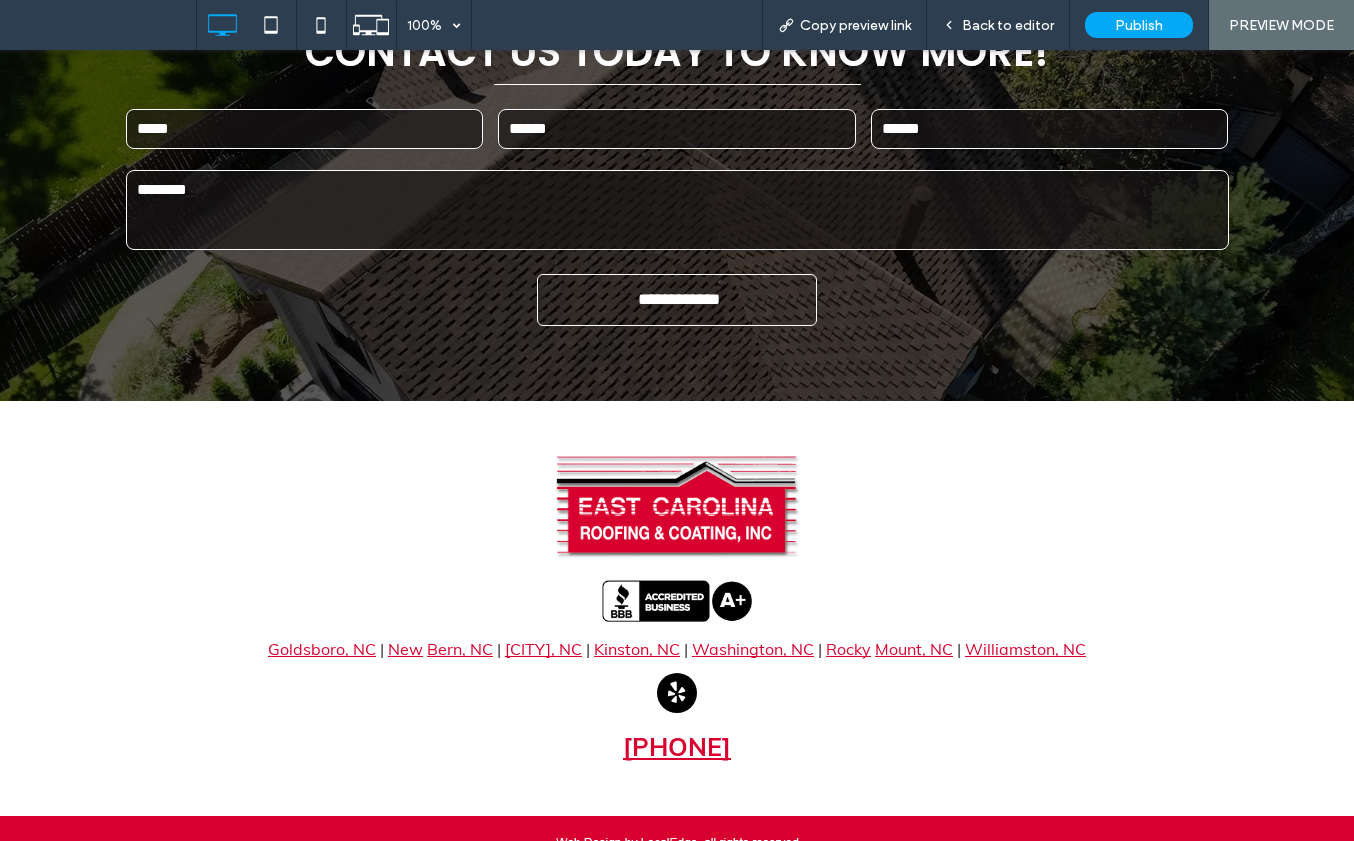 scroll, scrollTop: 3731, scrollLeft: 0, axis: vertical 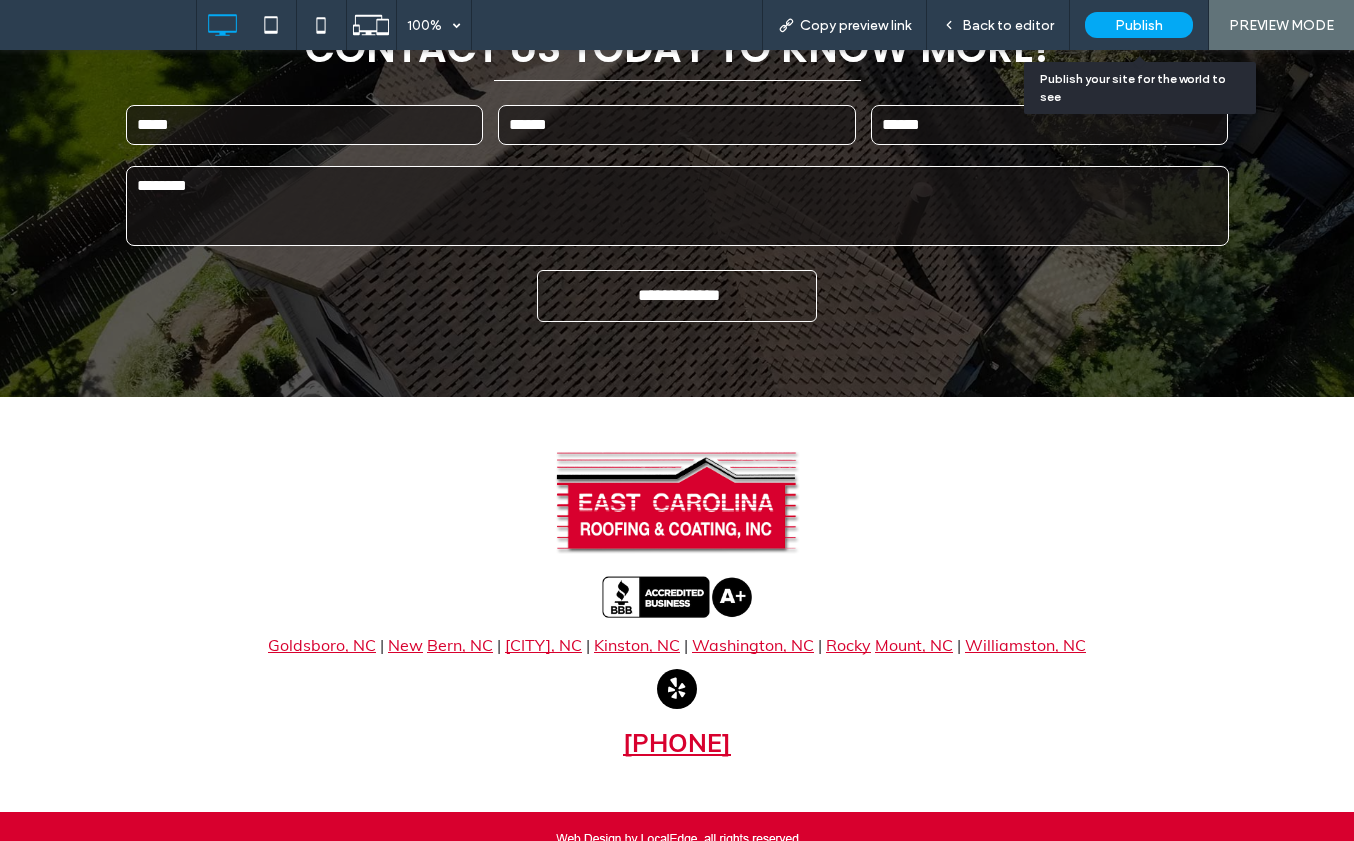 click on "Publish" at bounding box center (1139, 25) 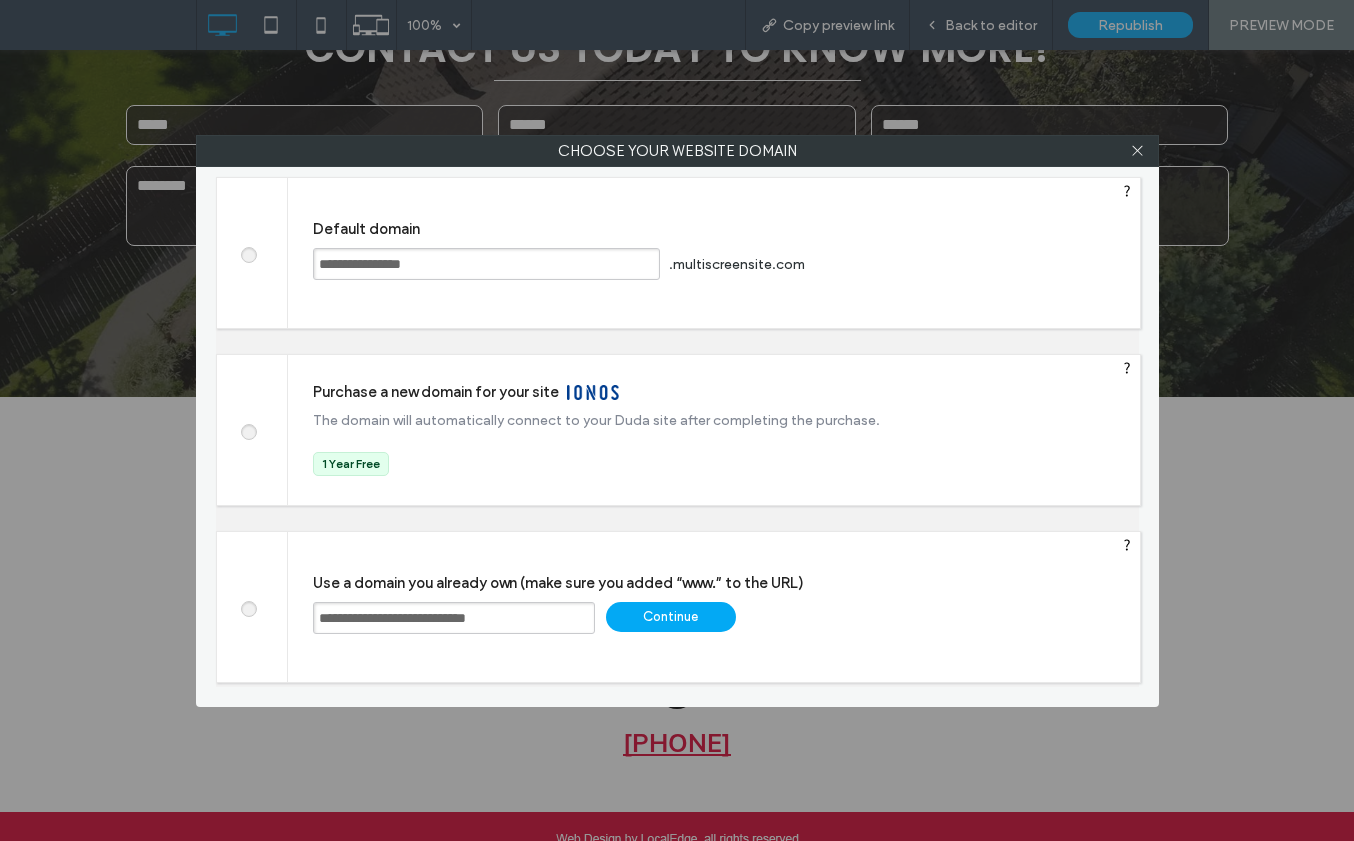click on "**********" at bounding box center (677, 421) 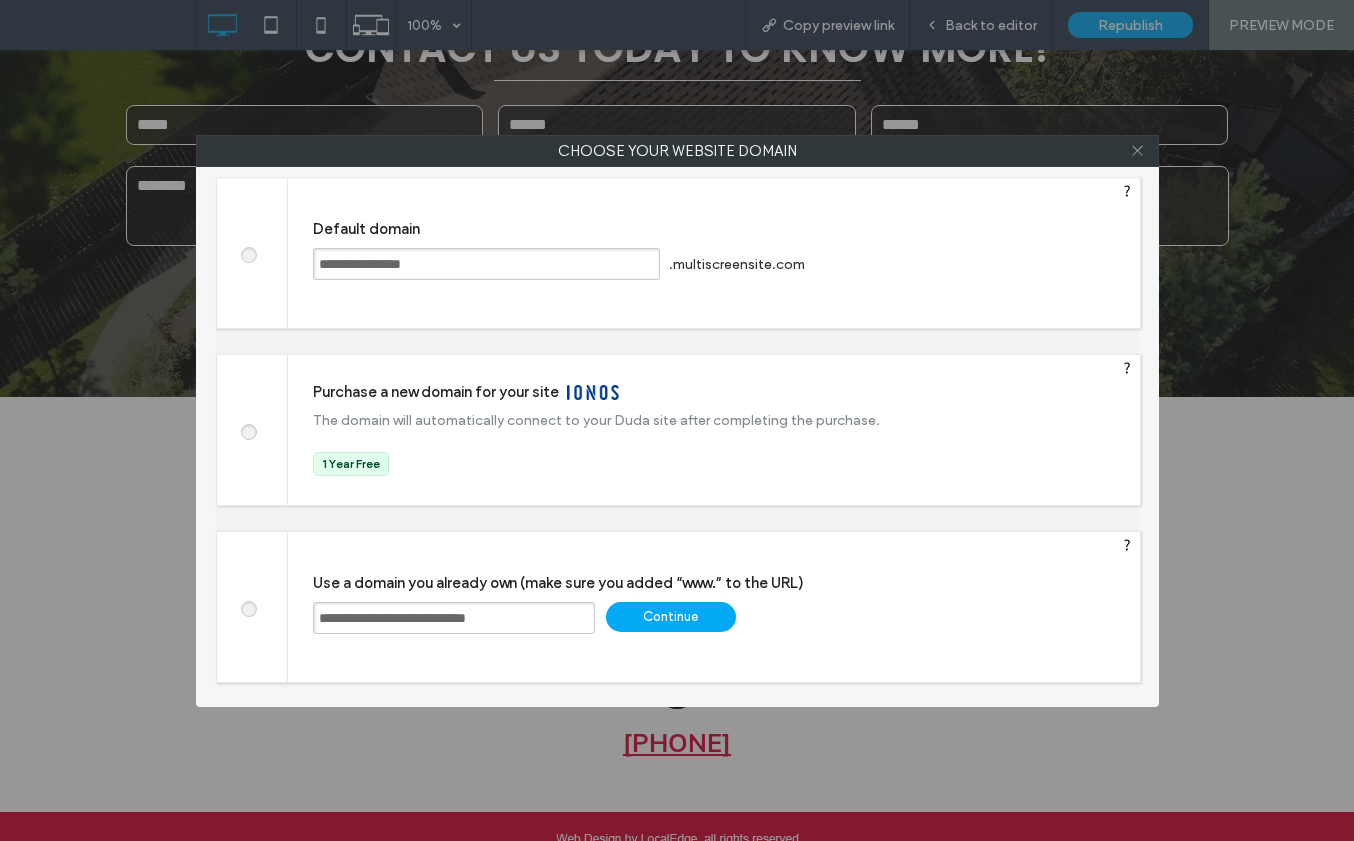click 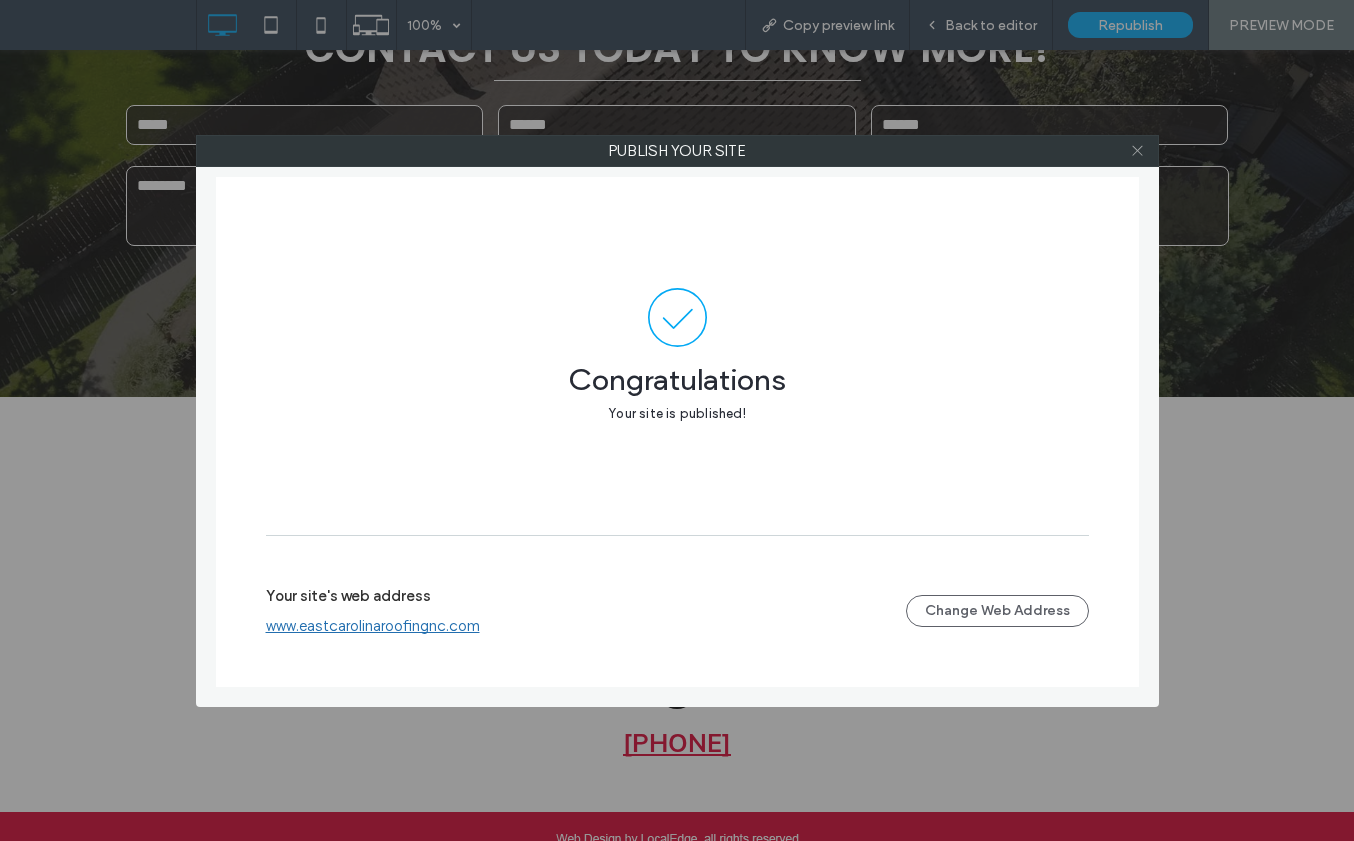 click 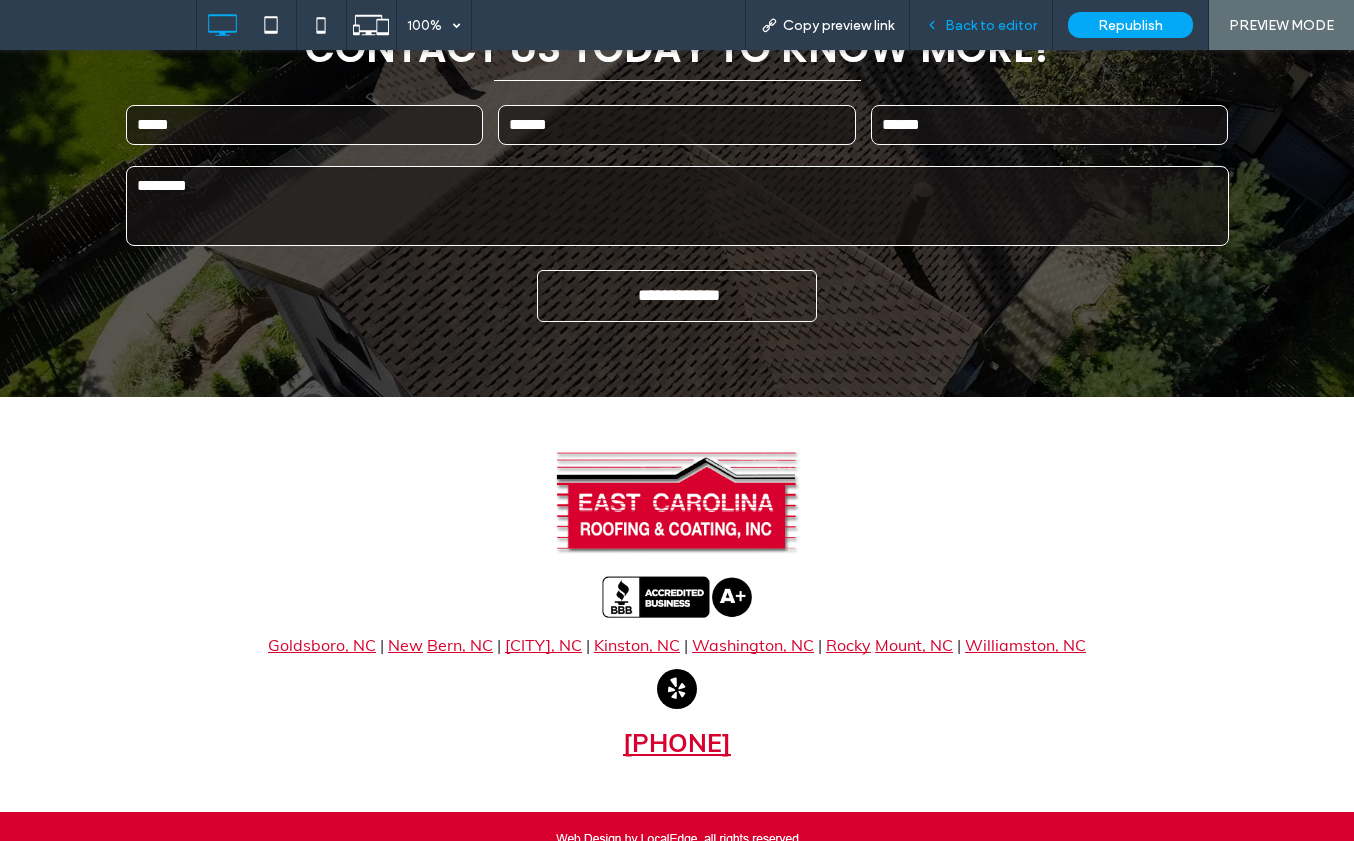 drag, startPoint x: 982, startPoint y: 19, endPoint x: 983, endPoint y: 8, distance: 11.045361 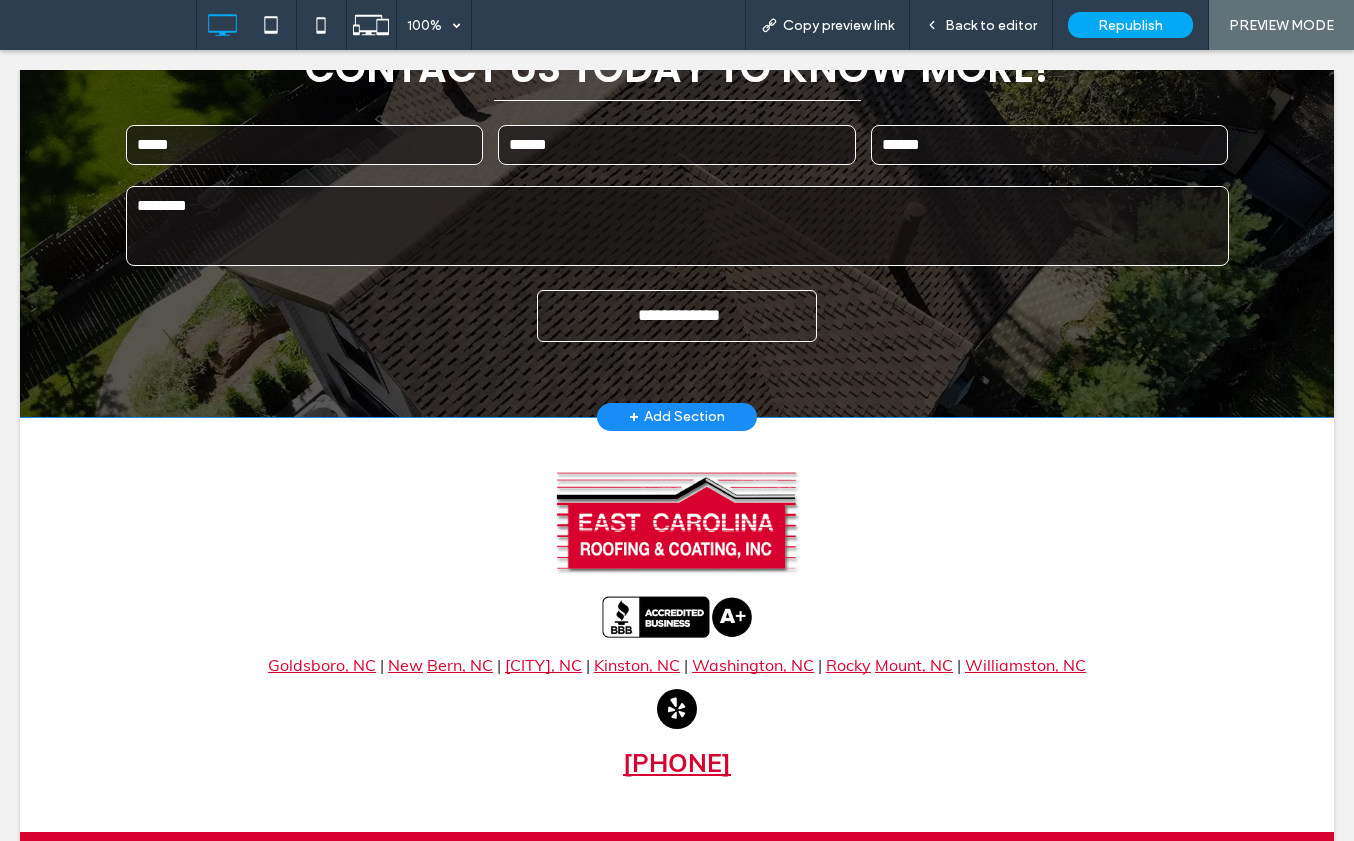 scroll, scrollTop: 3752, scrollLeft: 0, axis: vertical 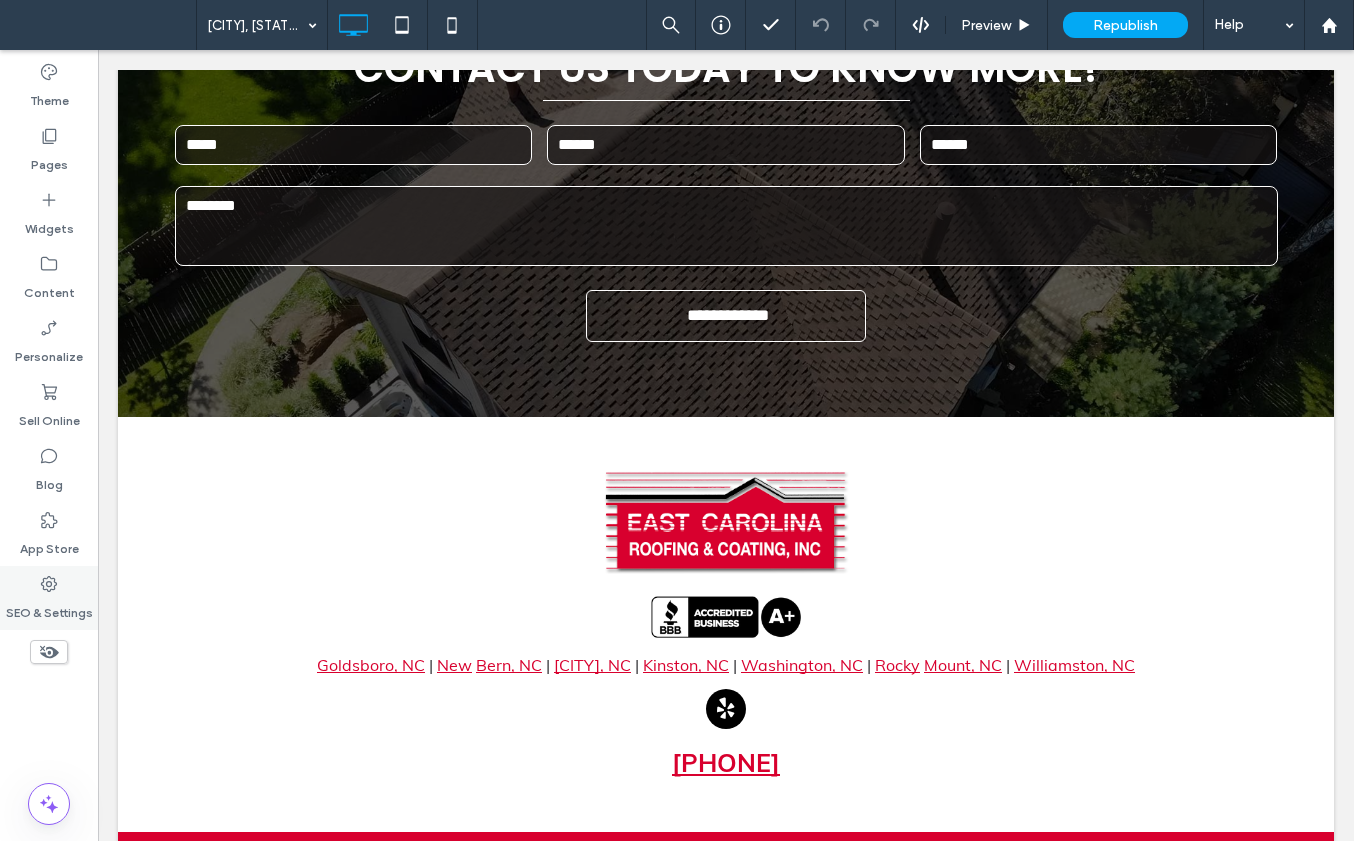 click on "SEO & Settings" at bounding box center (49, 608) 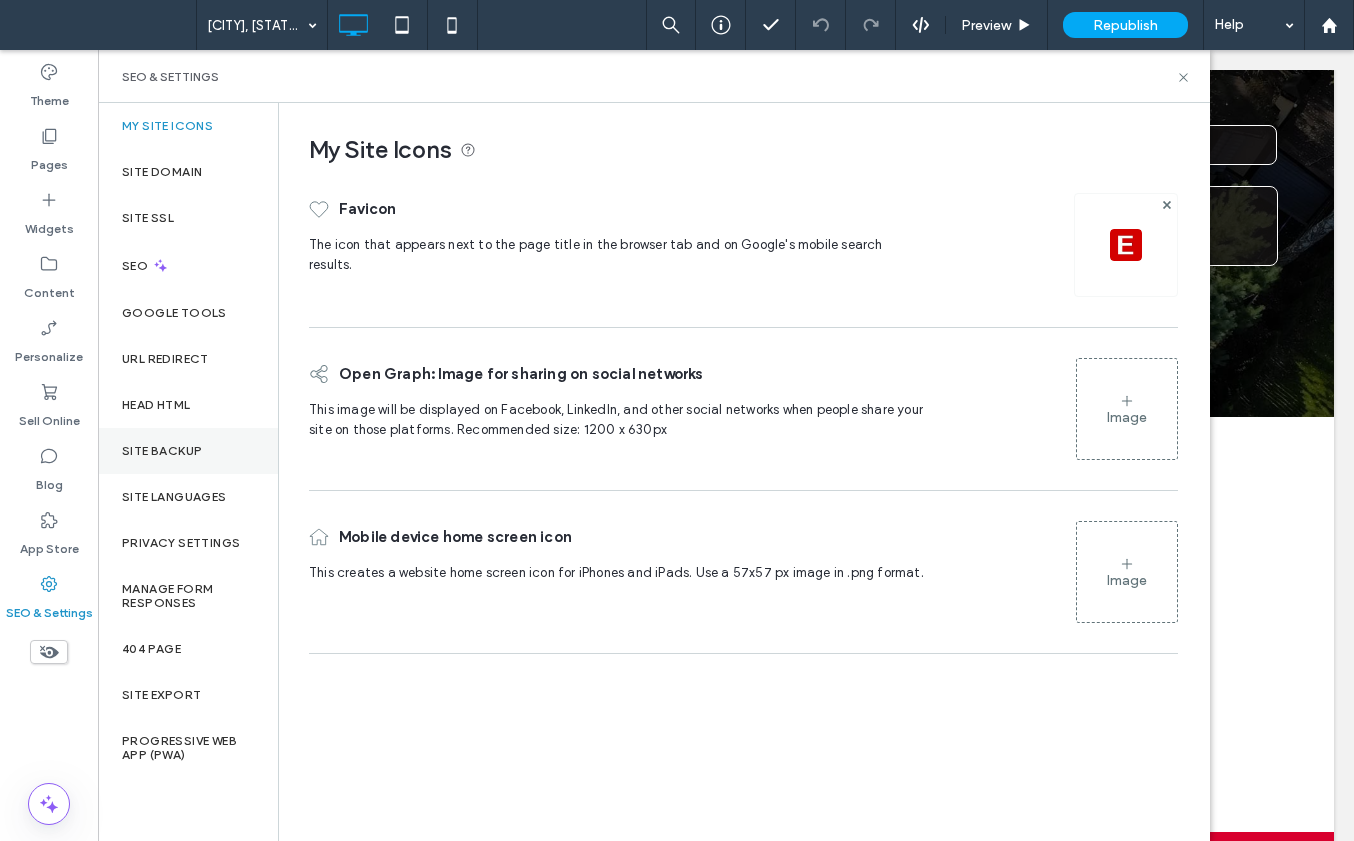 click on "Site Backup" at bounding box center (162, 451) 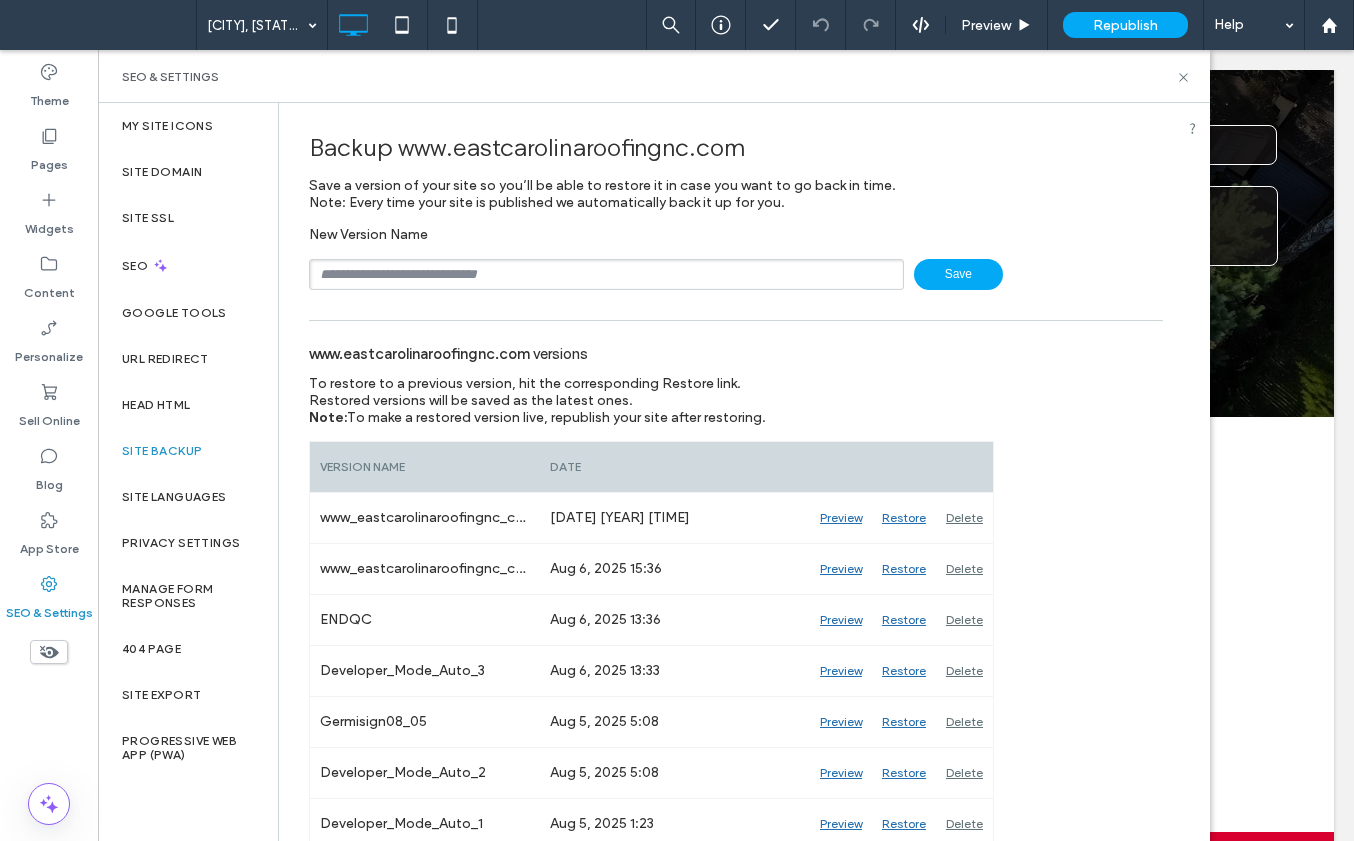 click at bounding box center (606, 274) 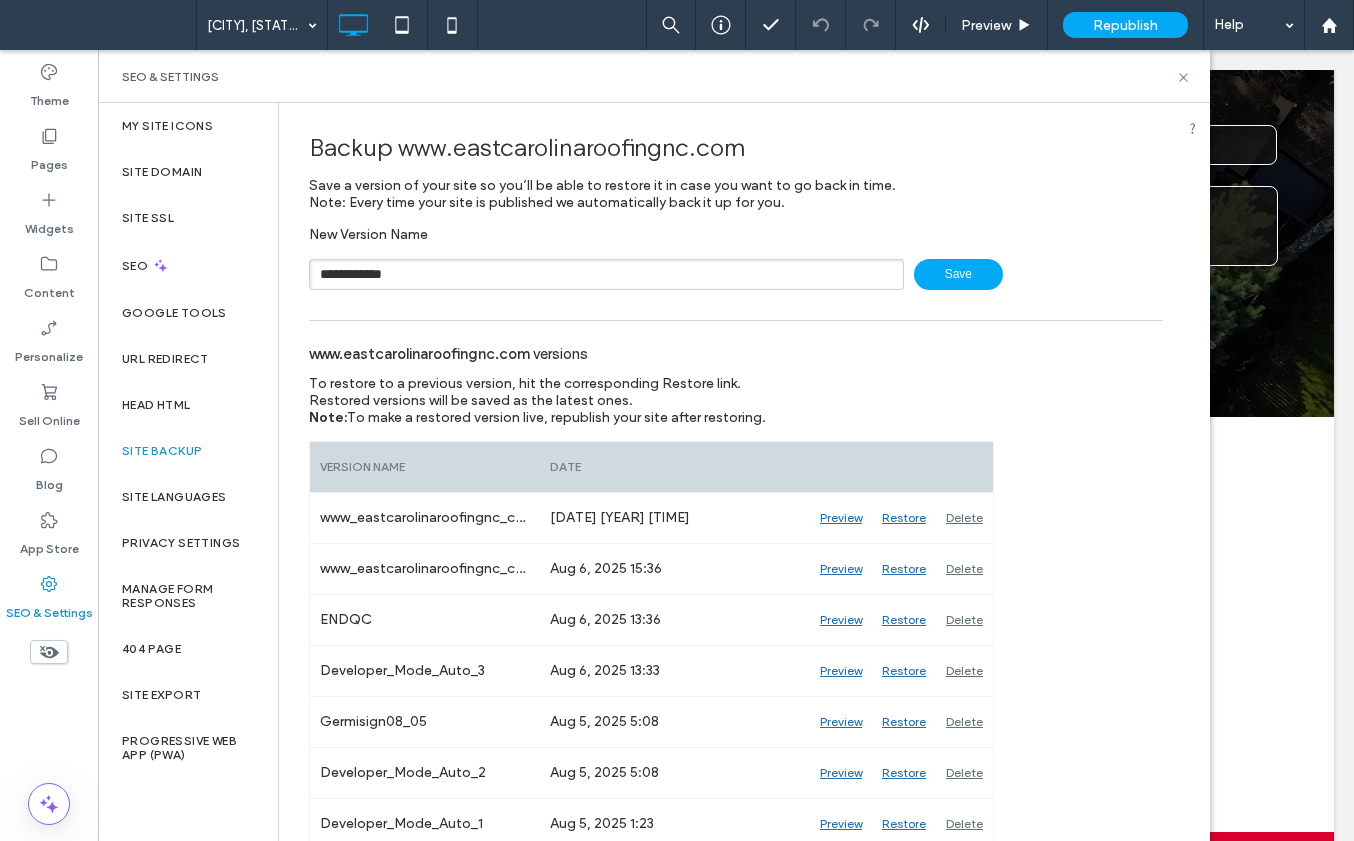 type on "**********" 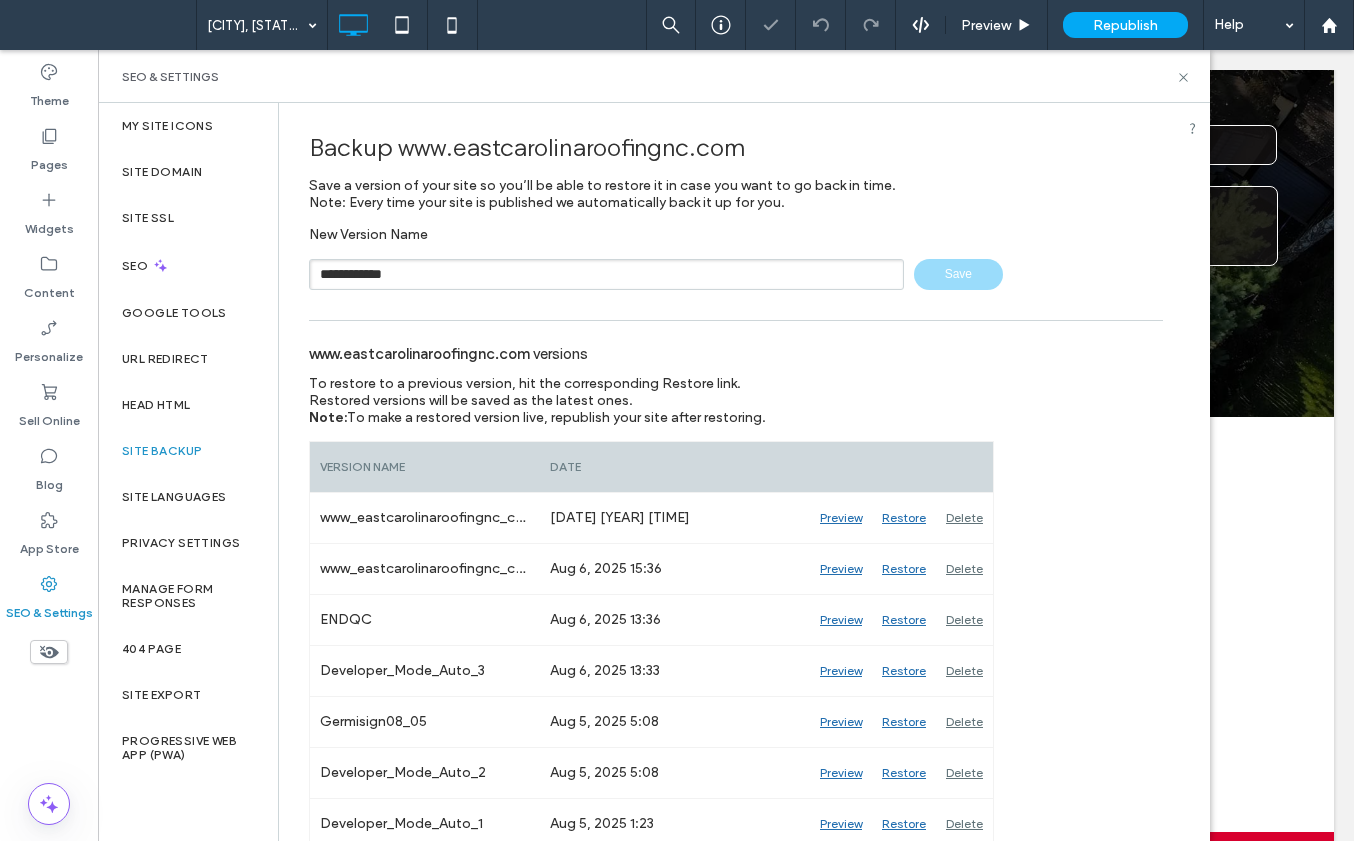 type 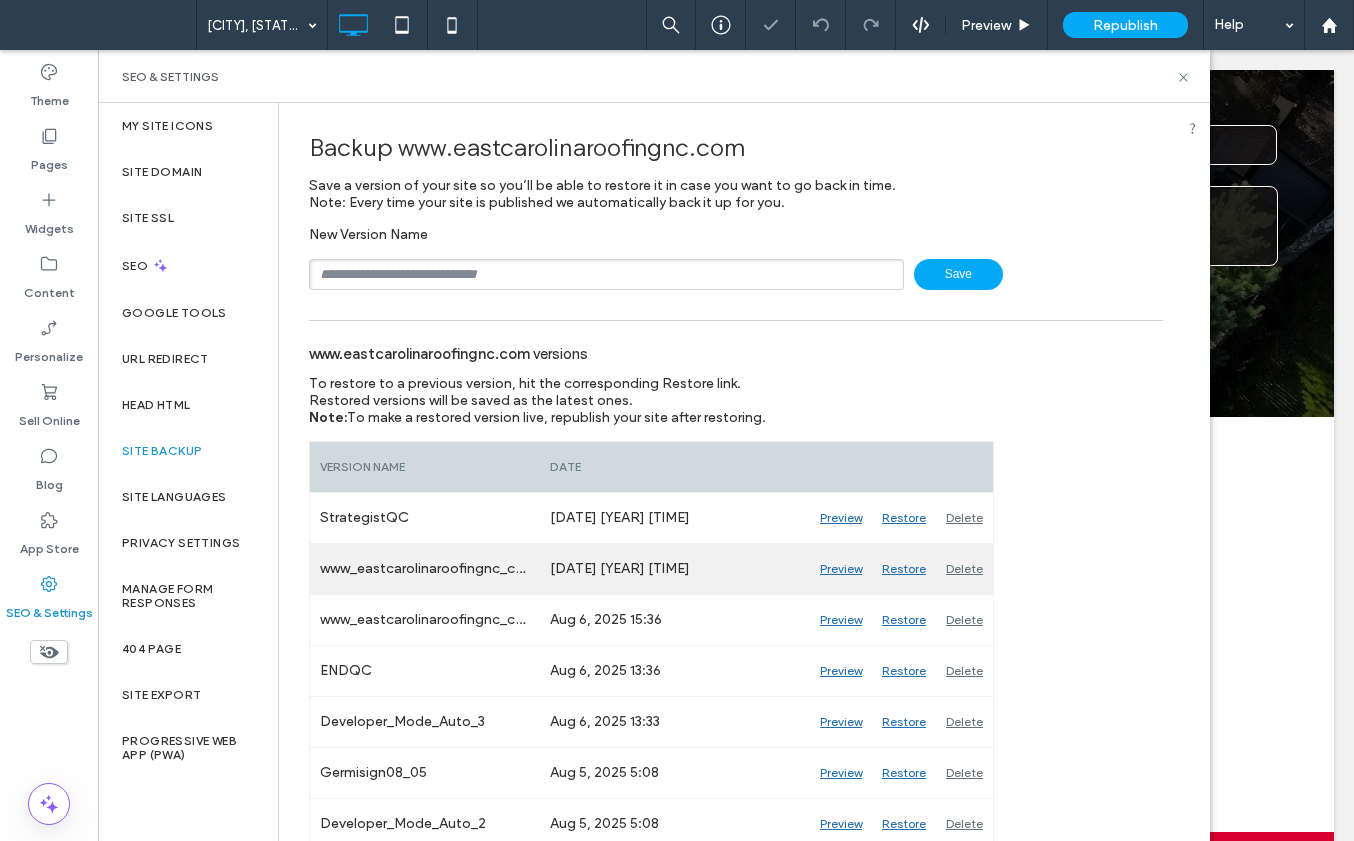 click on "Delete" at bounding box center [964, 569] 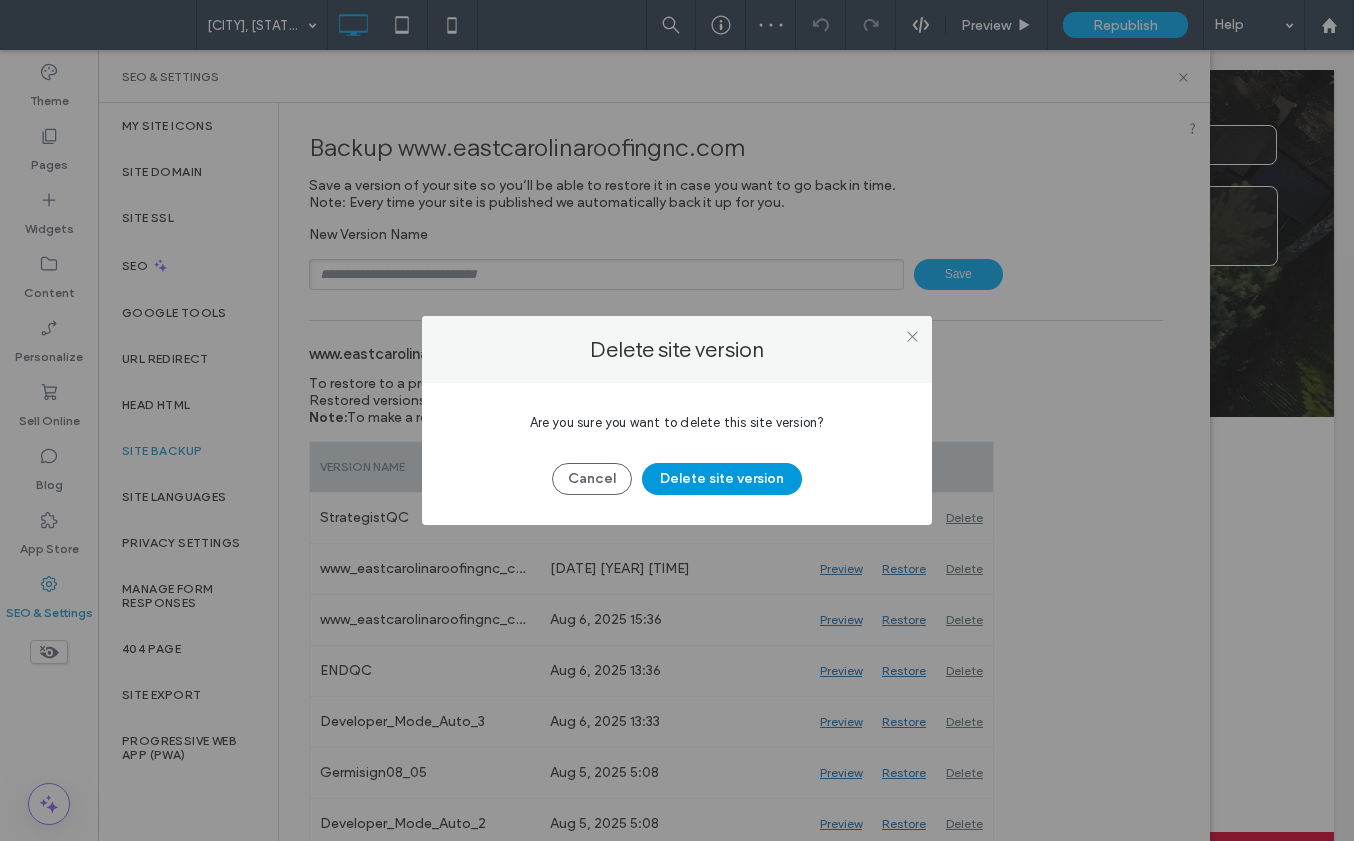 click on "Delete site version" at bounding box center [722, 479] 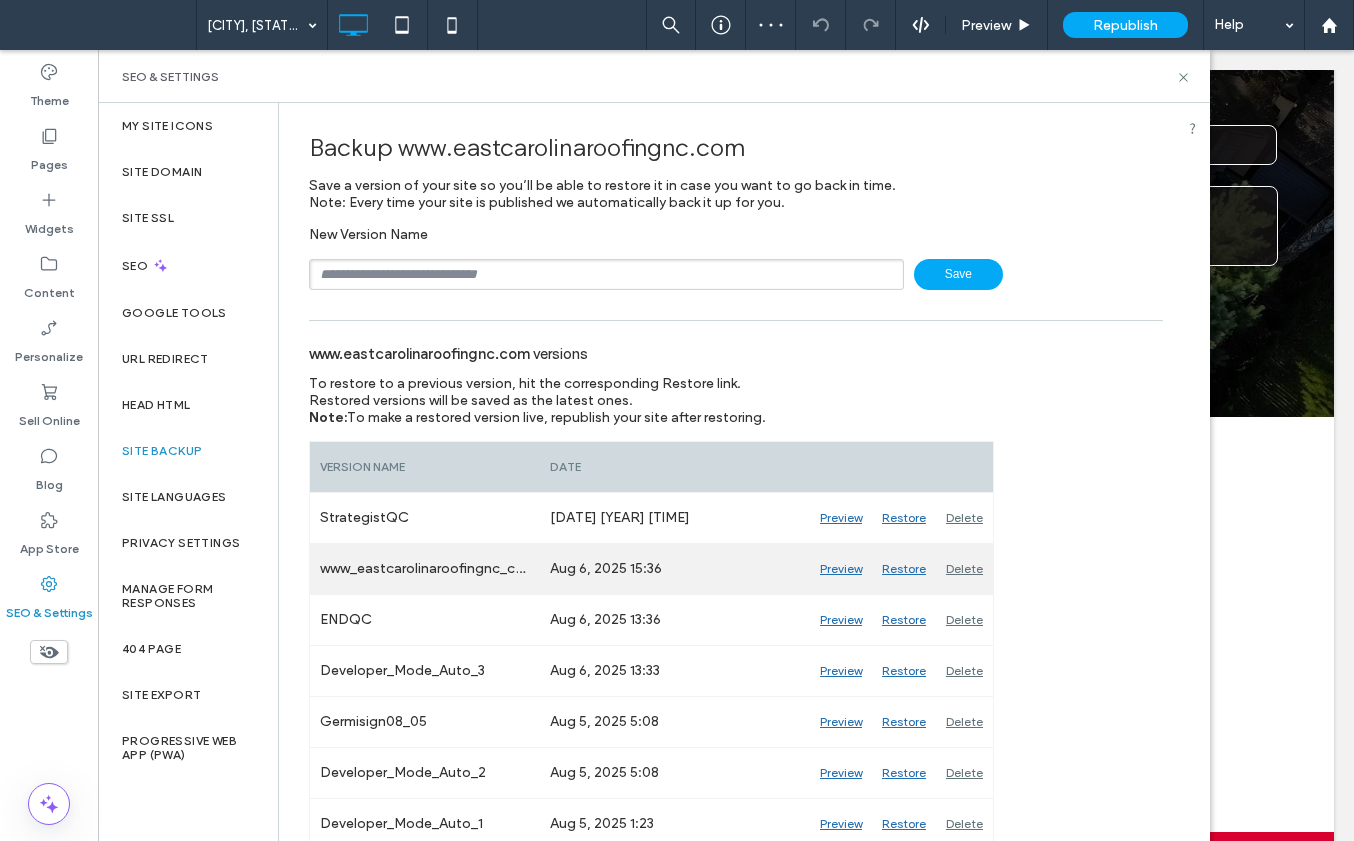 click on "Delete" at bounding box center [964, 569] 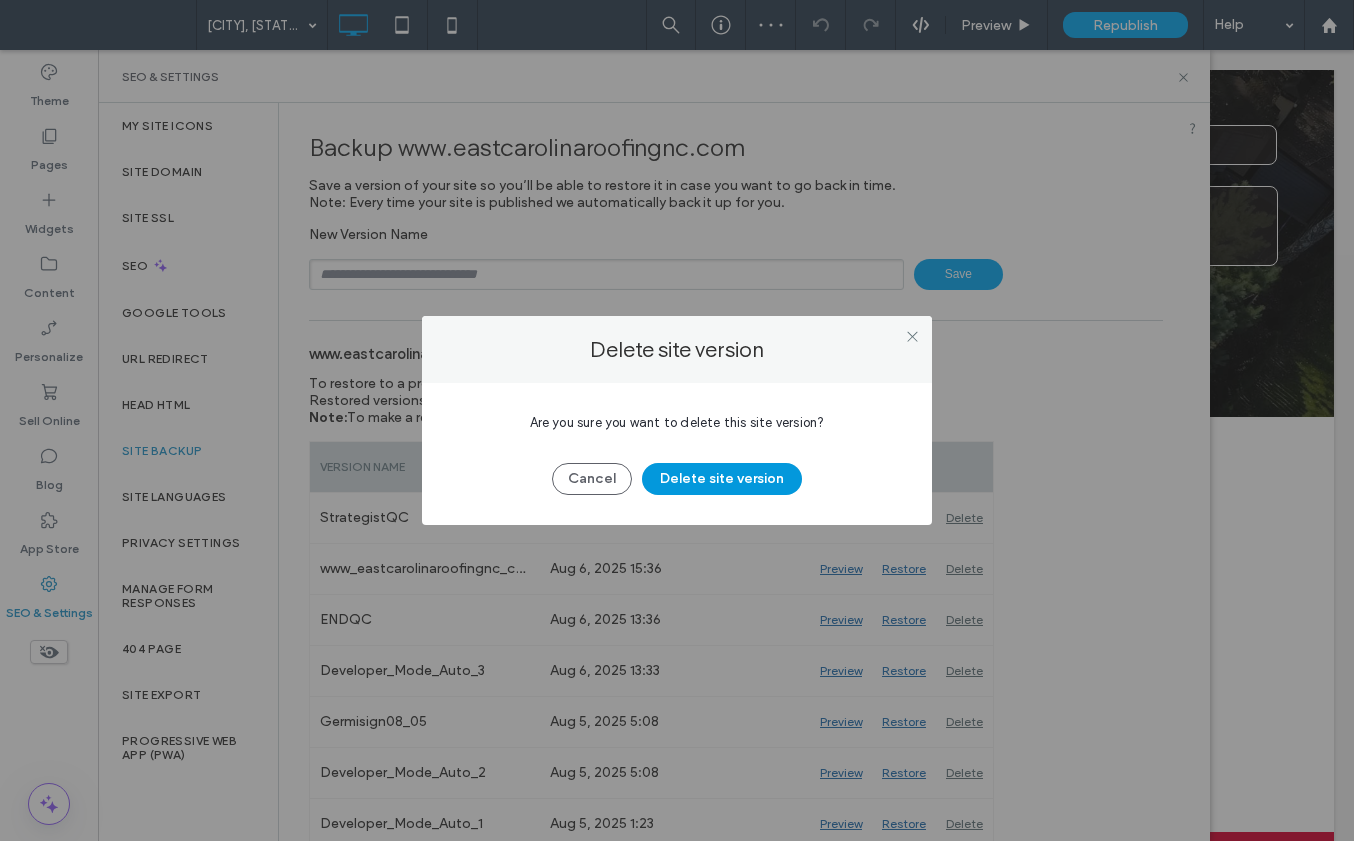 click on "Delete site version" at bounding box center [722, 479] 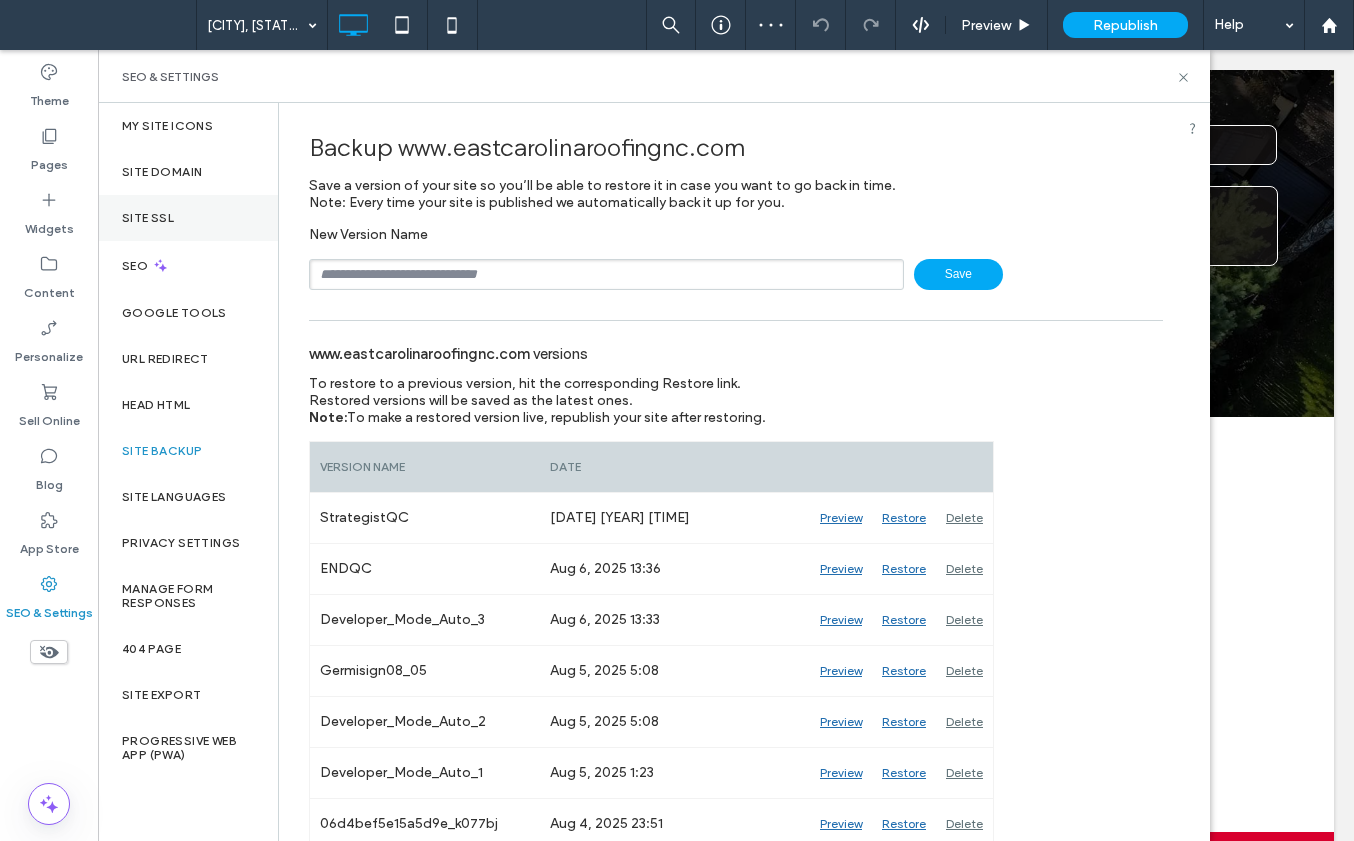 click on "Site SSL" at bounding box center (148, 218) 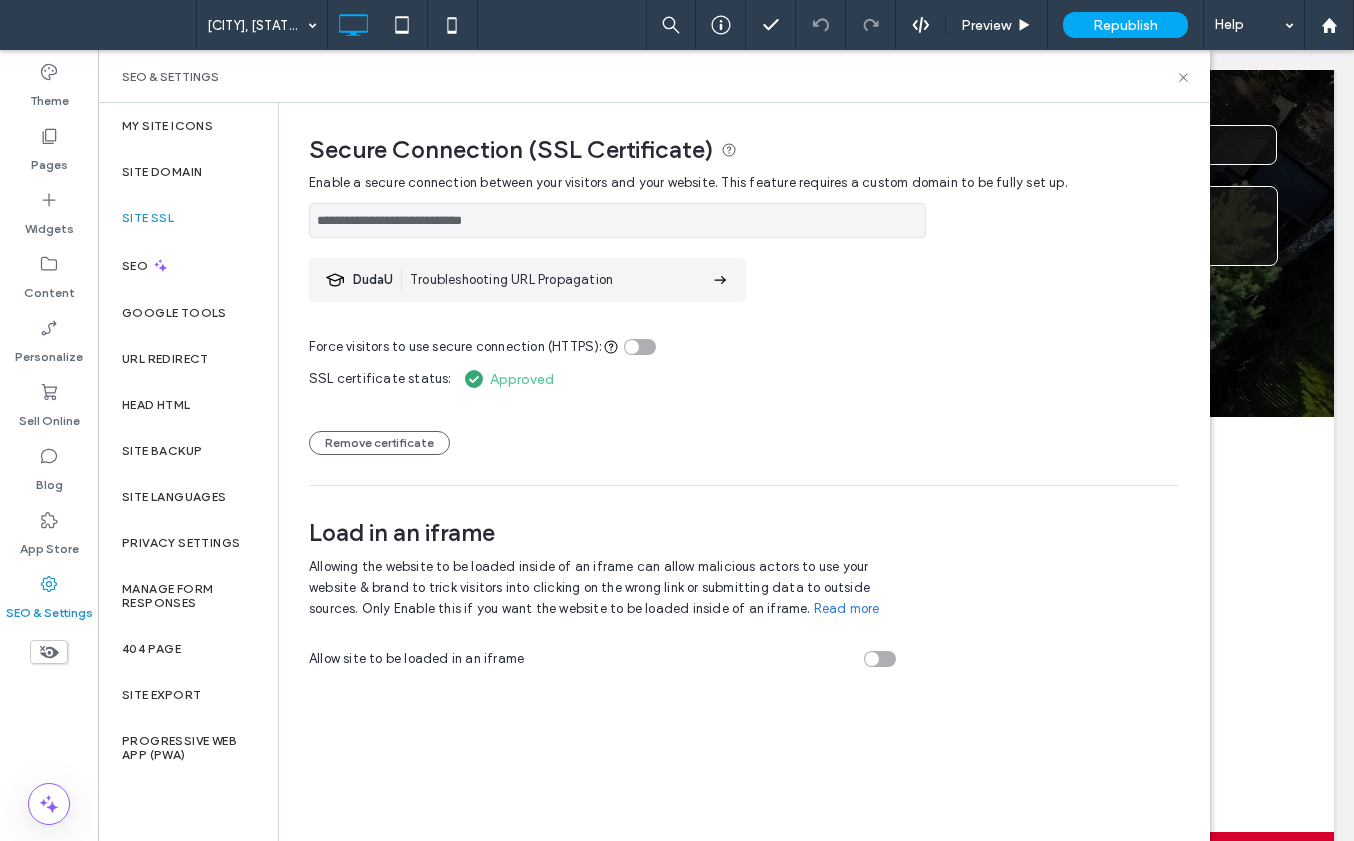 click on "Force visitors to use secure connection (HTTPS):" at bounding box center [743, 334] 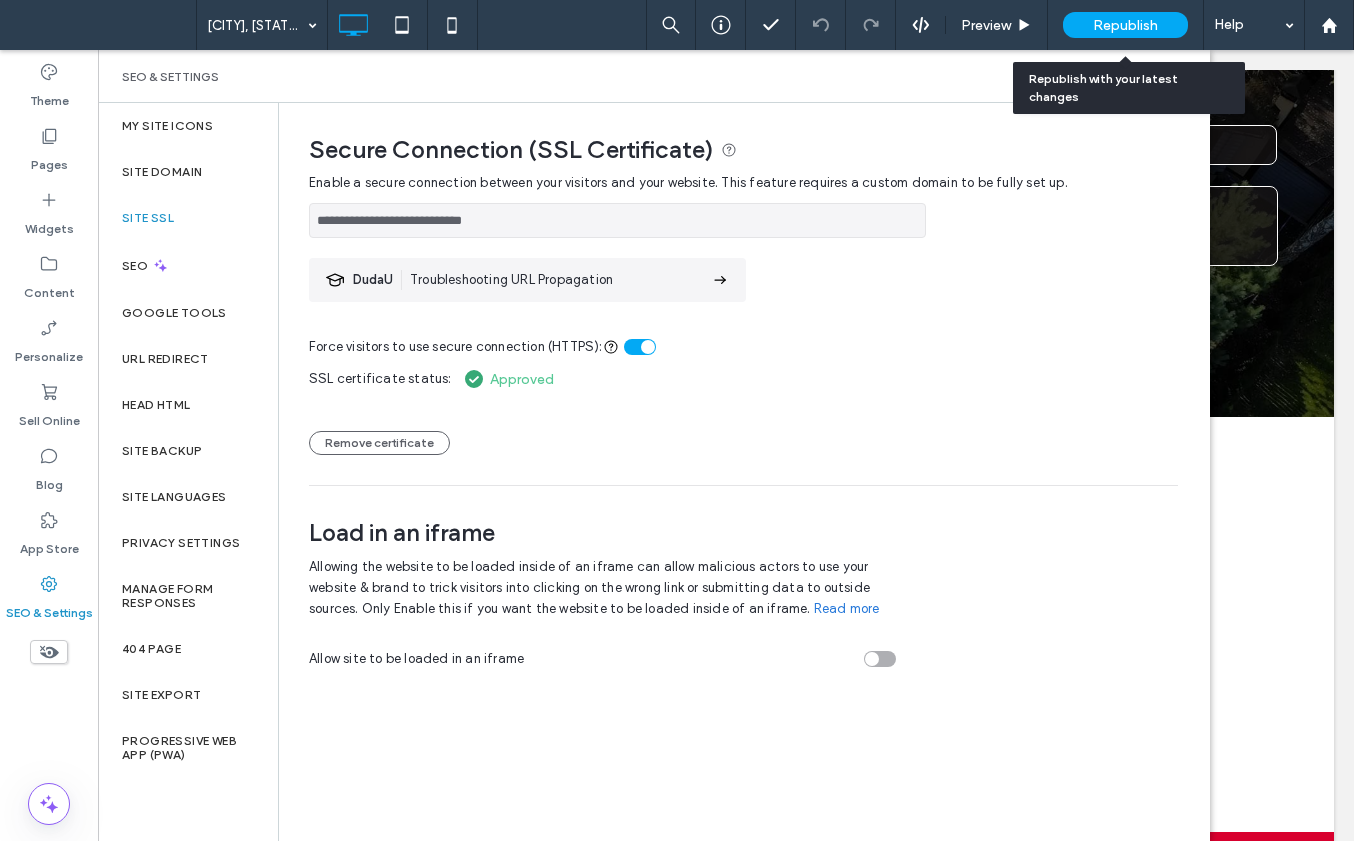 click on "Republish" at bounding box center (1125, 25) 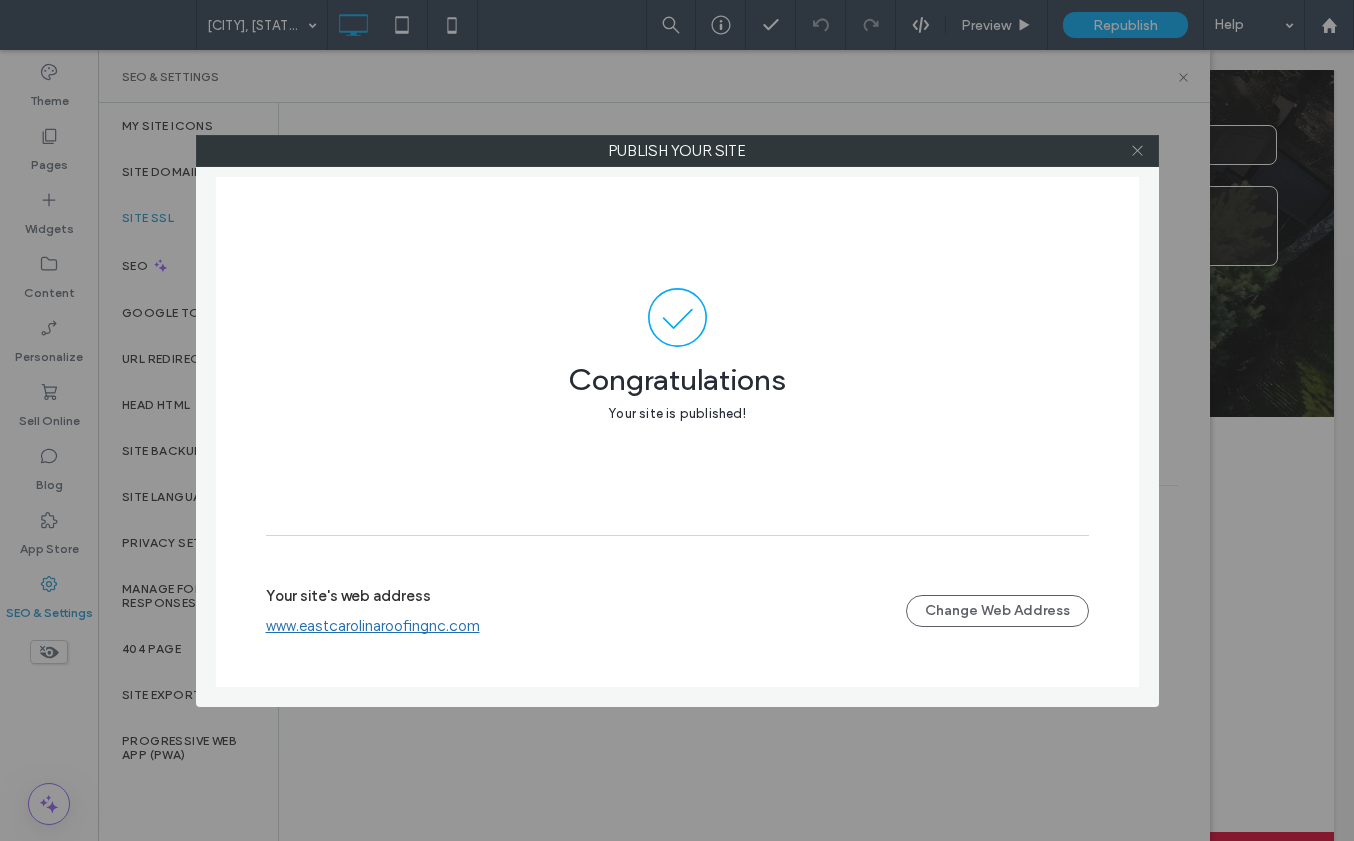 click 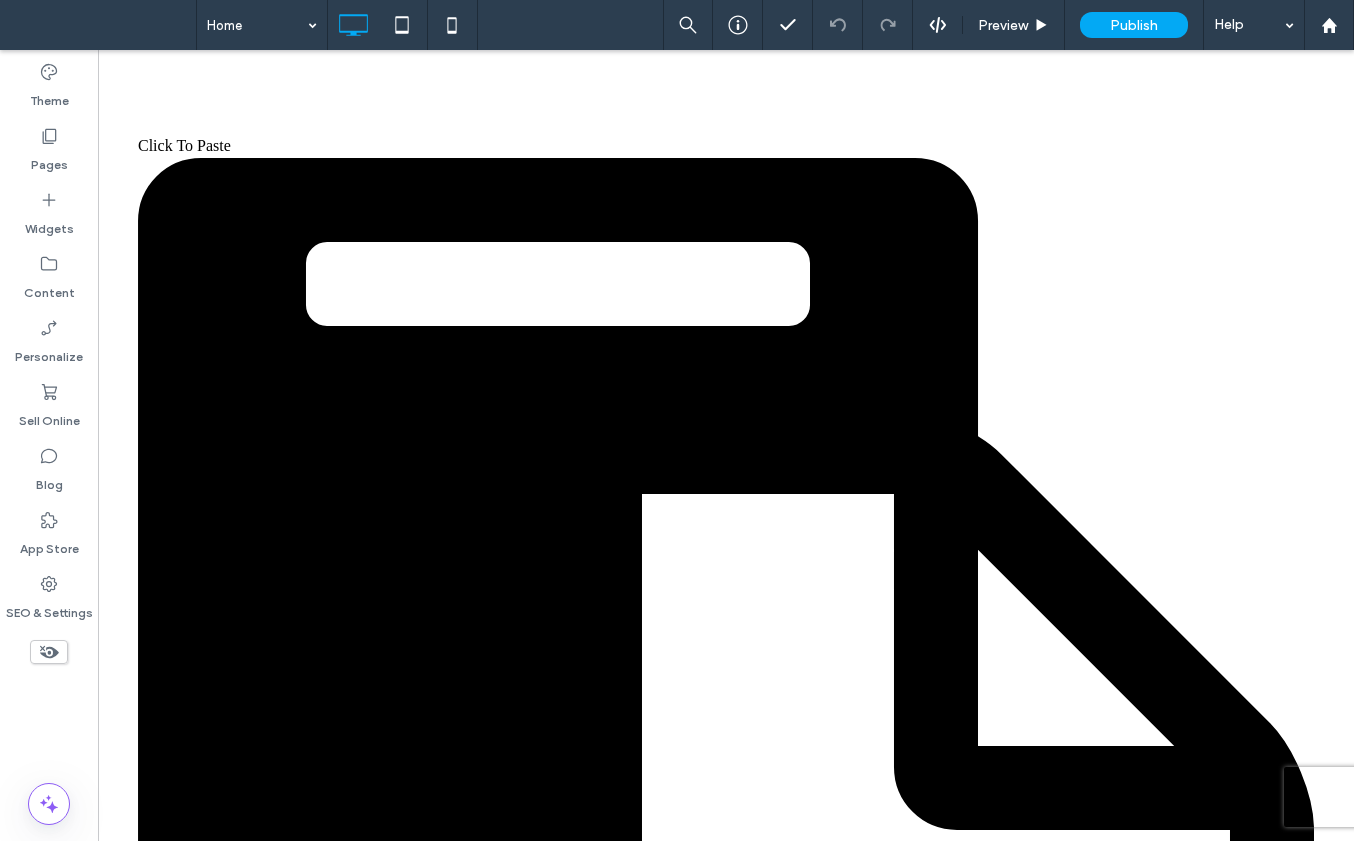 scroll, scrollTop: 0, scrollLeft: 0, axis: both 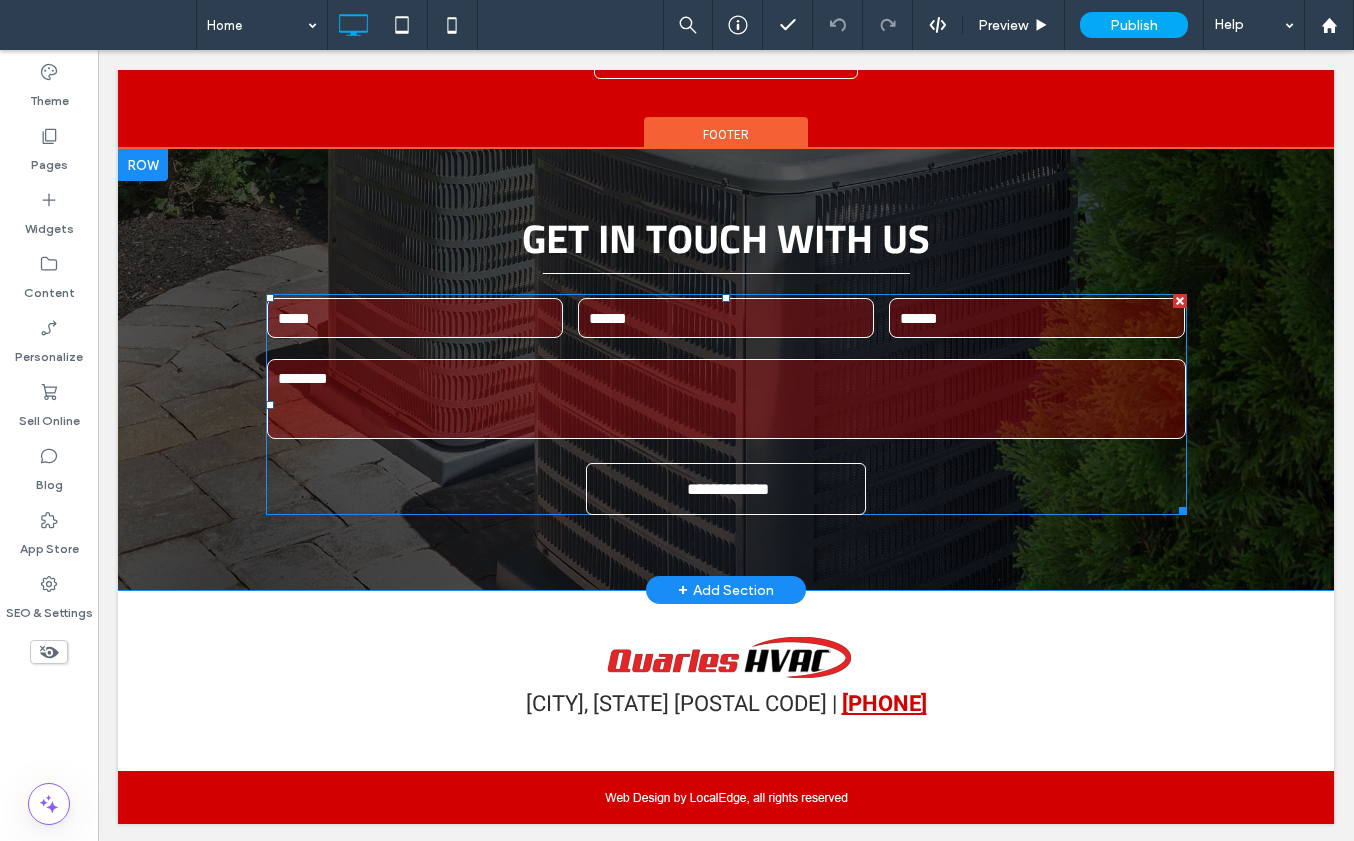 click at bounding box center [726, 399] 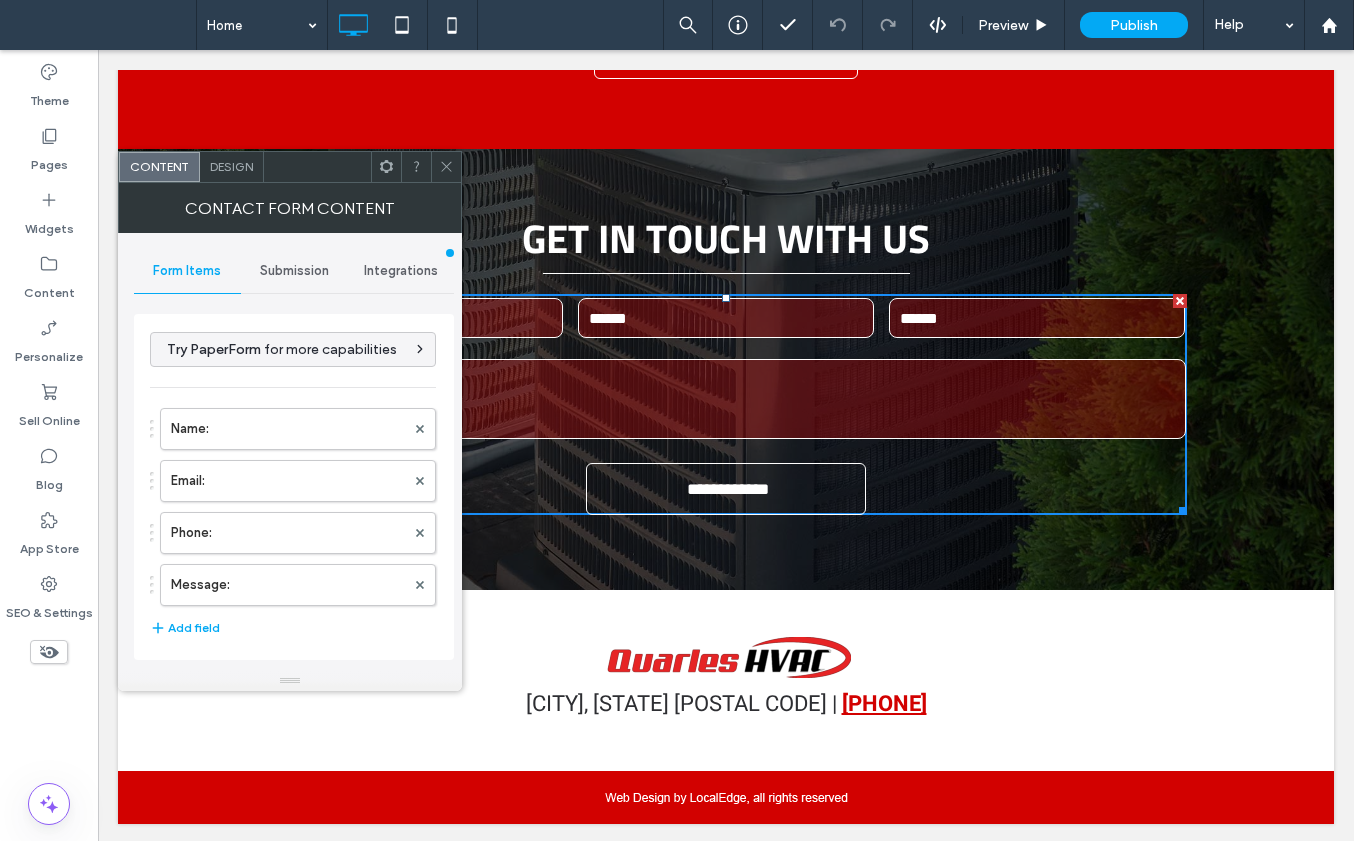 click on "Submission" at bounding box center [294, 271] 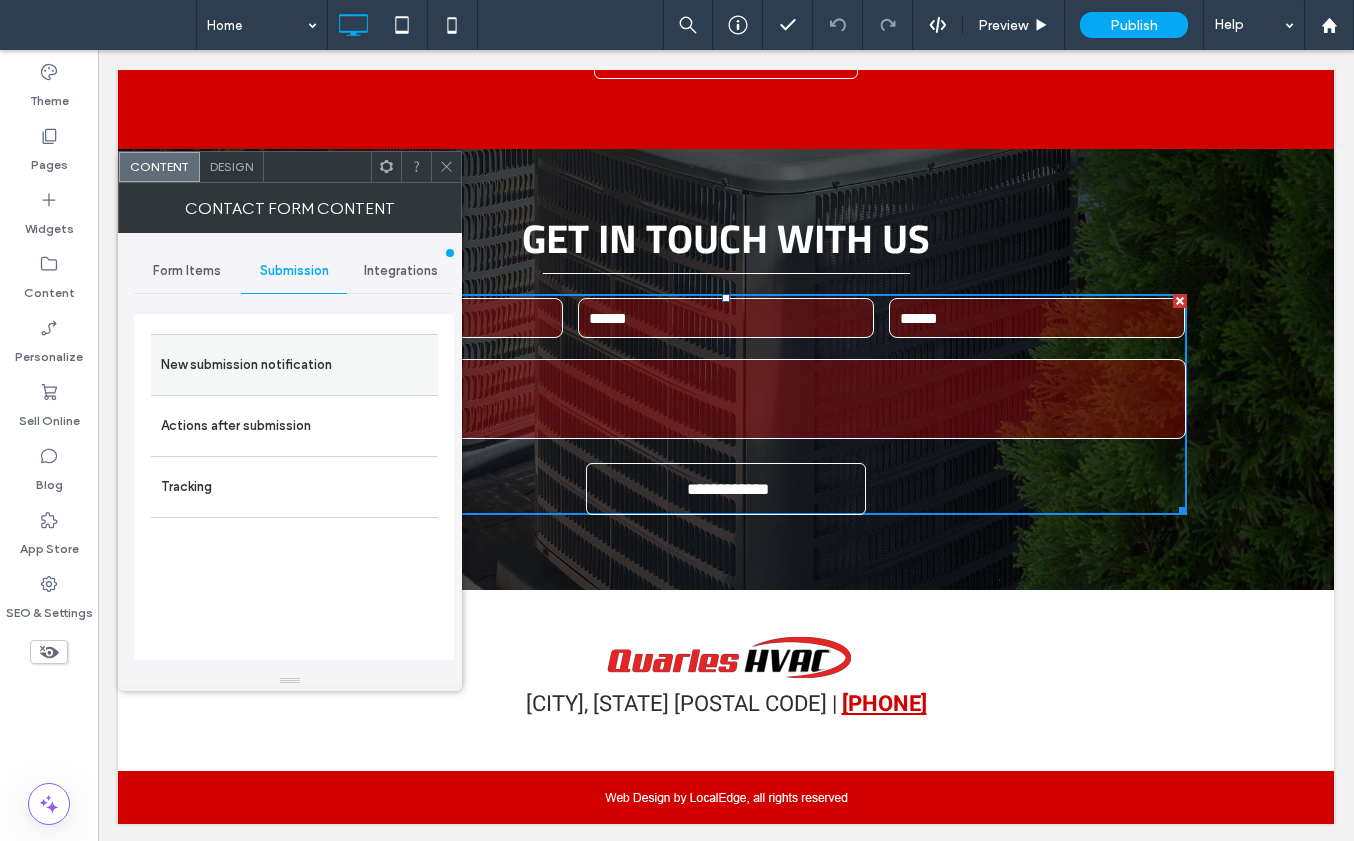 click on "New submission notification" at bounding box center (294, 365) 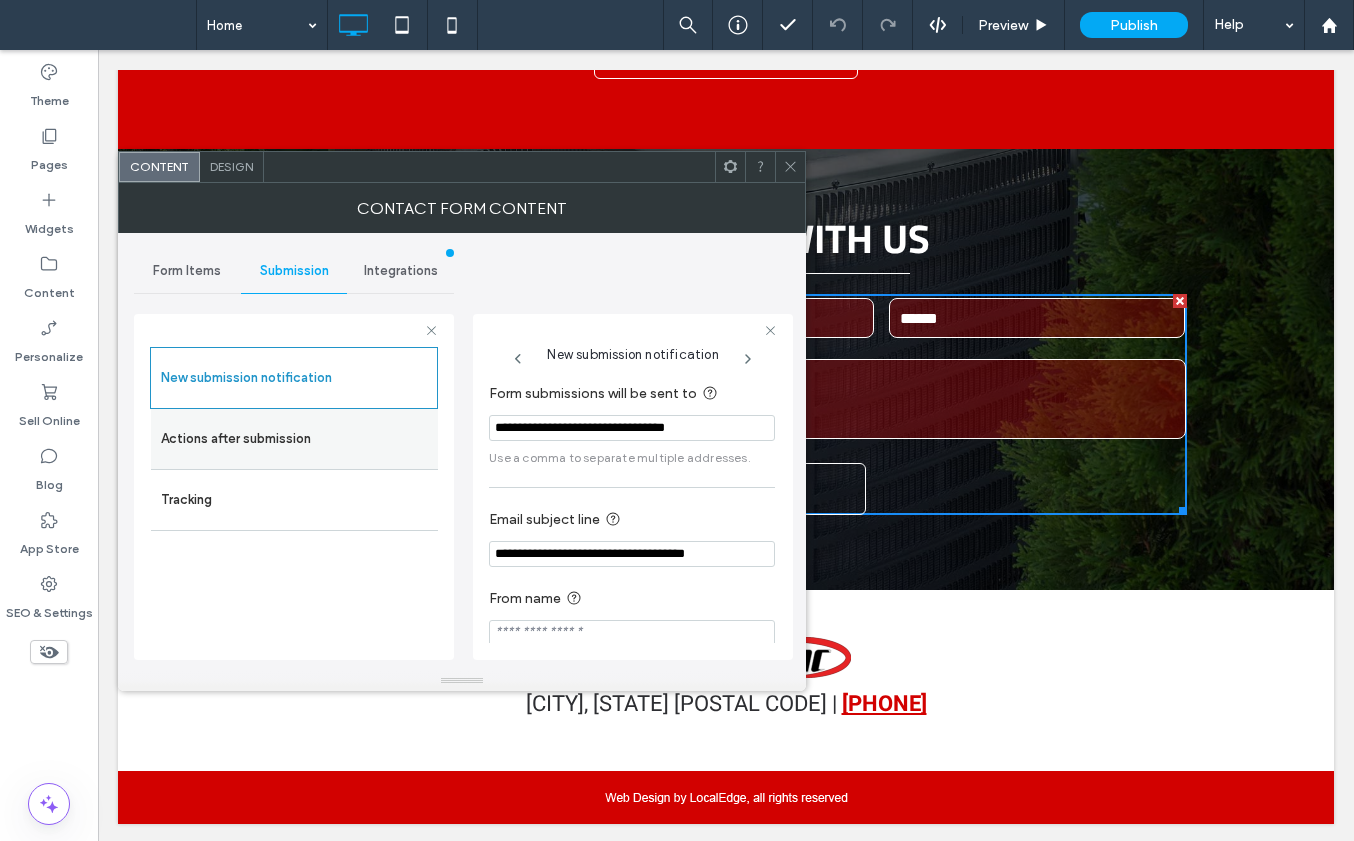 click on "Actions after submission" at bounding box center [294, 439] 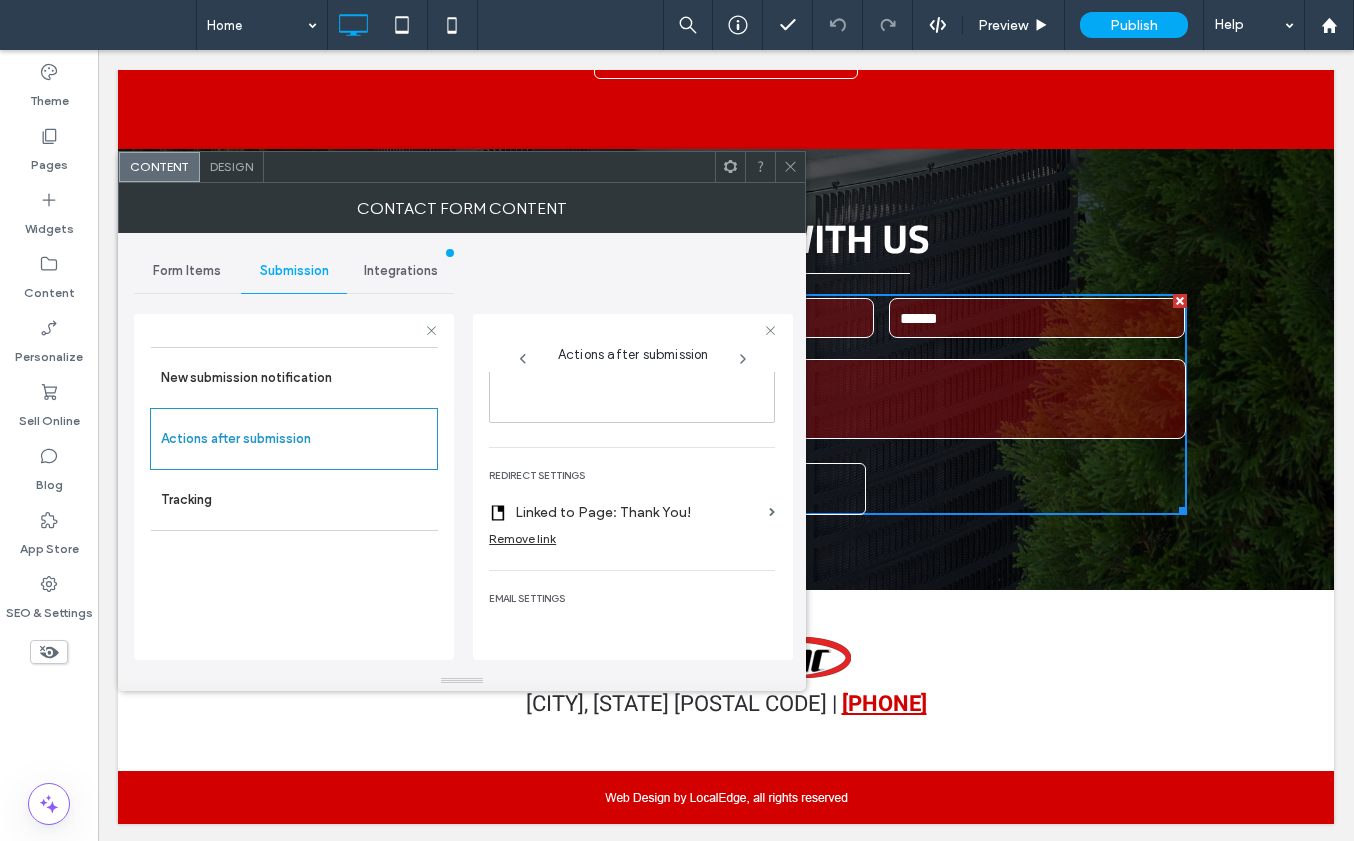 scroll, scrollTop: 370, scrollLeft: 0, axis: vertical 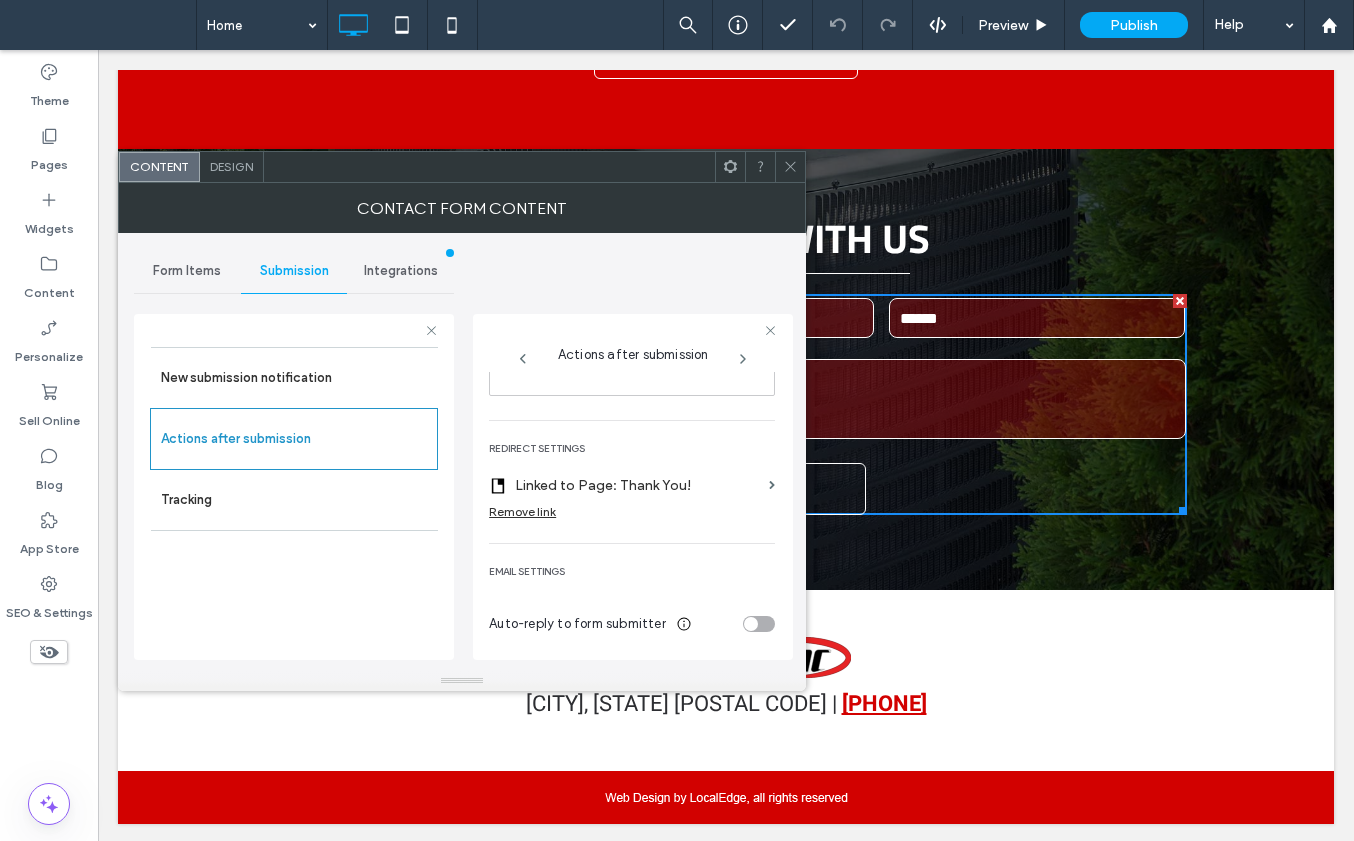 click 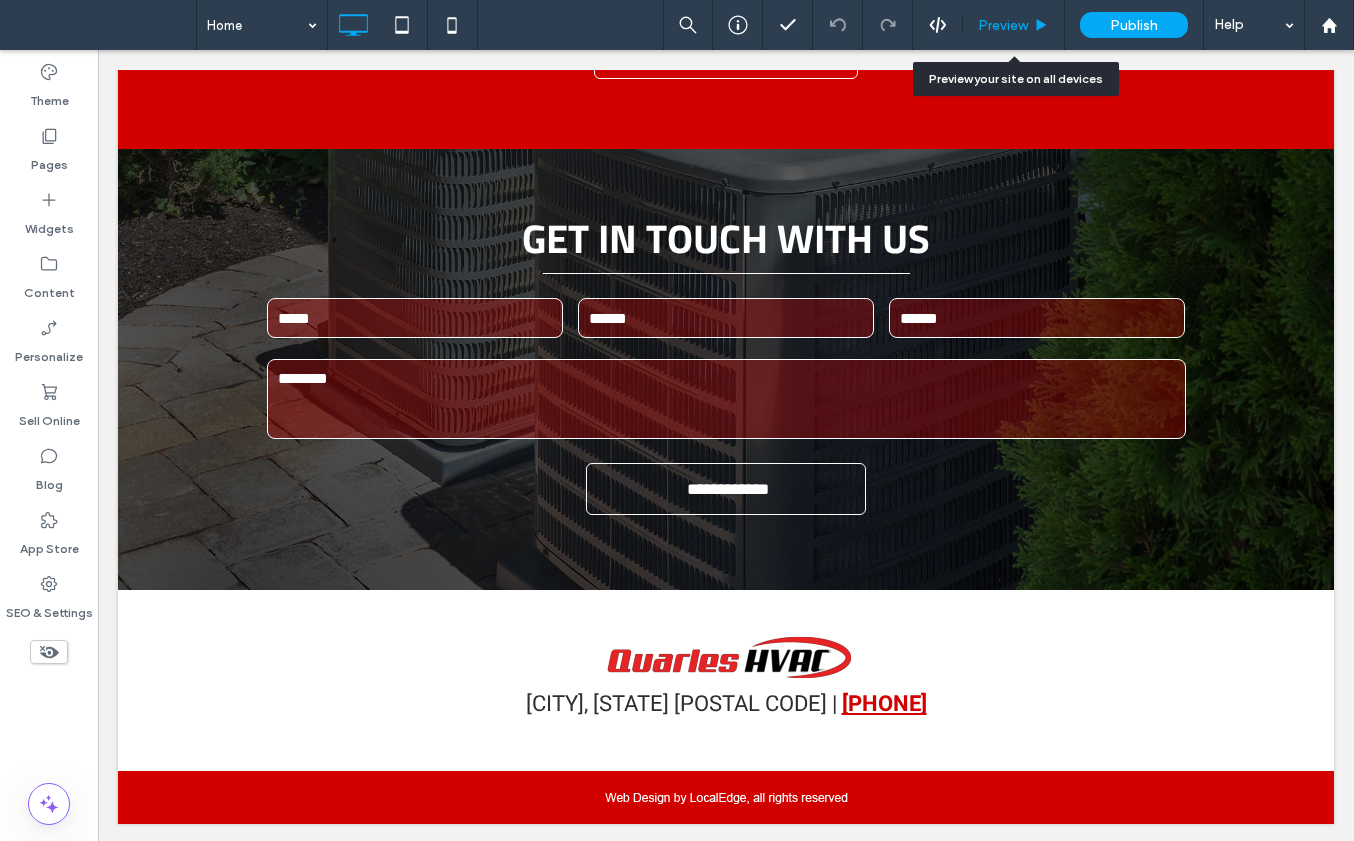 click on "Preview" at bounding box center (1003, 25) 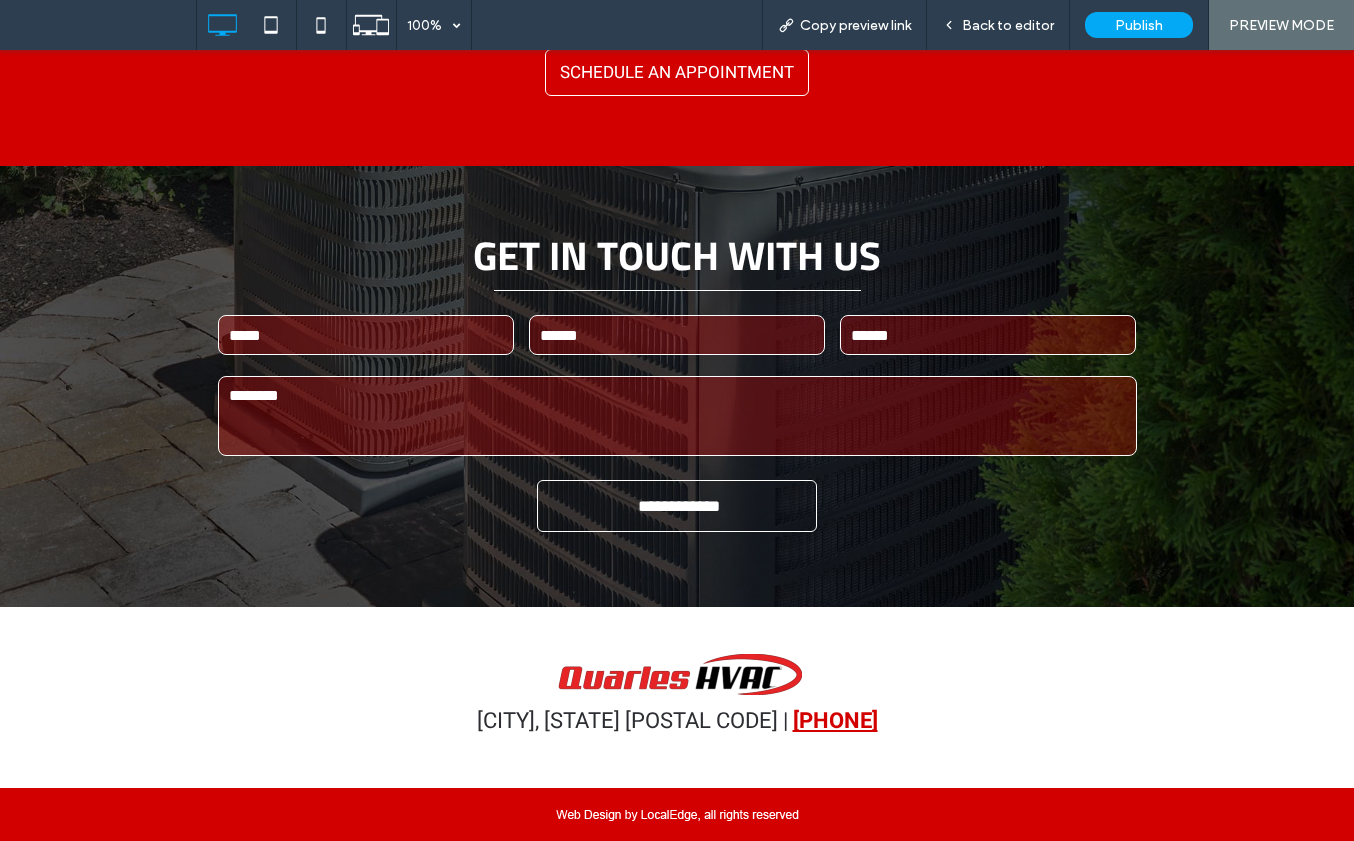 click on "Back to editor" at bounding box center [1008, 25] 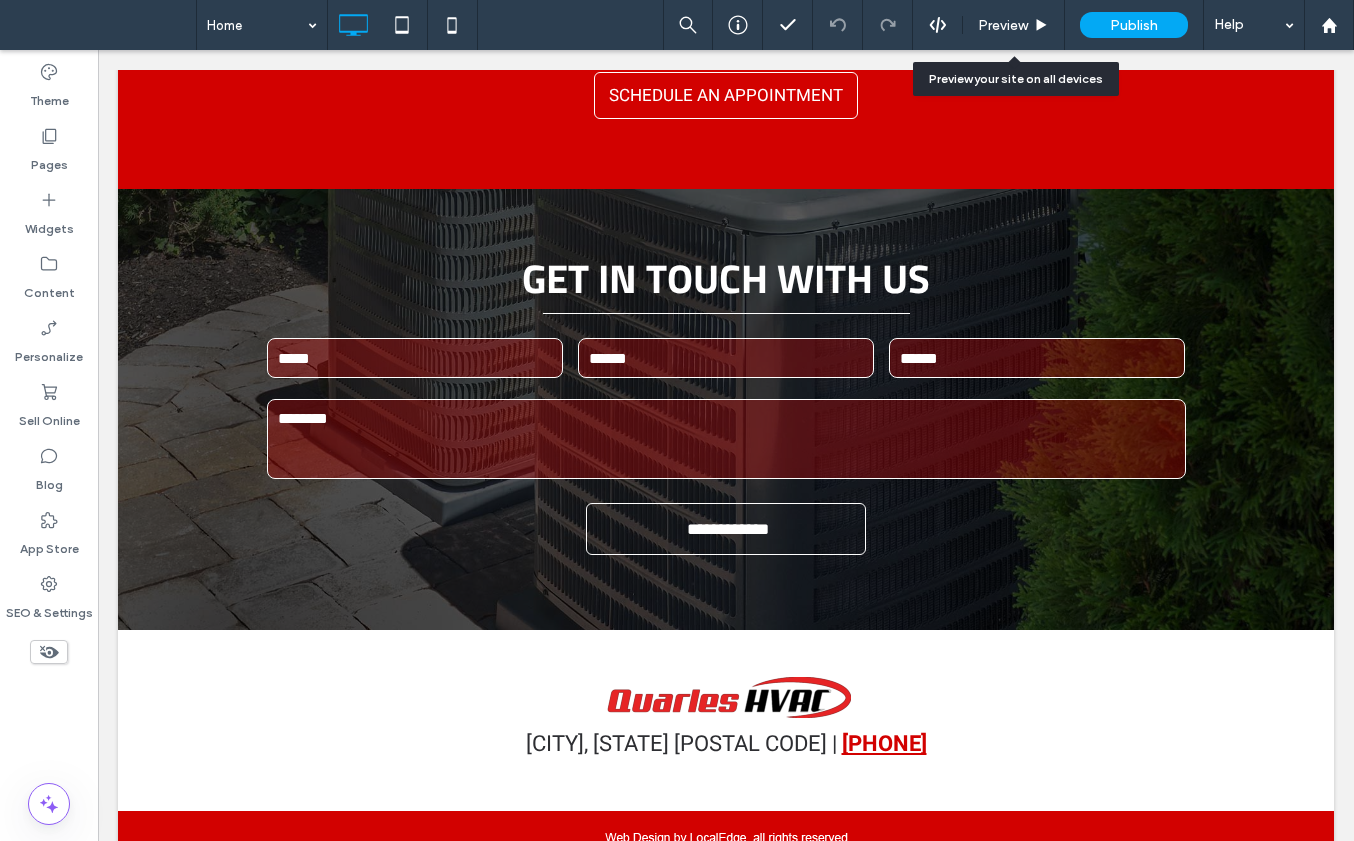 click on "Preview" at bounding box center (1003, 25) 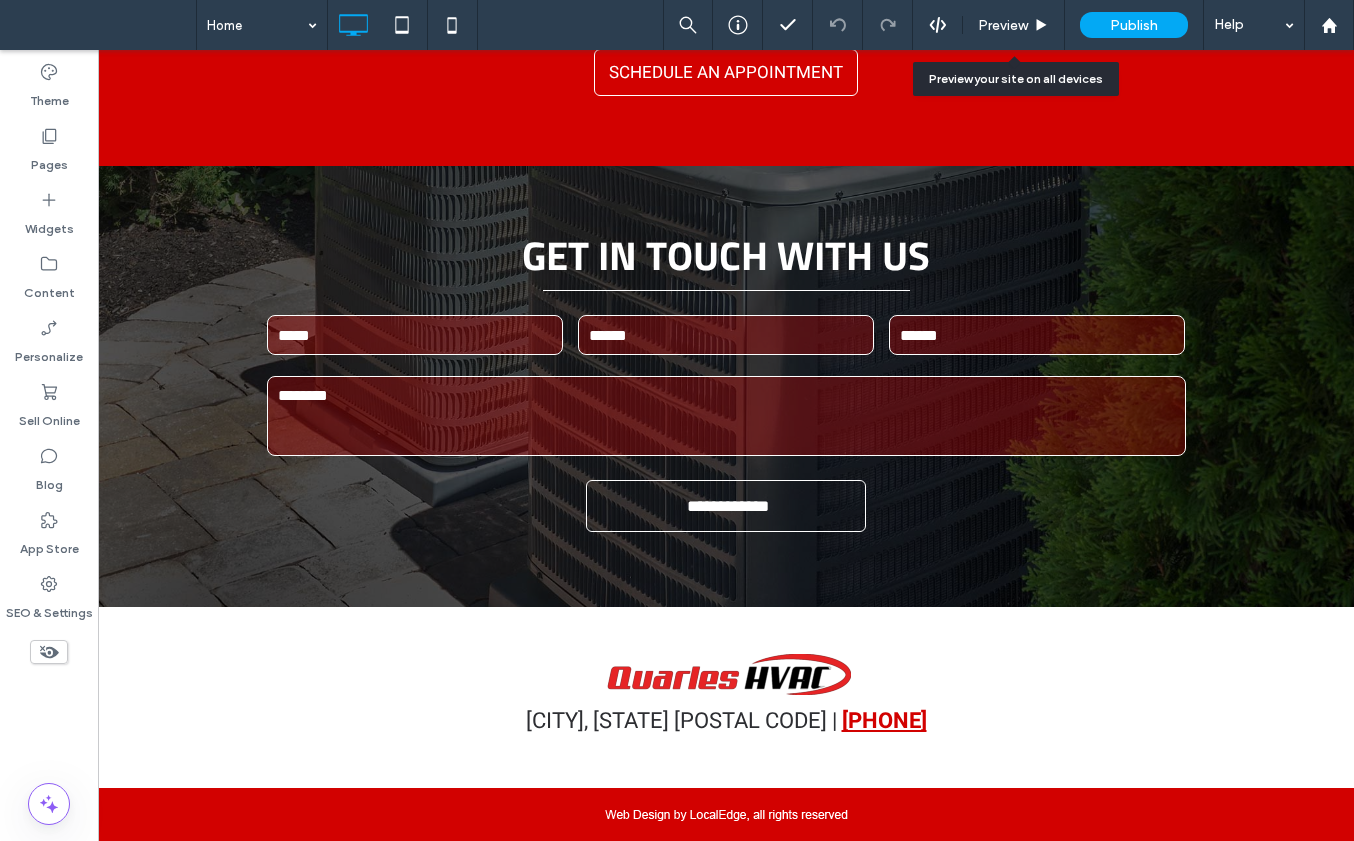 scroll, scrollTop: 3040, scrollLeft: 0, axis: vertical 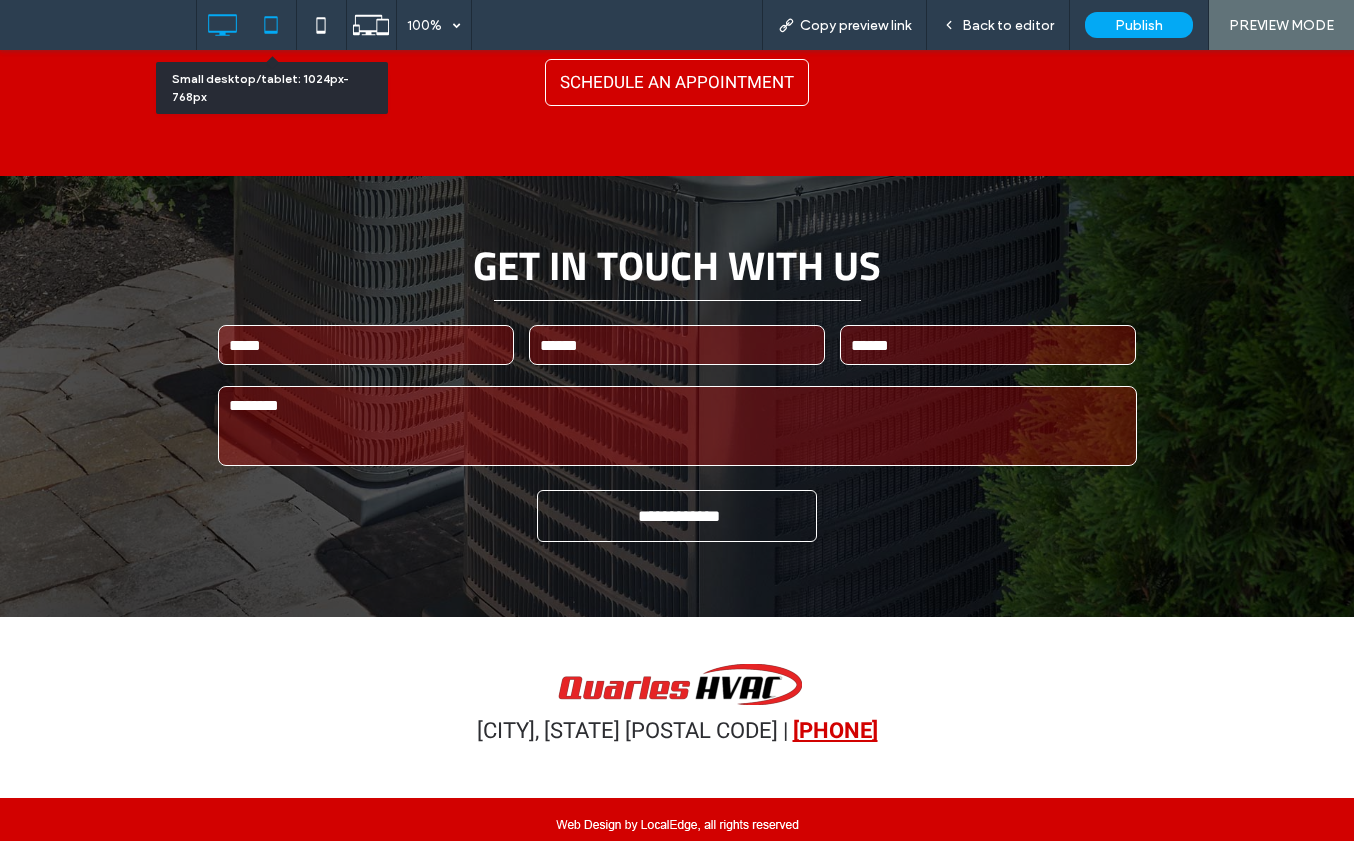 click 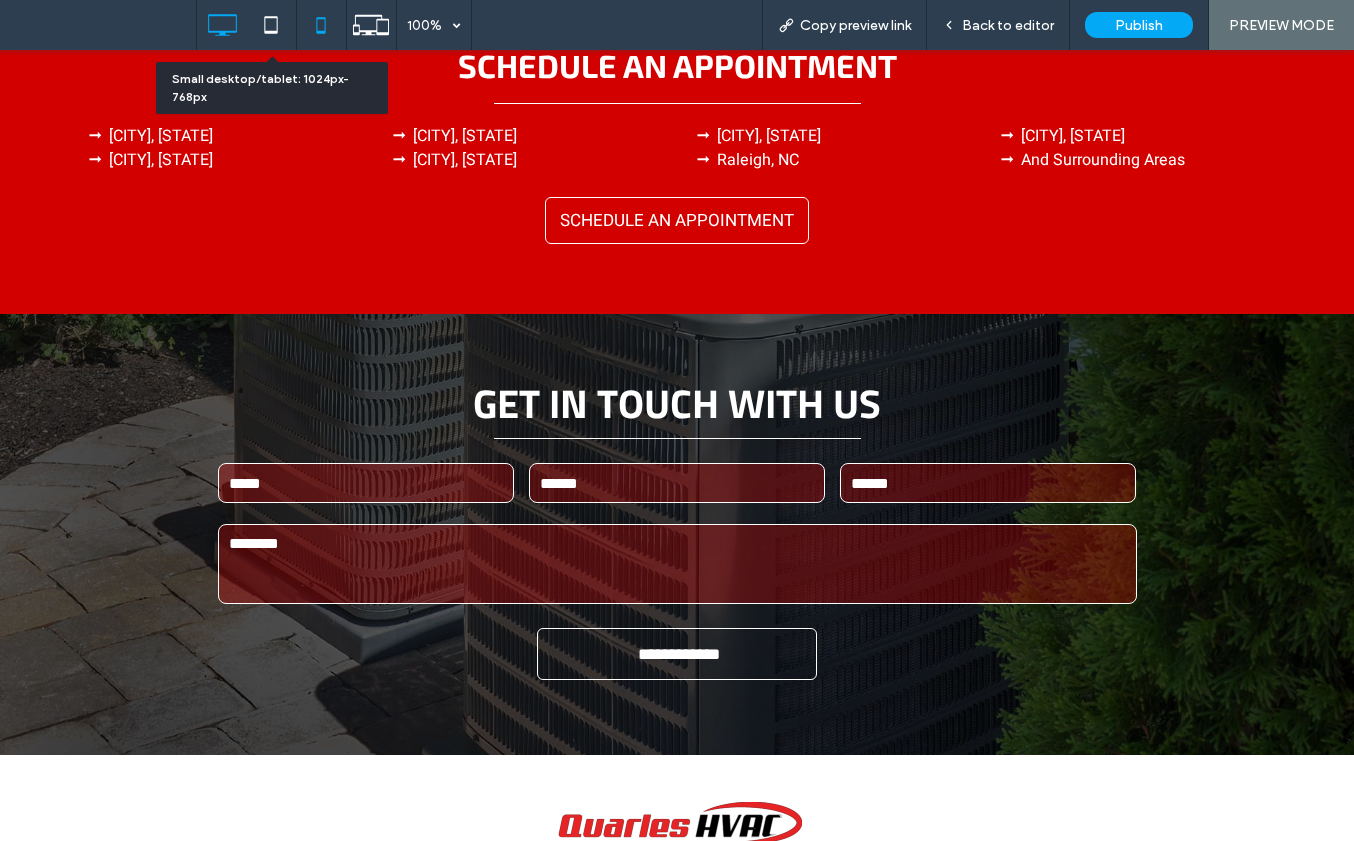 scroll, scrollTop: 2823, scrollLeft: 0, axis: vertical 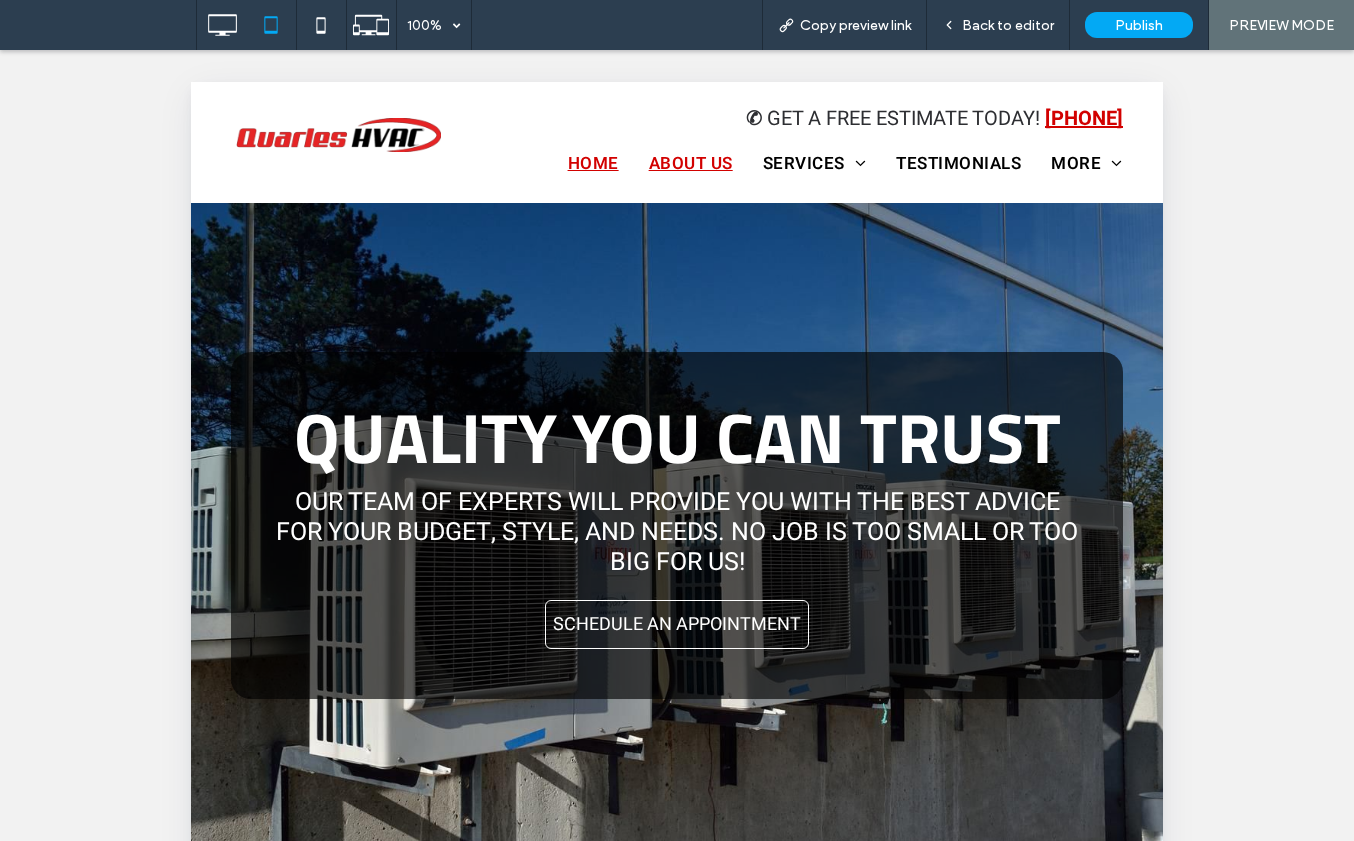 click on "About Us" at bounding box center [691, 164] 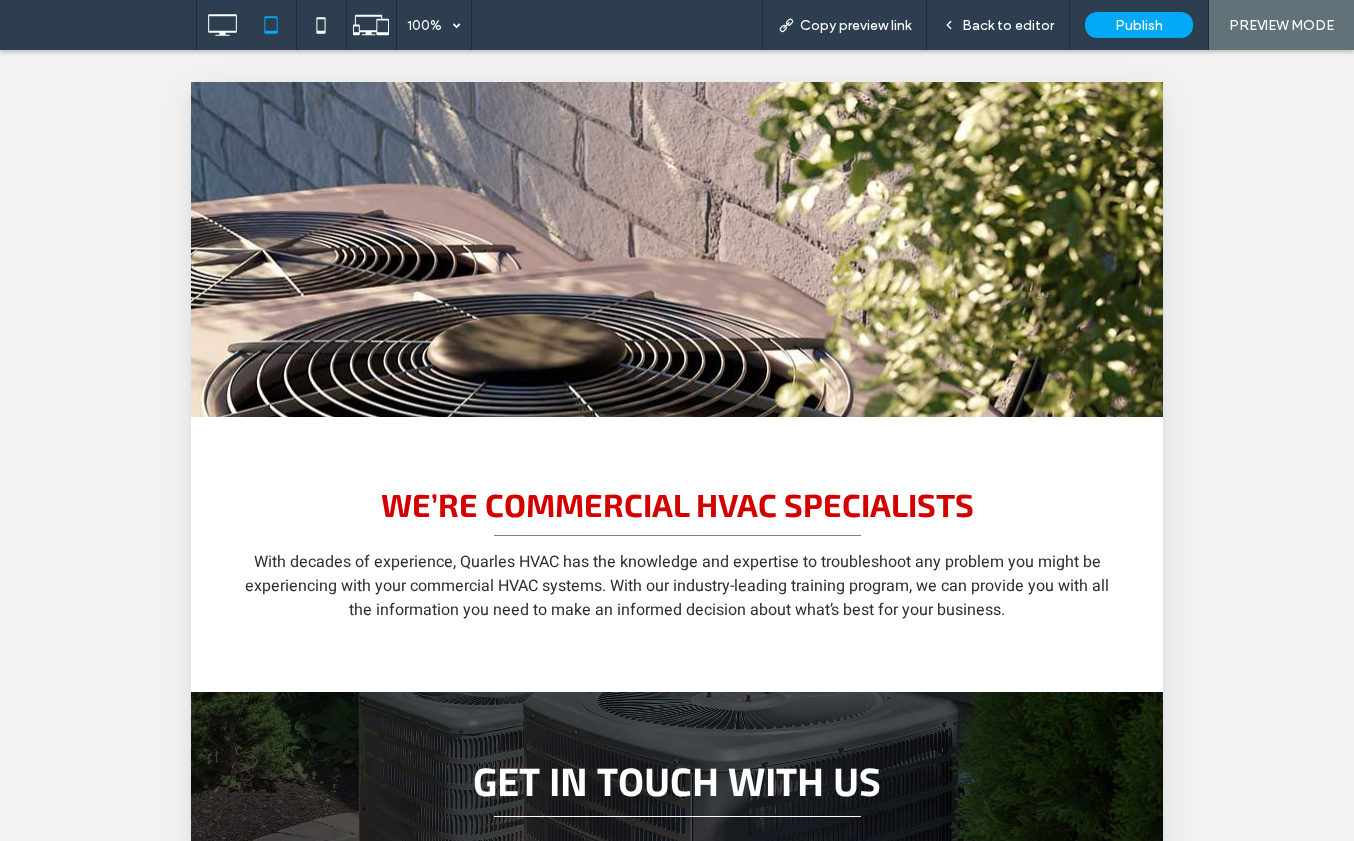 scroll, scrollTop: 714, scrollLeft: 0, axis: vertical 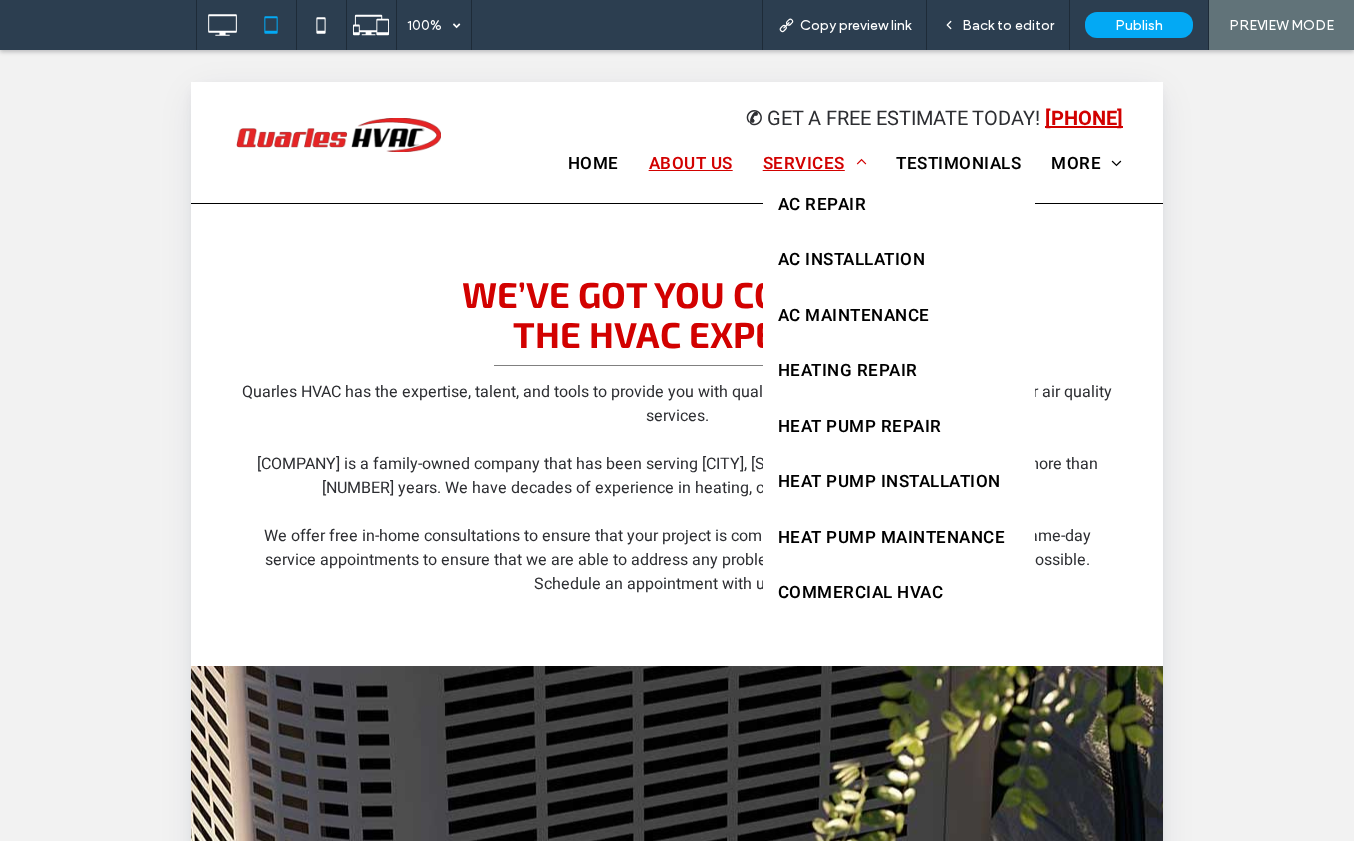 click on "Services" at bounding box center (815, 164) 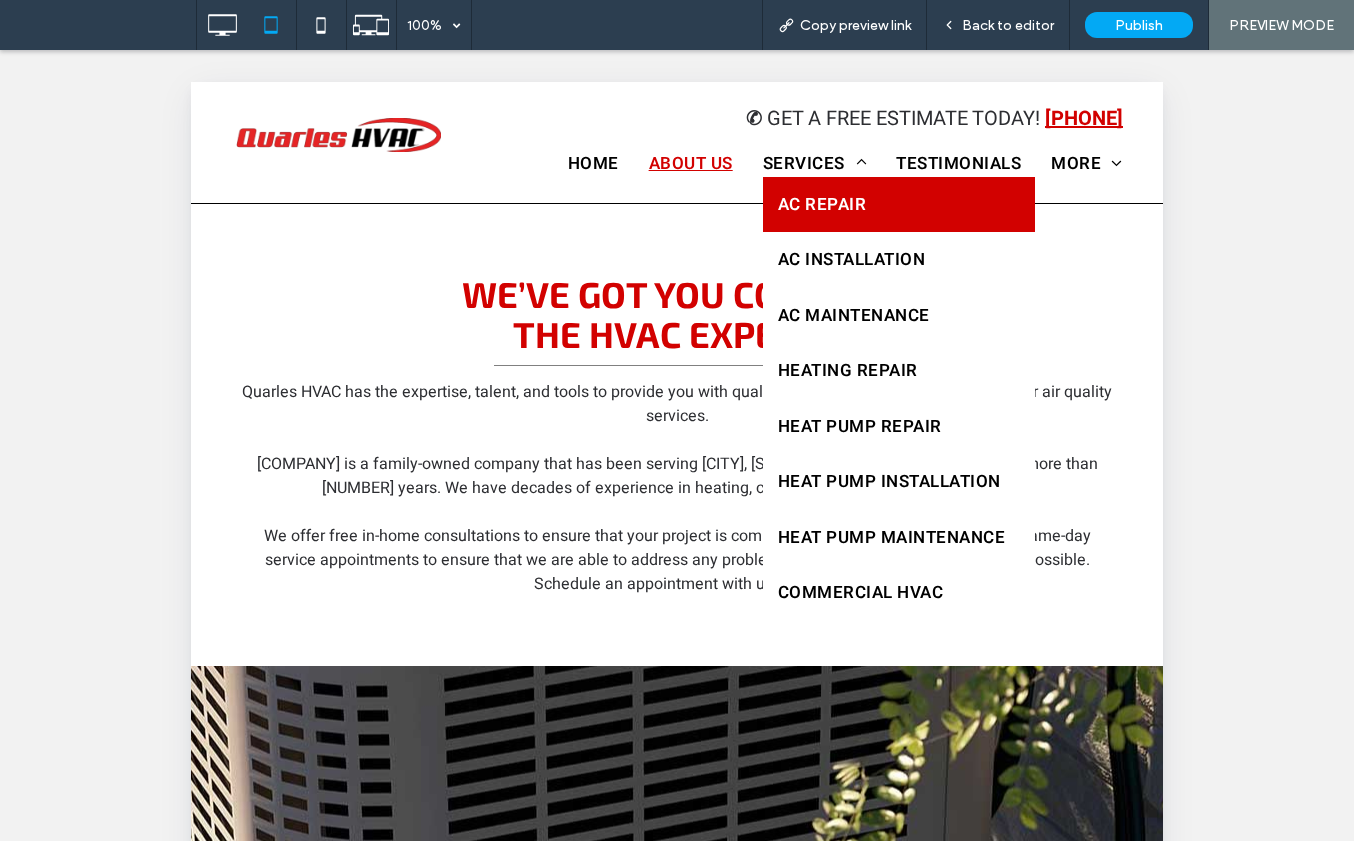 click on "AC Repair" at bounding box center (822, 205) 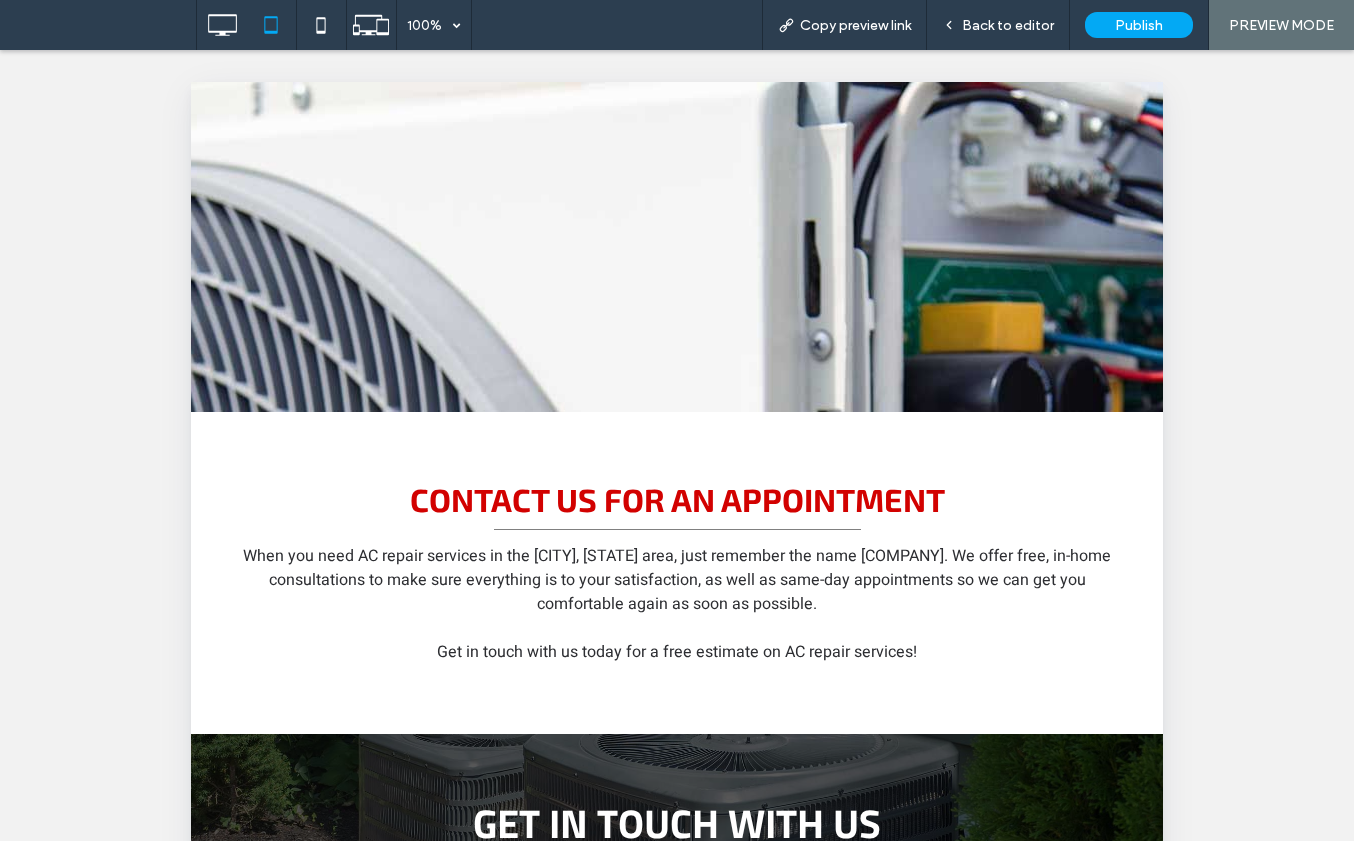 scroll, scrollTop: 698, scrollLeft: 0, axis: vertical 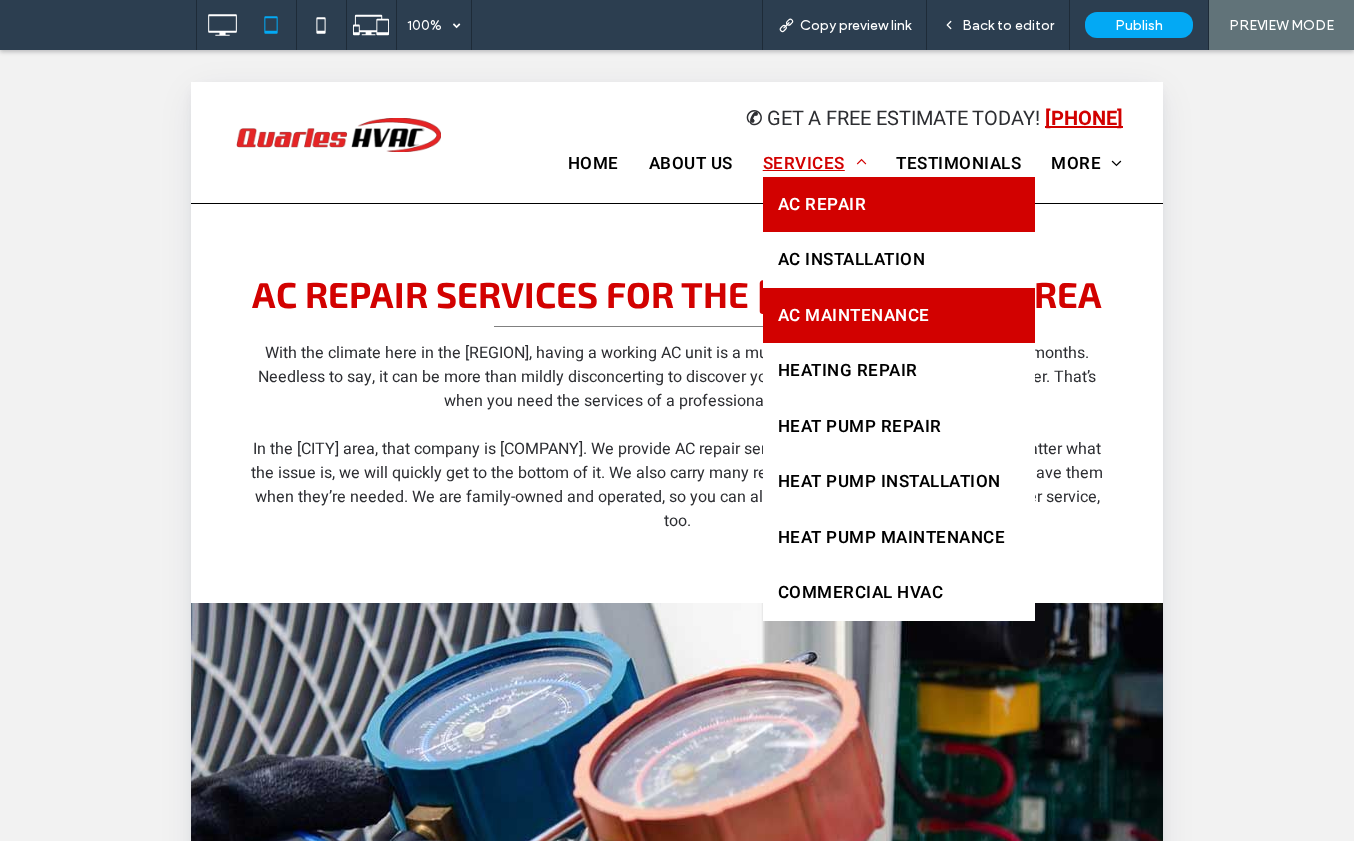 click on "AC Maintenance" at bounding box center [899, 316] 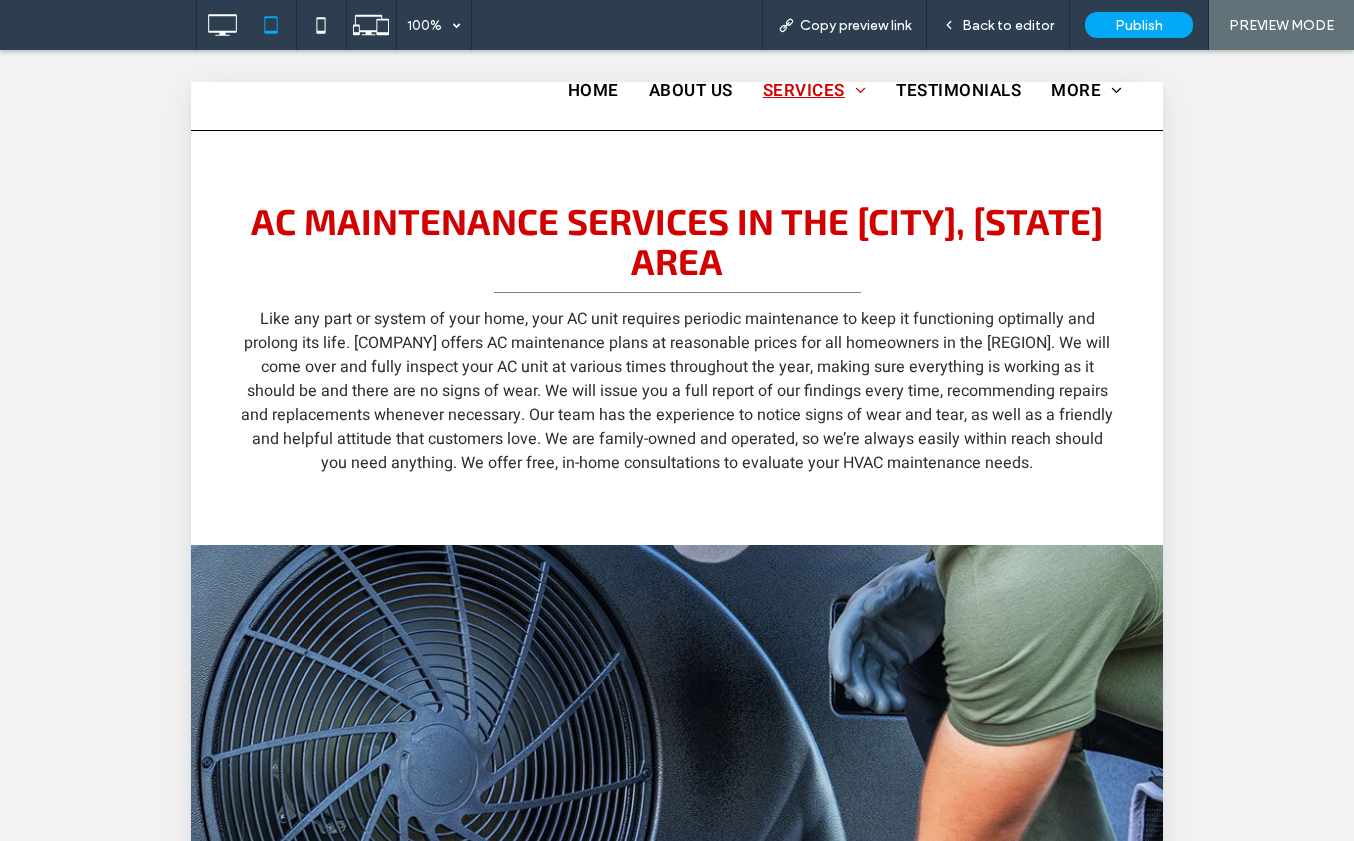 scroll, scrollTop: 0, scrollLeft: 0, axis: both 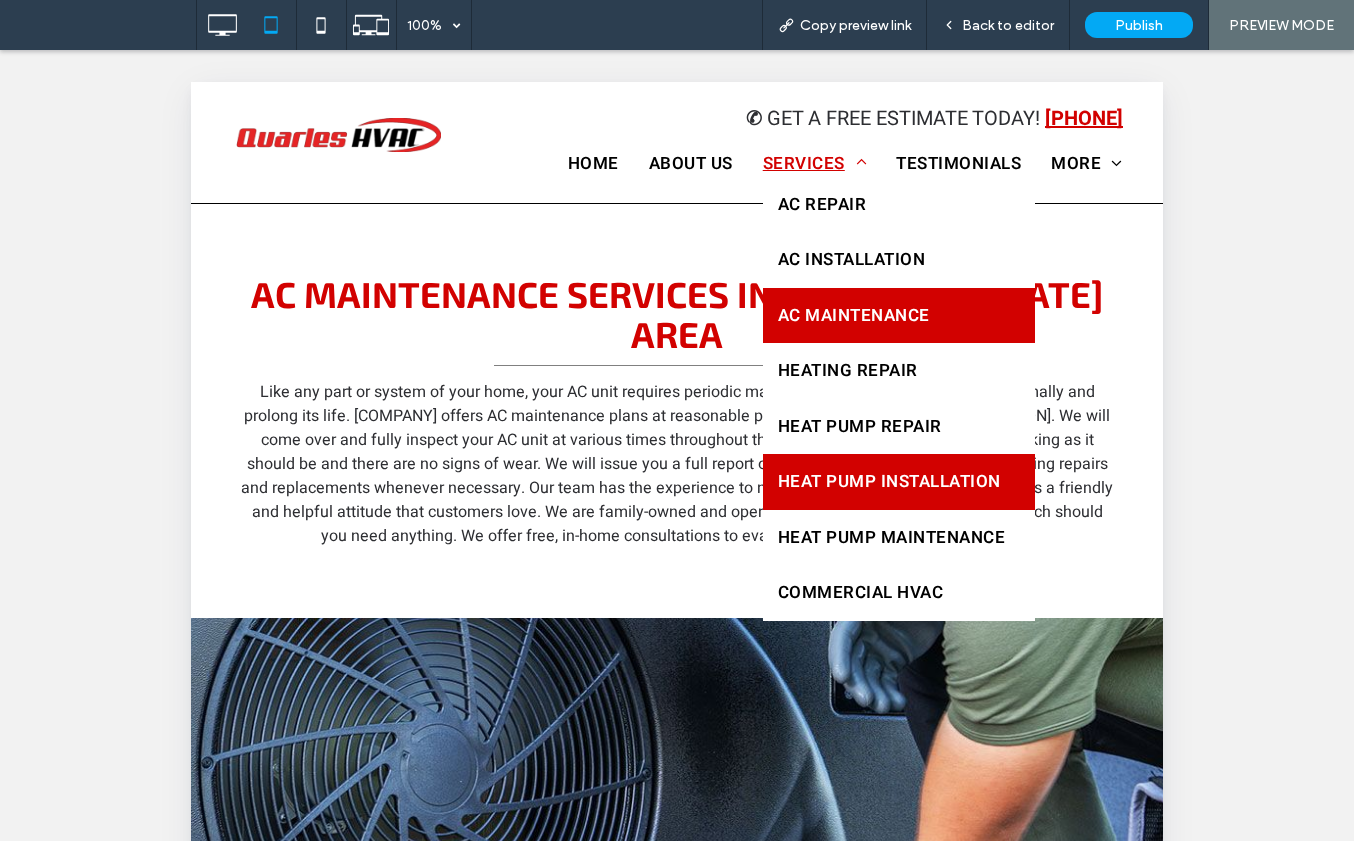 click on "Heat Pump Installation" at bounding box center [889, 482] 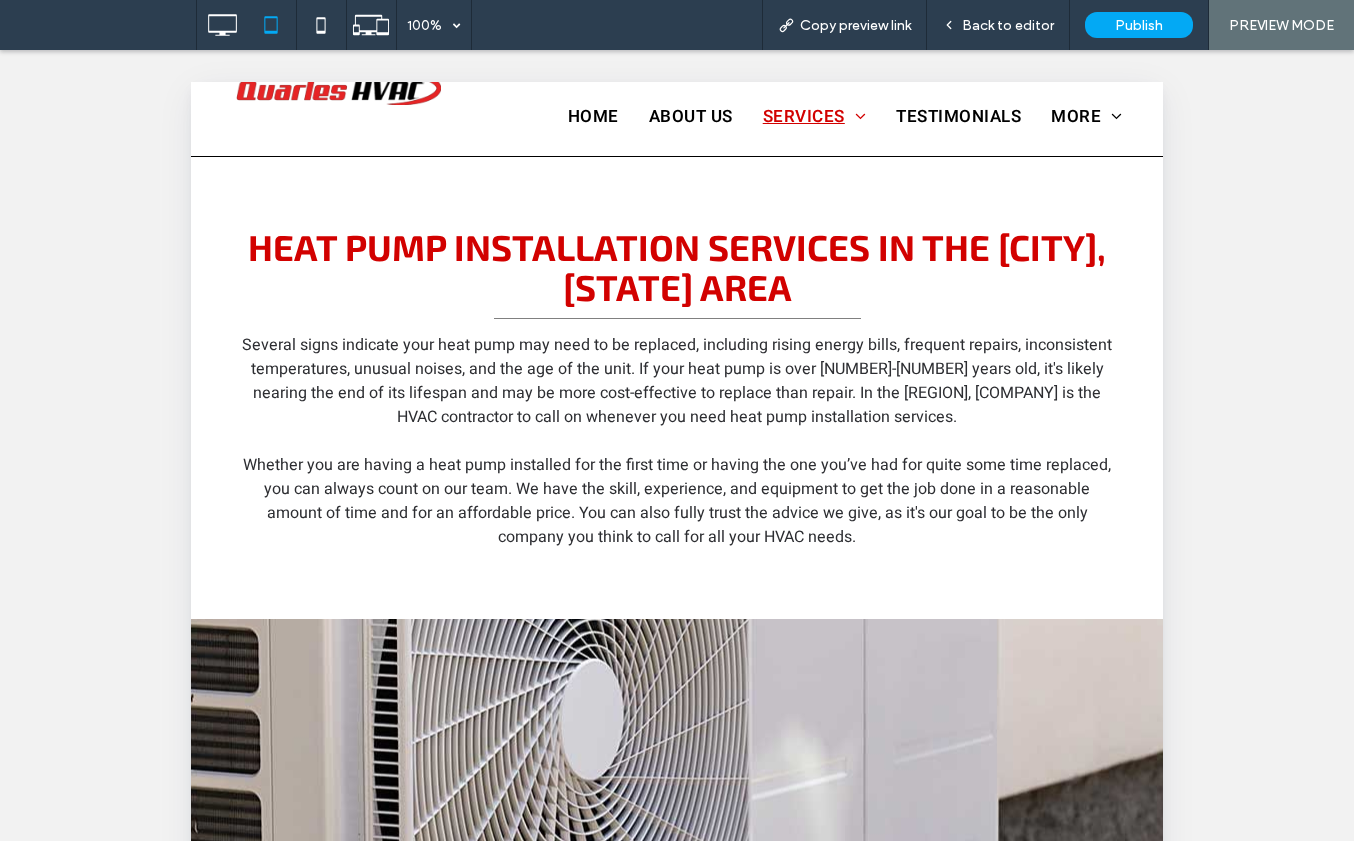 scroll, scrollTop: 0, scrollLeft: 0, axis: both 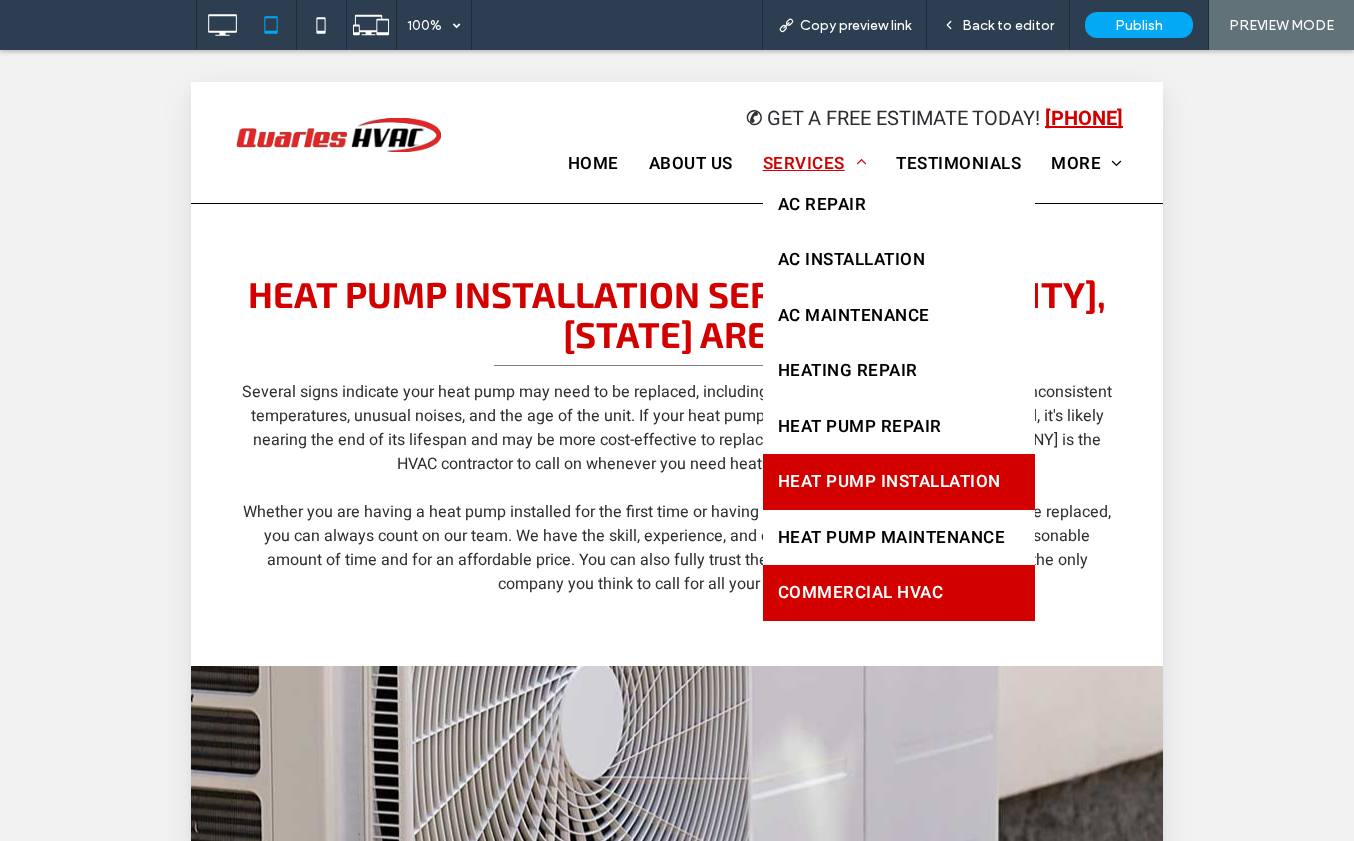 click on "Commercial HVAC" at bounding box center [861, 593] 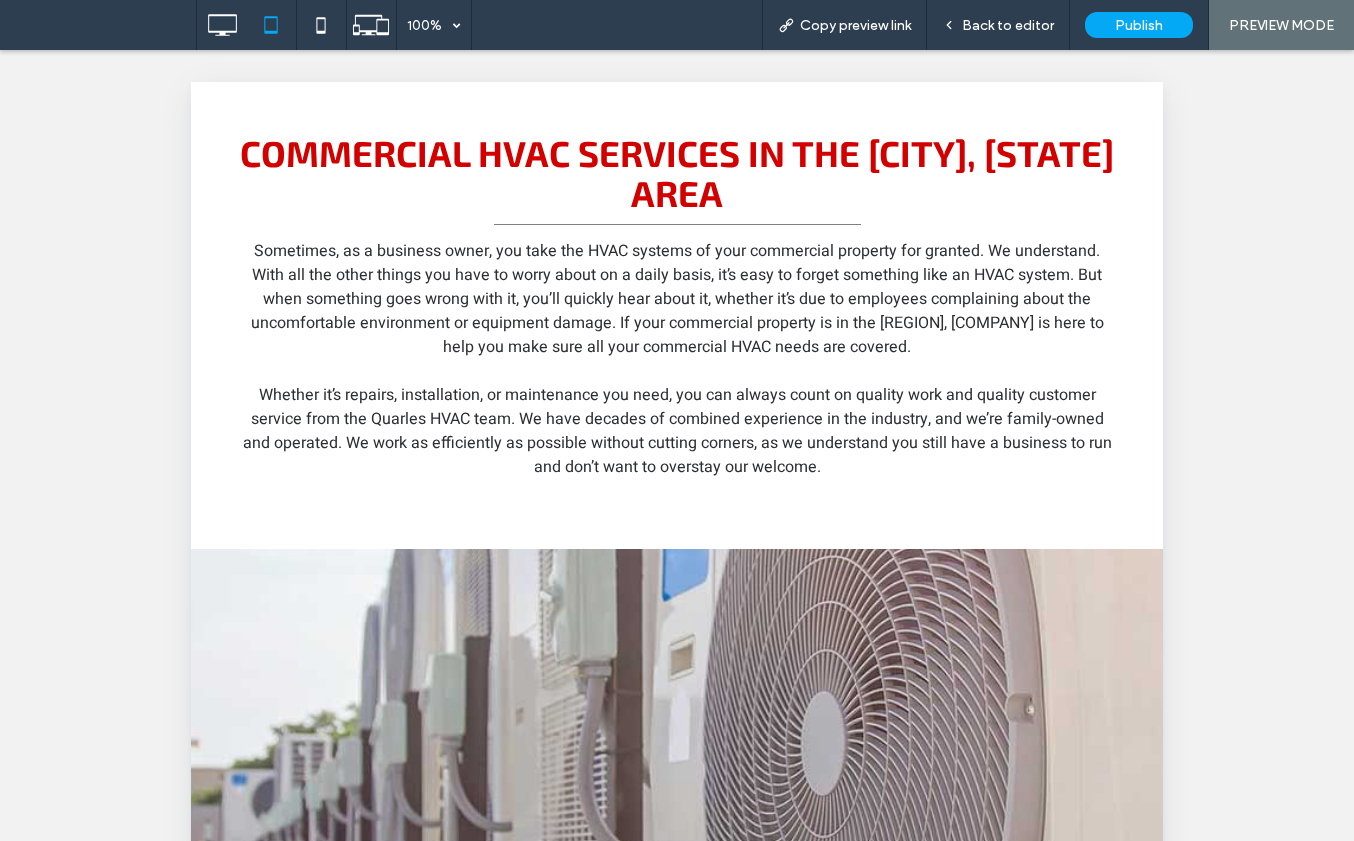 scroll, scrollTop: 0, scrollLeft: 0, axis: both 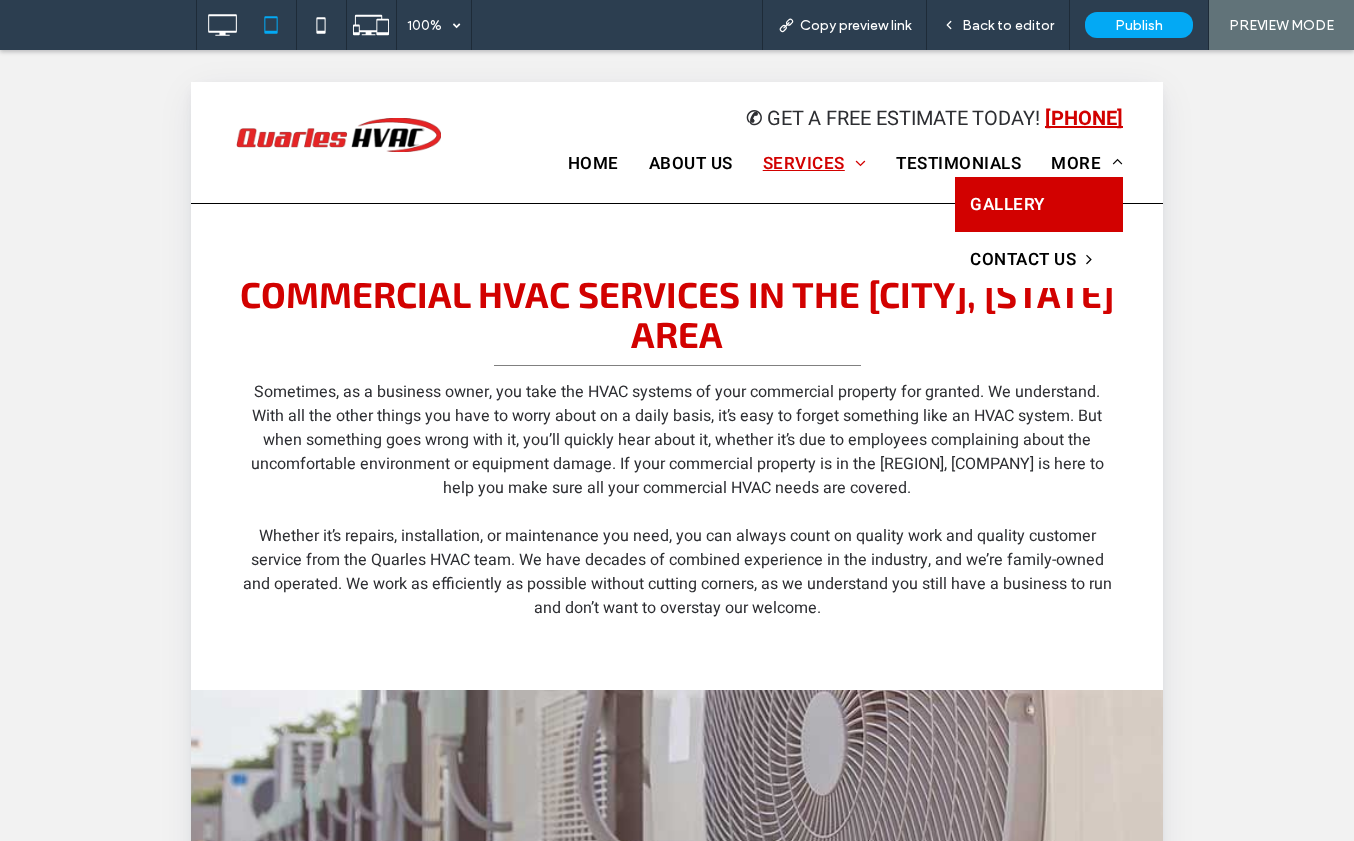 click on "Gallery" at bounding box center (1007, 205) 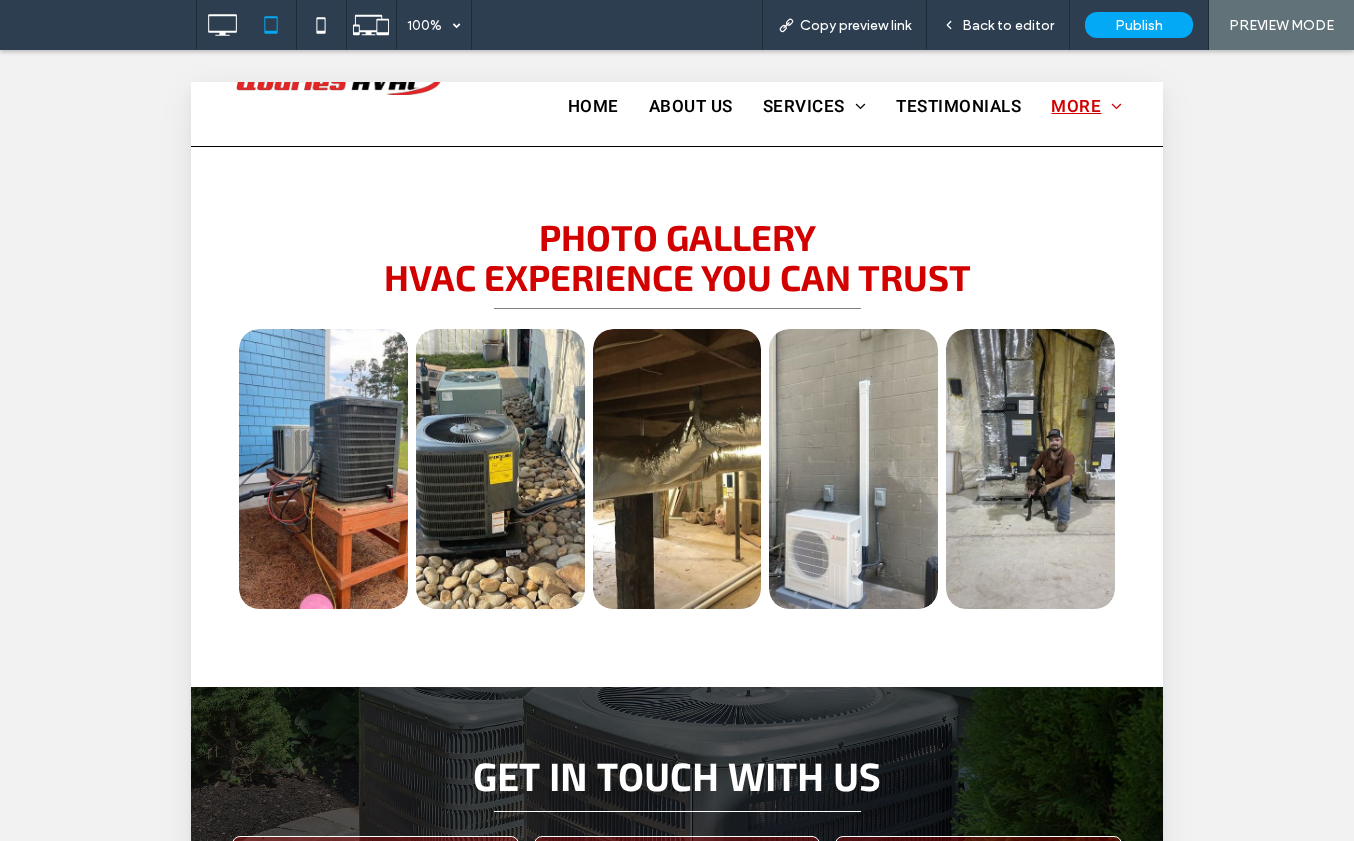 scroll, scrollTop: 18, scrollLeft: 0, axis: vertical 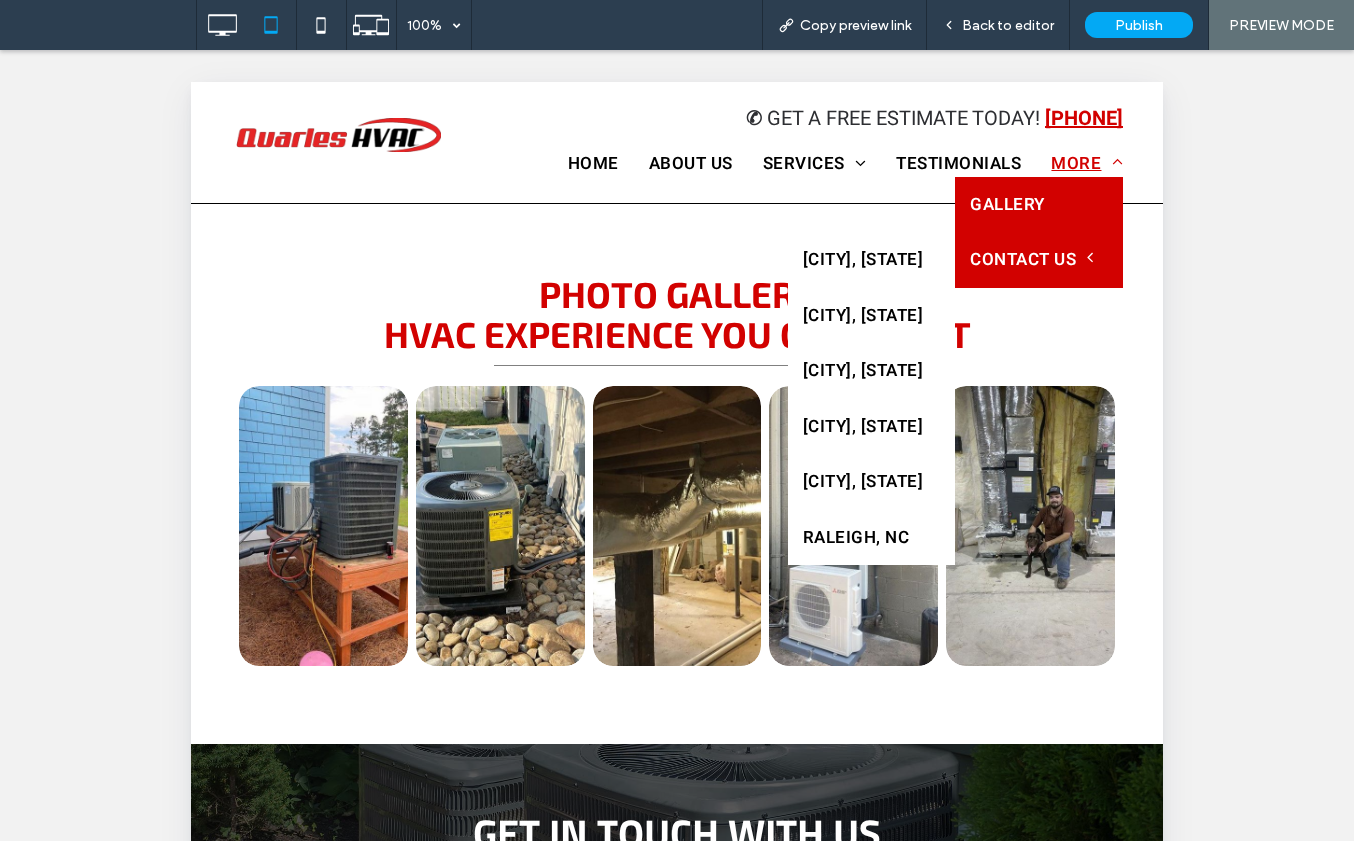 click on "Contact Us" at bounding box center [1031, 260] 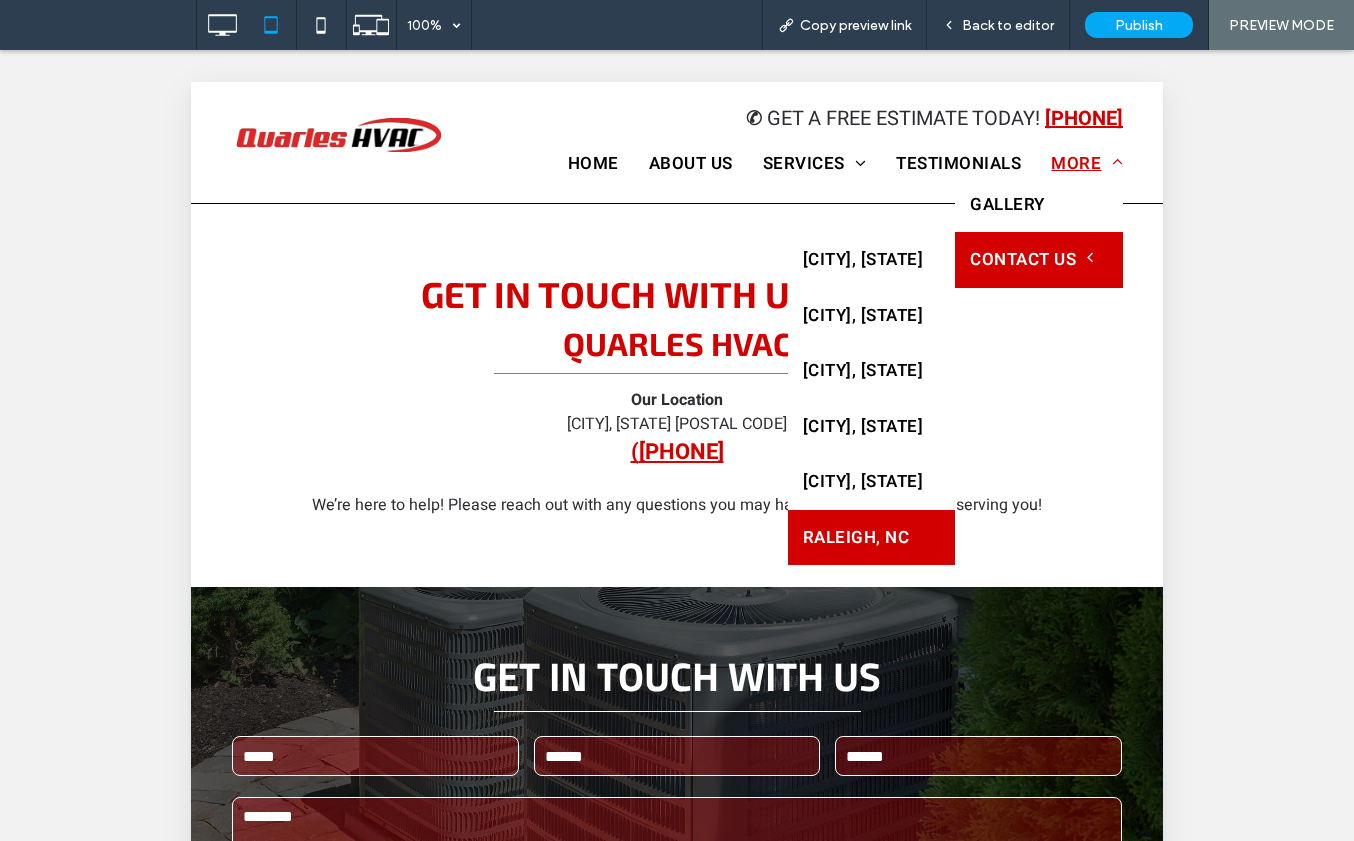 click on "Raleigh, NC" at bounding box center (872, 538) 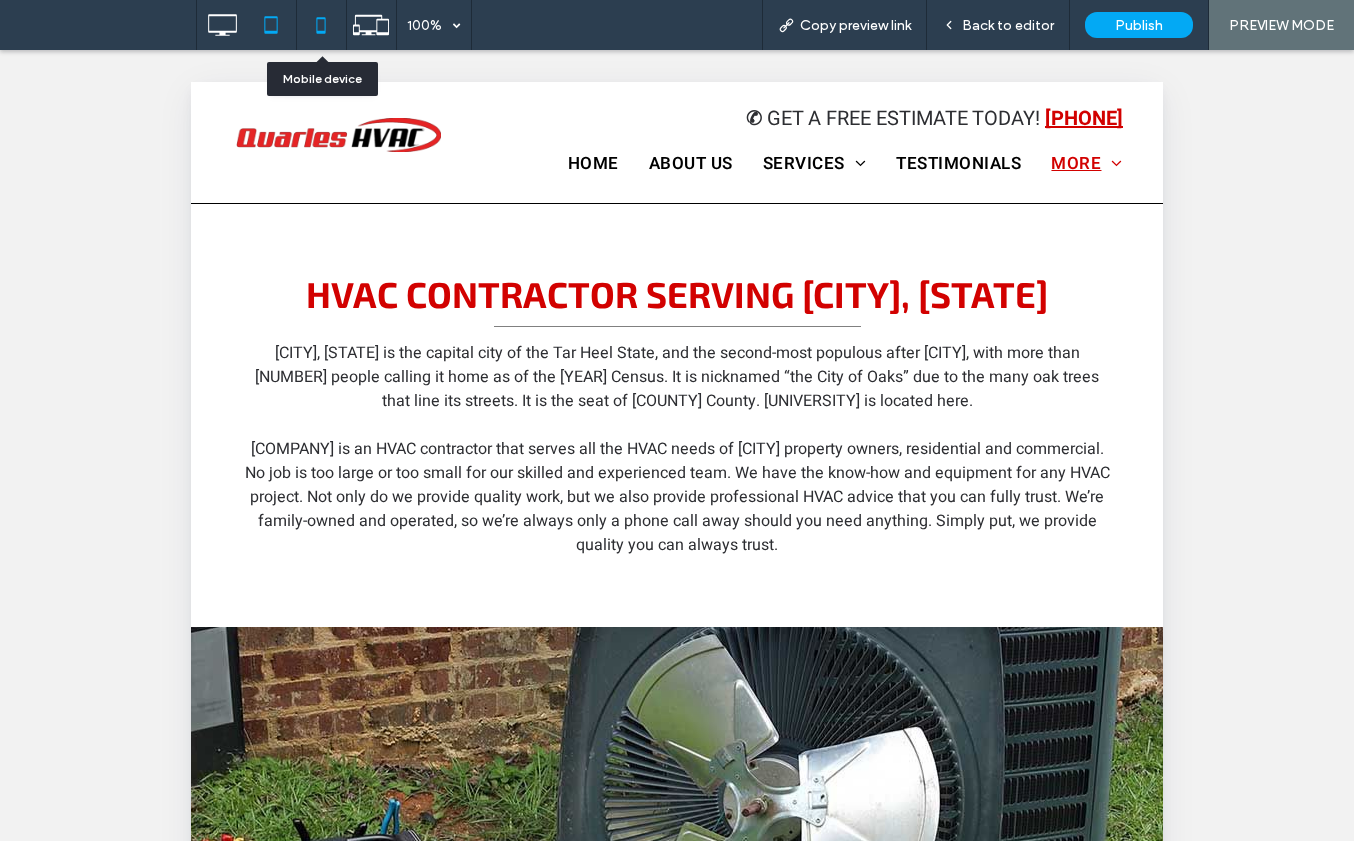 click 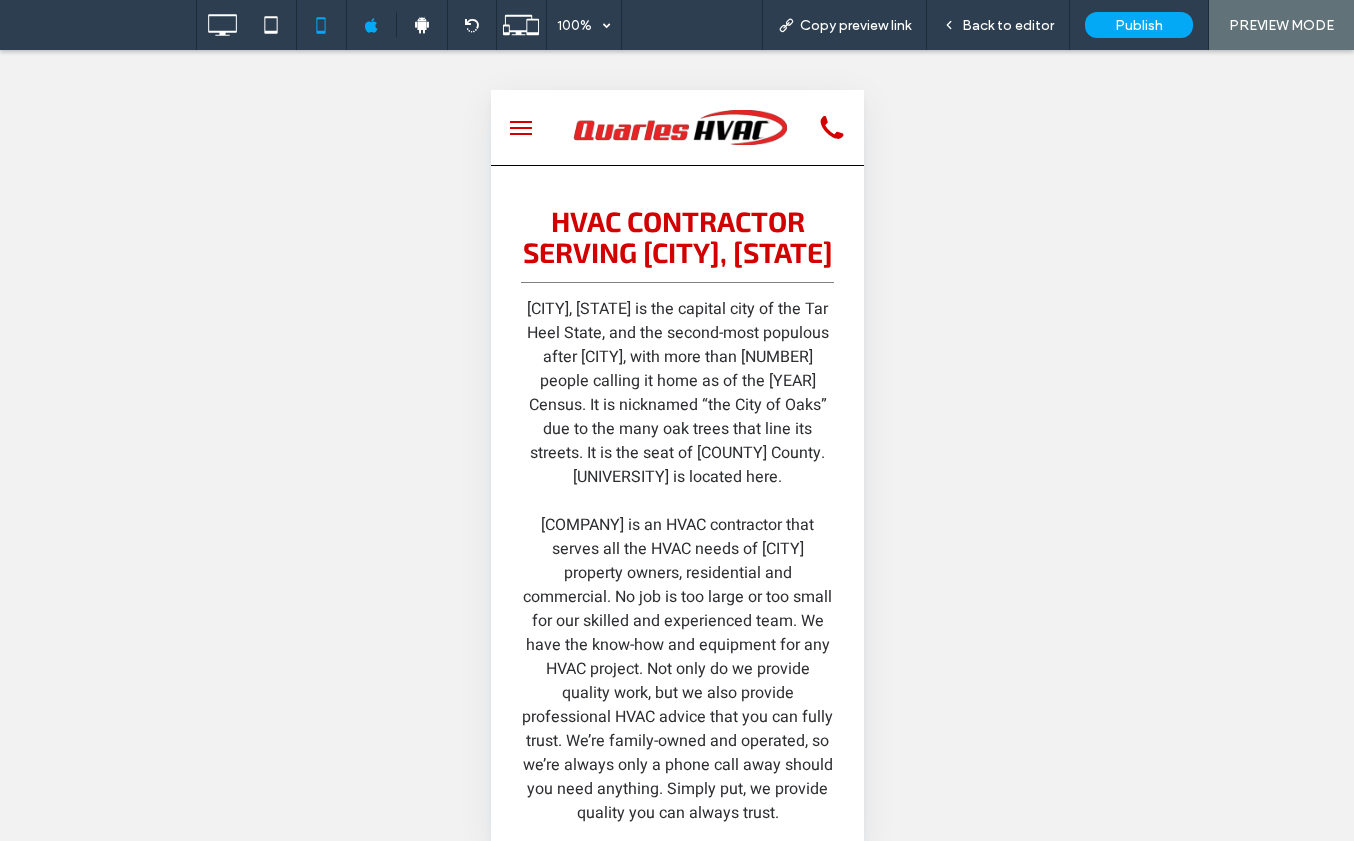 click at bounding box center (520, 128) 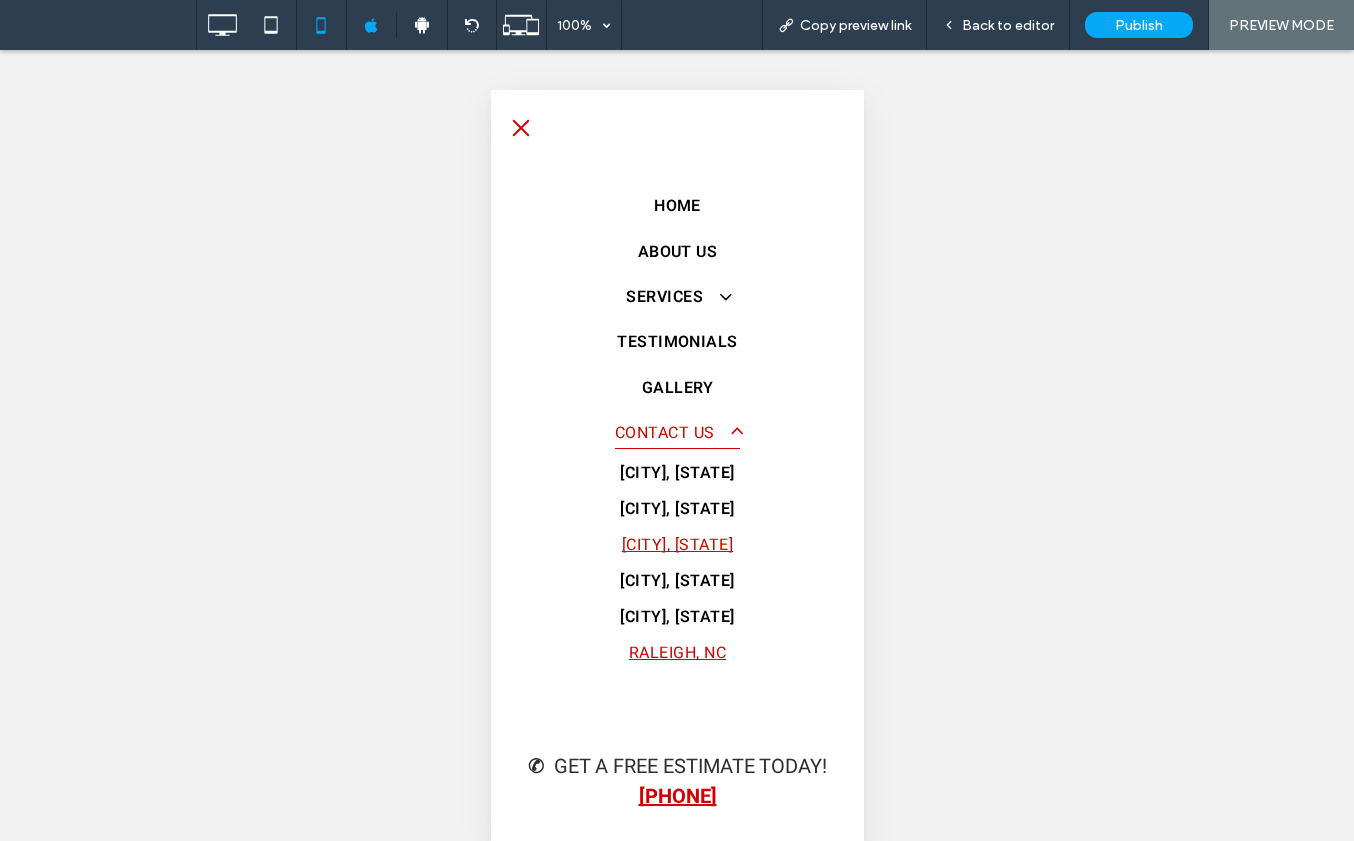 click on "[CITY], [STATE]" at bounding box center (676, 545) 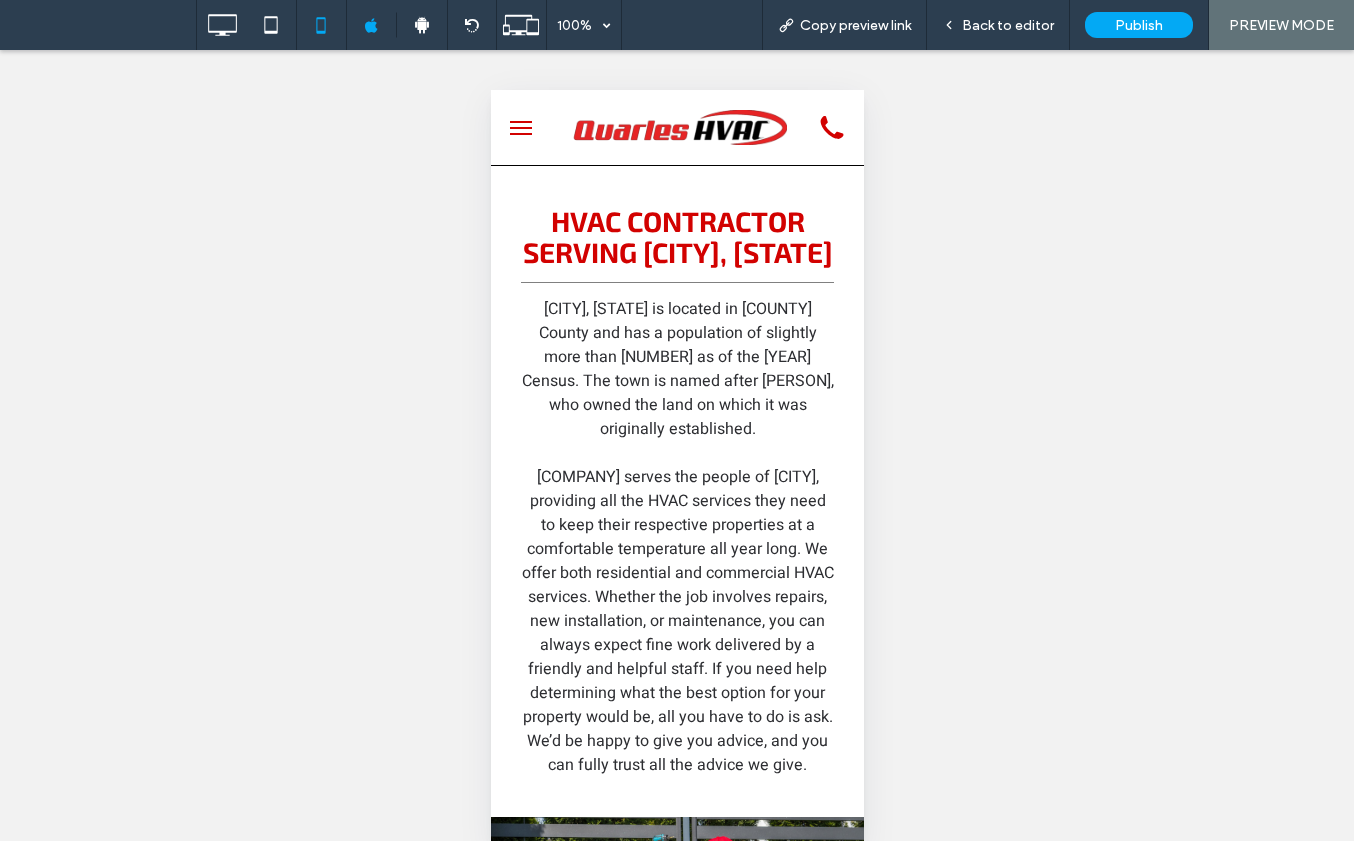 click at bounding box center [520, 128] 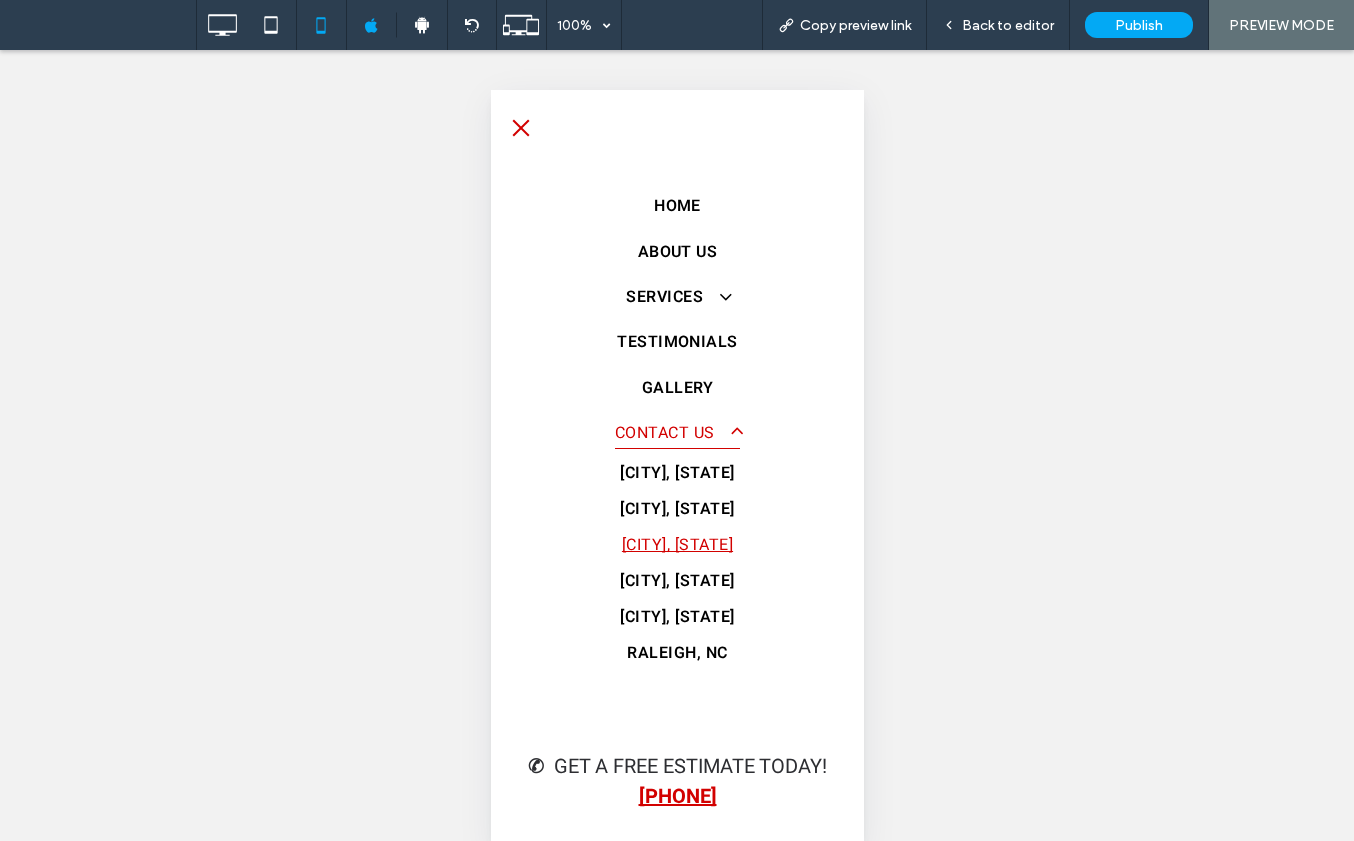 click on "Contact Us" at bounding box center (676, 432) 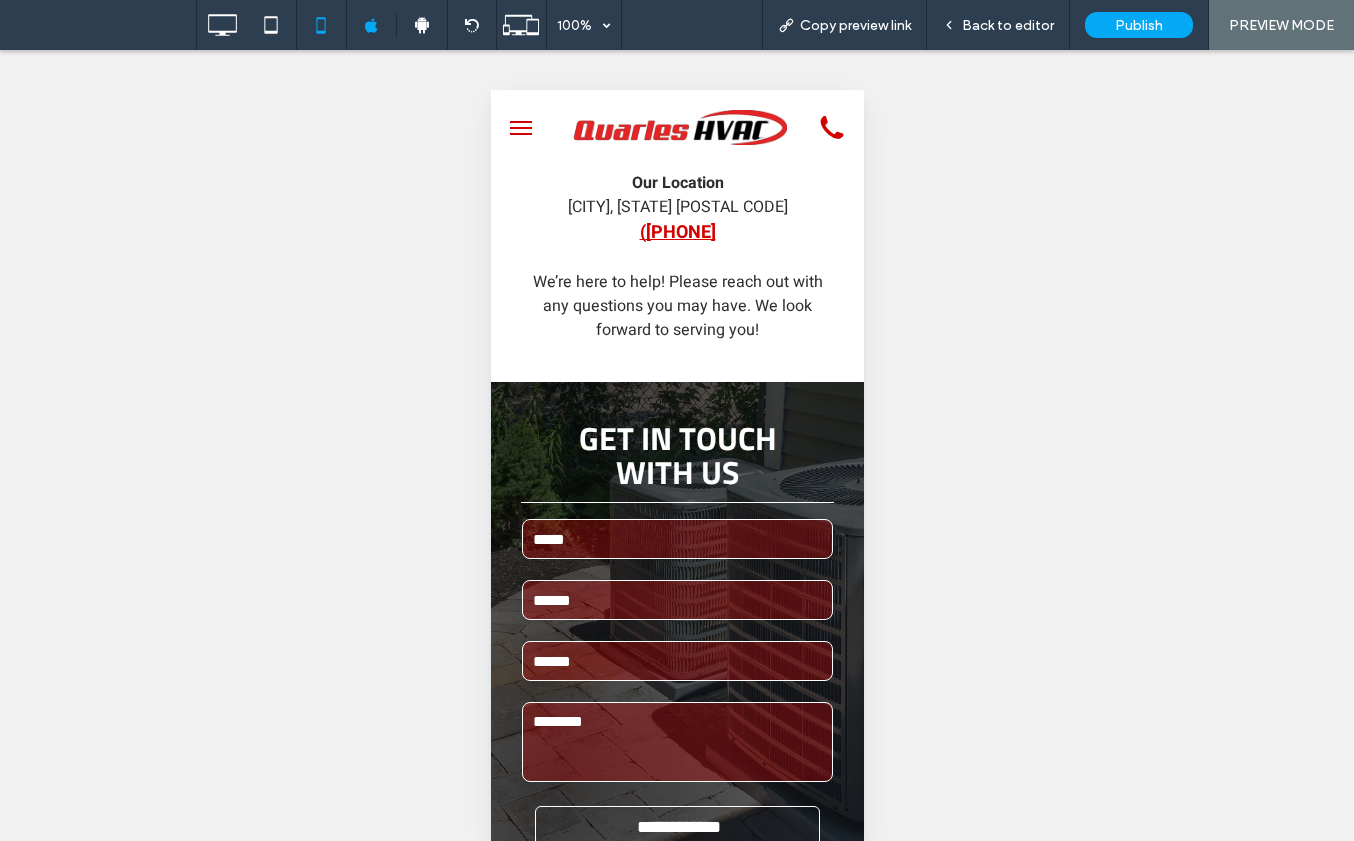 scroll, scrollTop: 0, scrollLeft: 0, axis: both 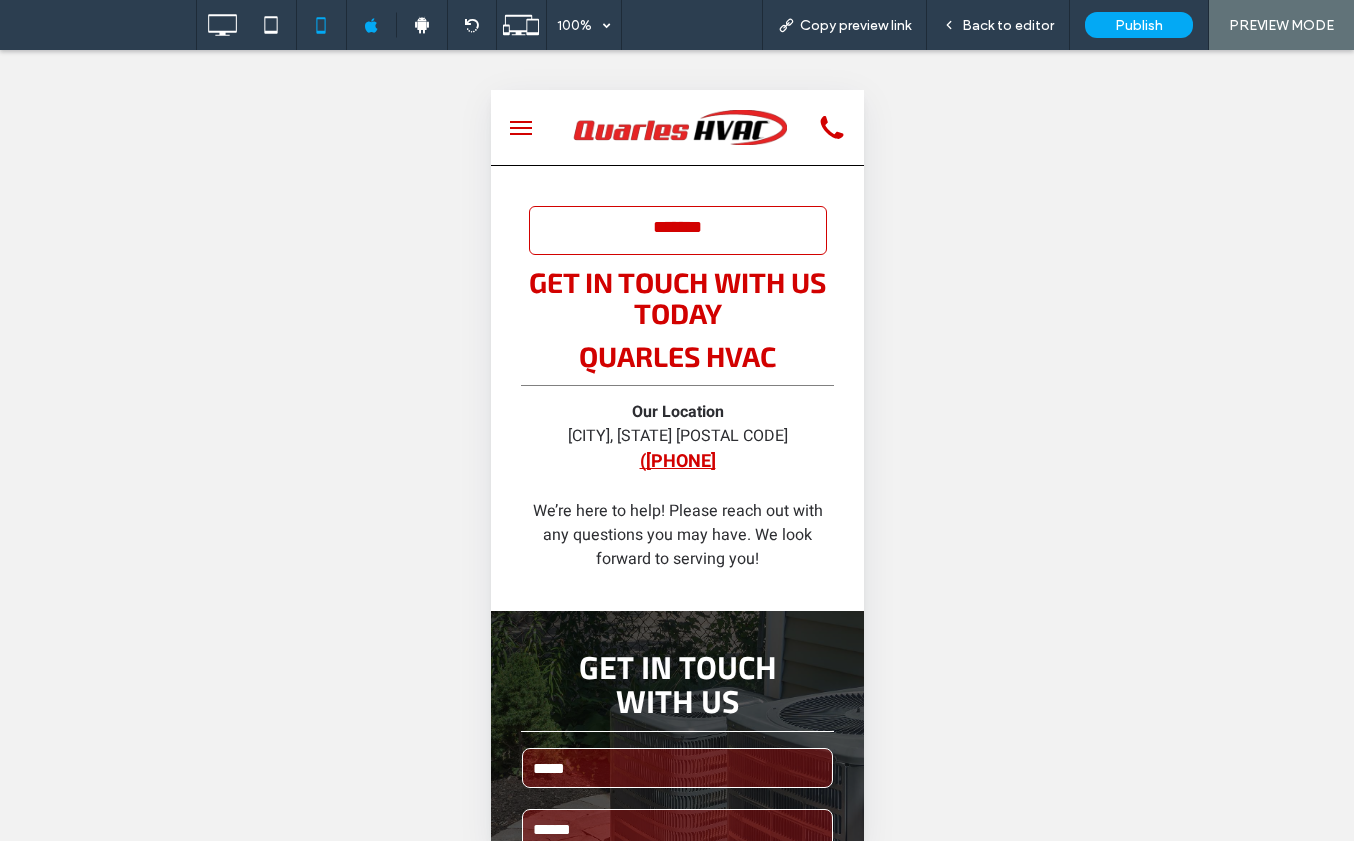 click at bounding box center [520, 128] 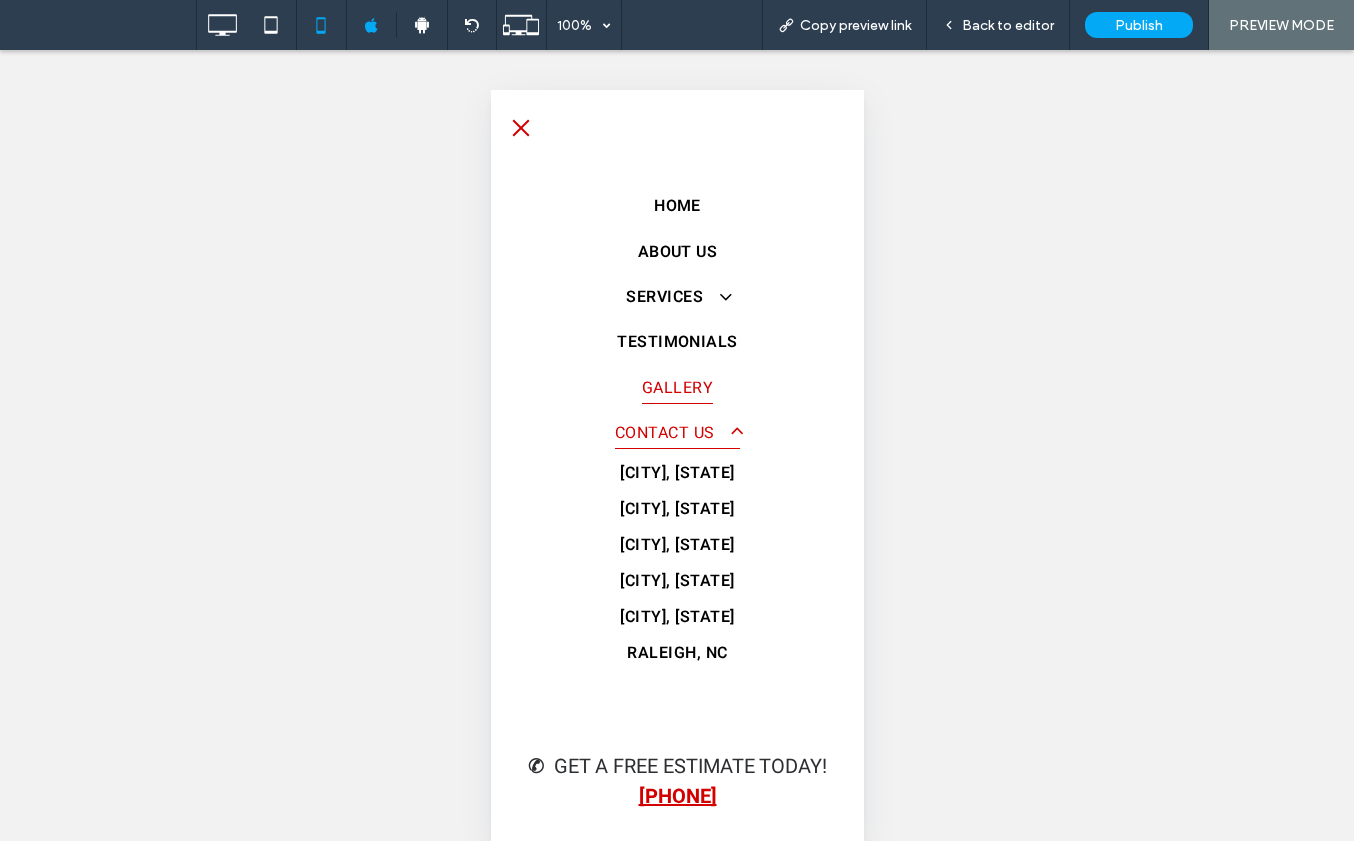 click on "Gallery" at bounding box center (676, 387) 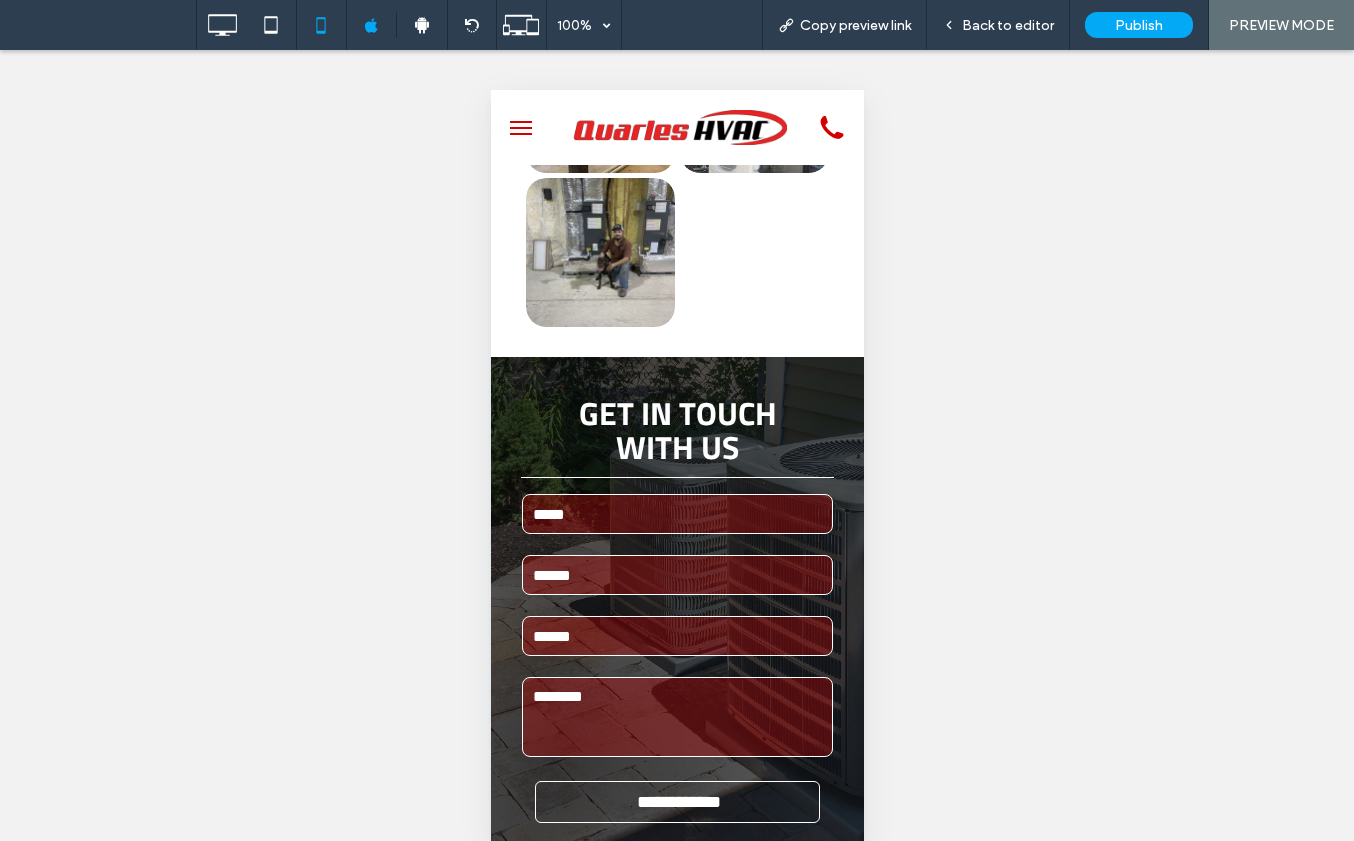 scroll, scrollTop: 57, scrollLeft: 0, axis: vertical 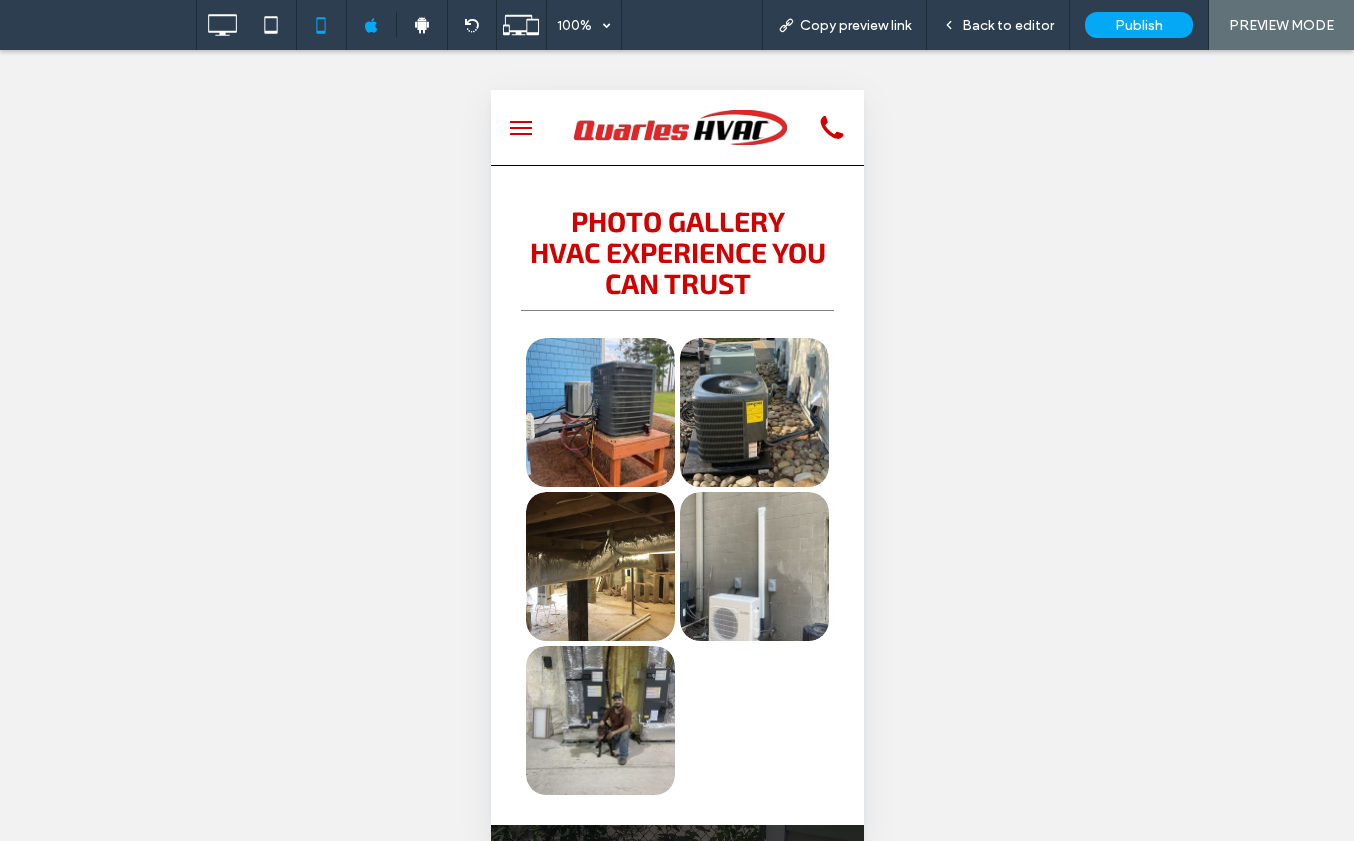 click at bounding box center (520, 128) 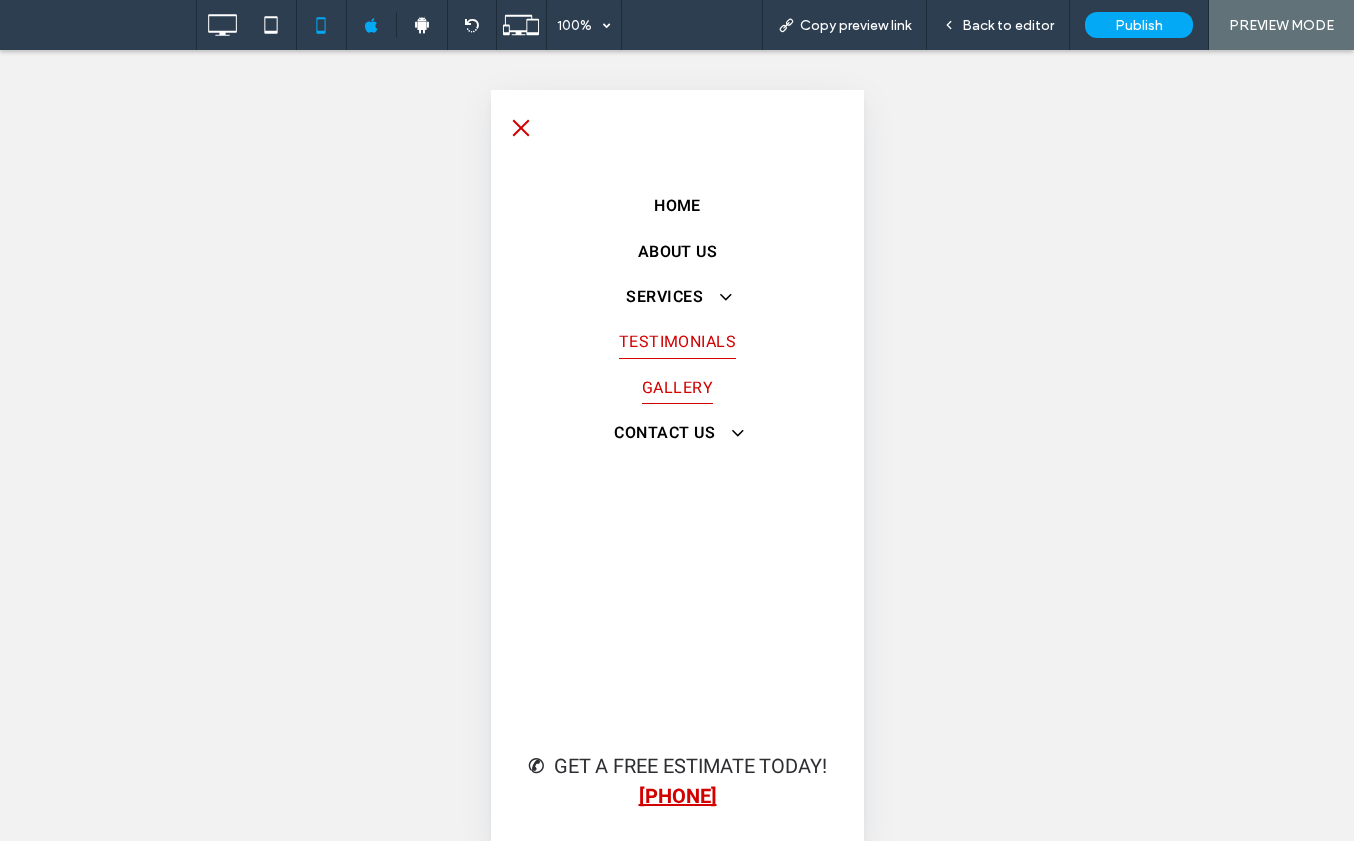 click on "Testimonials" at bounding box center [677, 341] 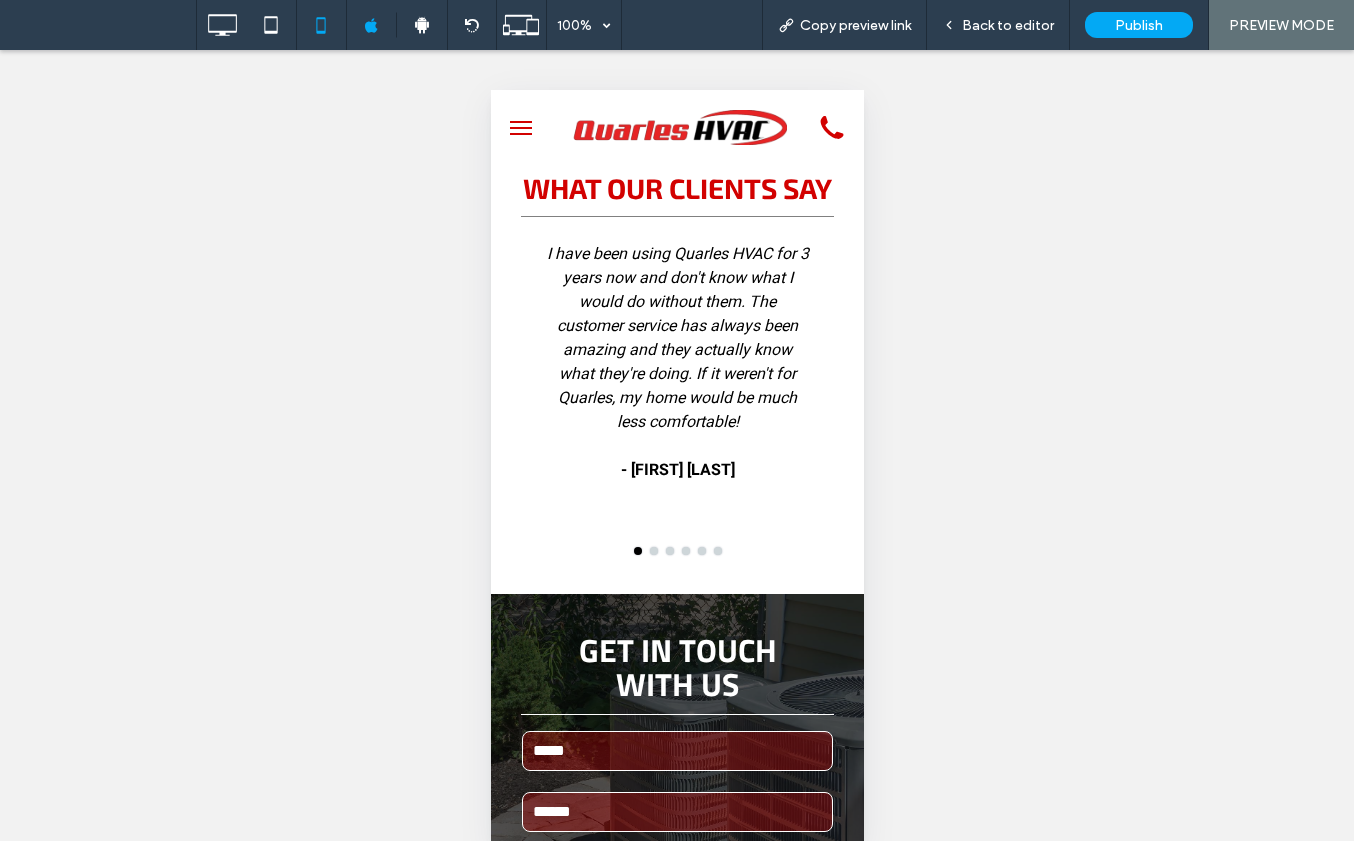 scroll, scrollTop: 0, scrollLeft: 0, axis: both 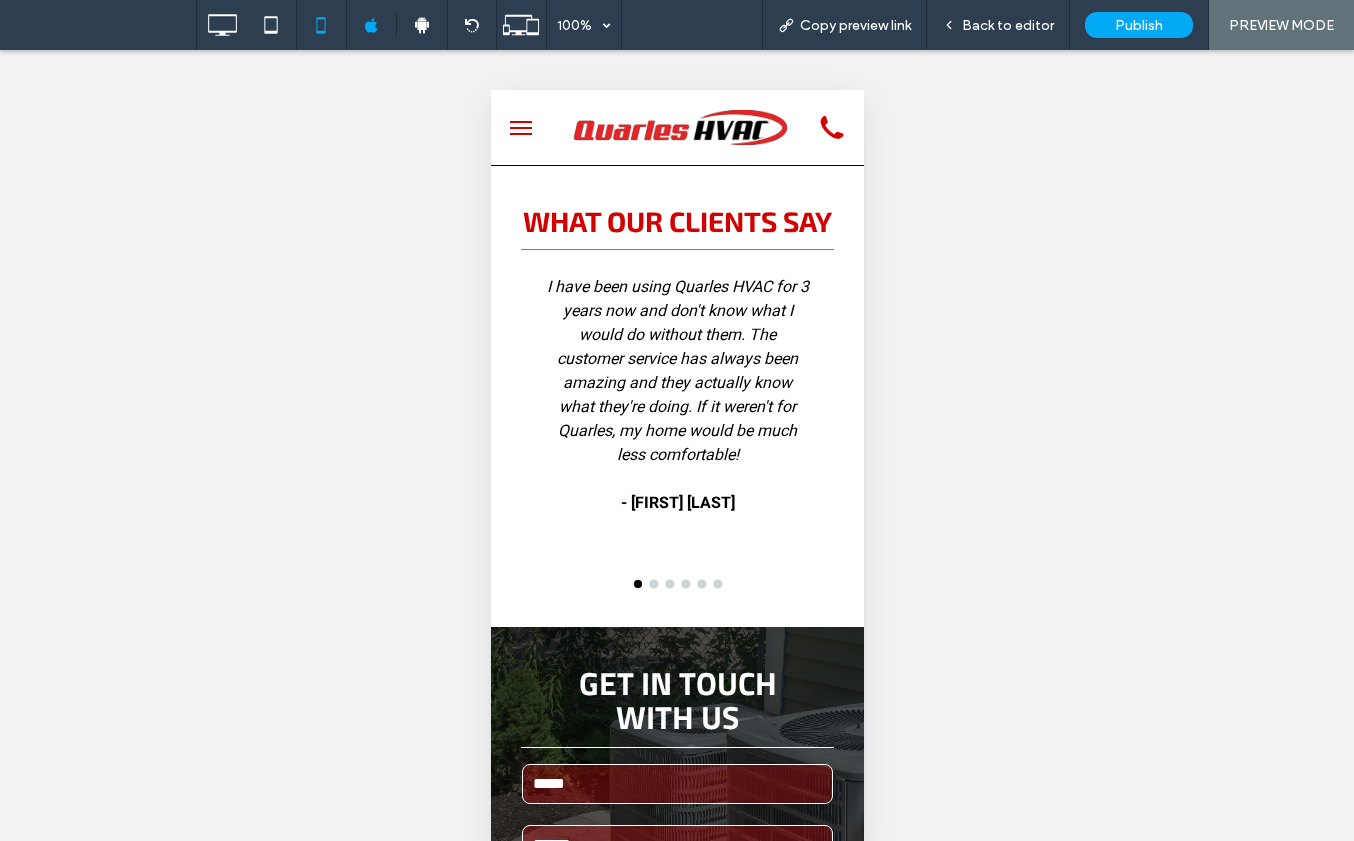 click at bounding box center [520, 128] 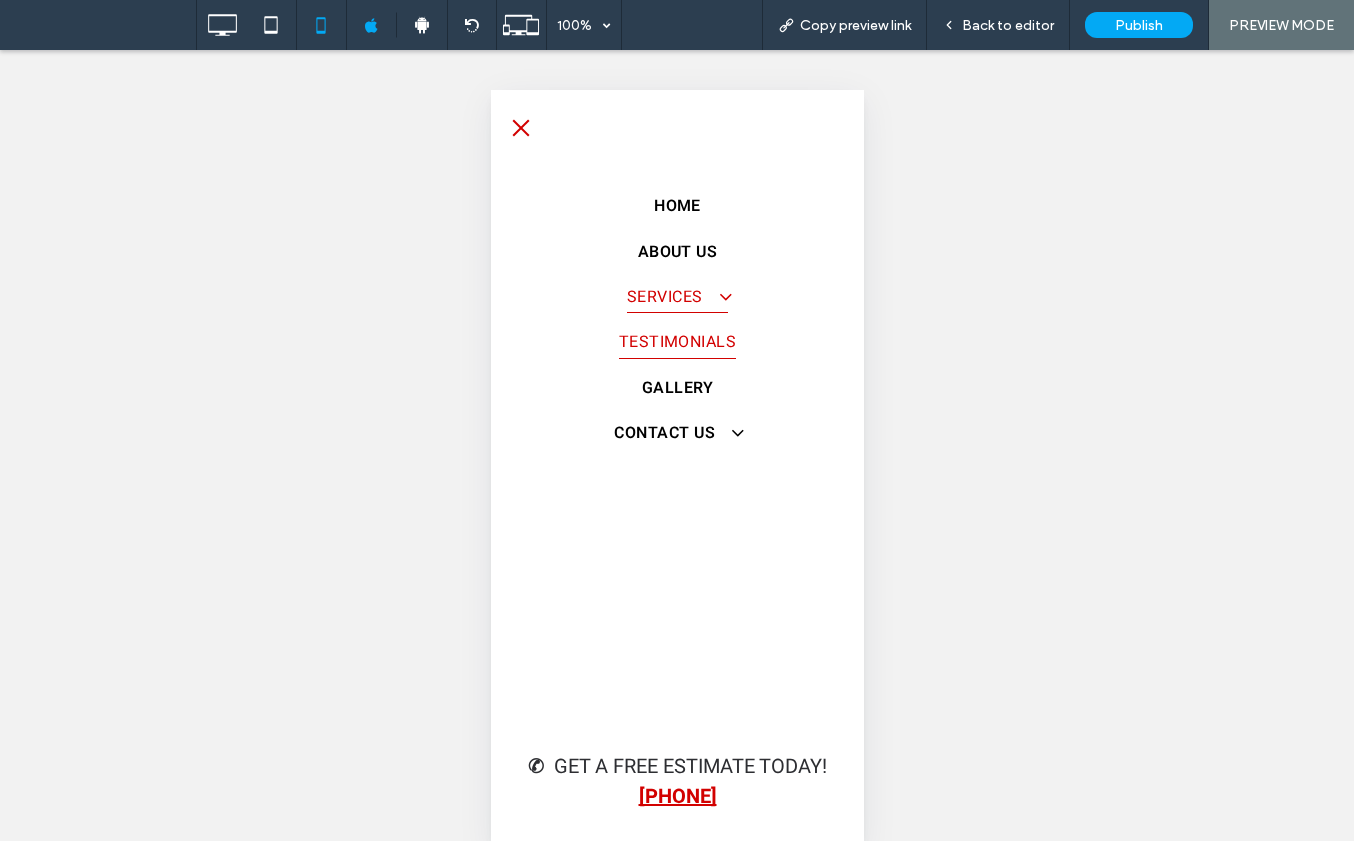 click at bounding box center [714, 296] 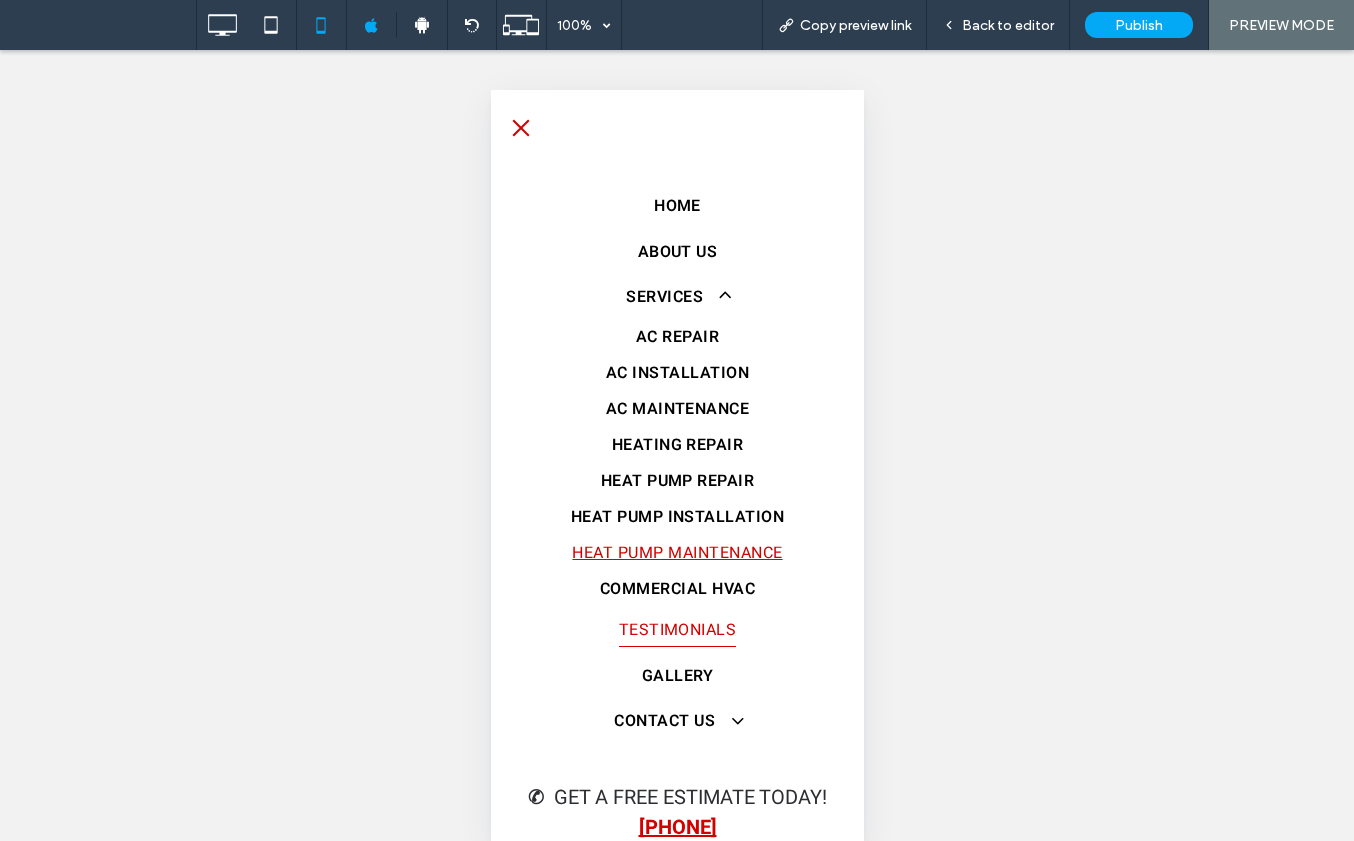 click on "Heat Pump Maintenance" at bounding box center [676, 553] 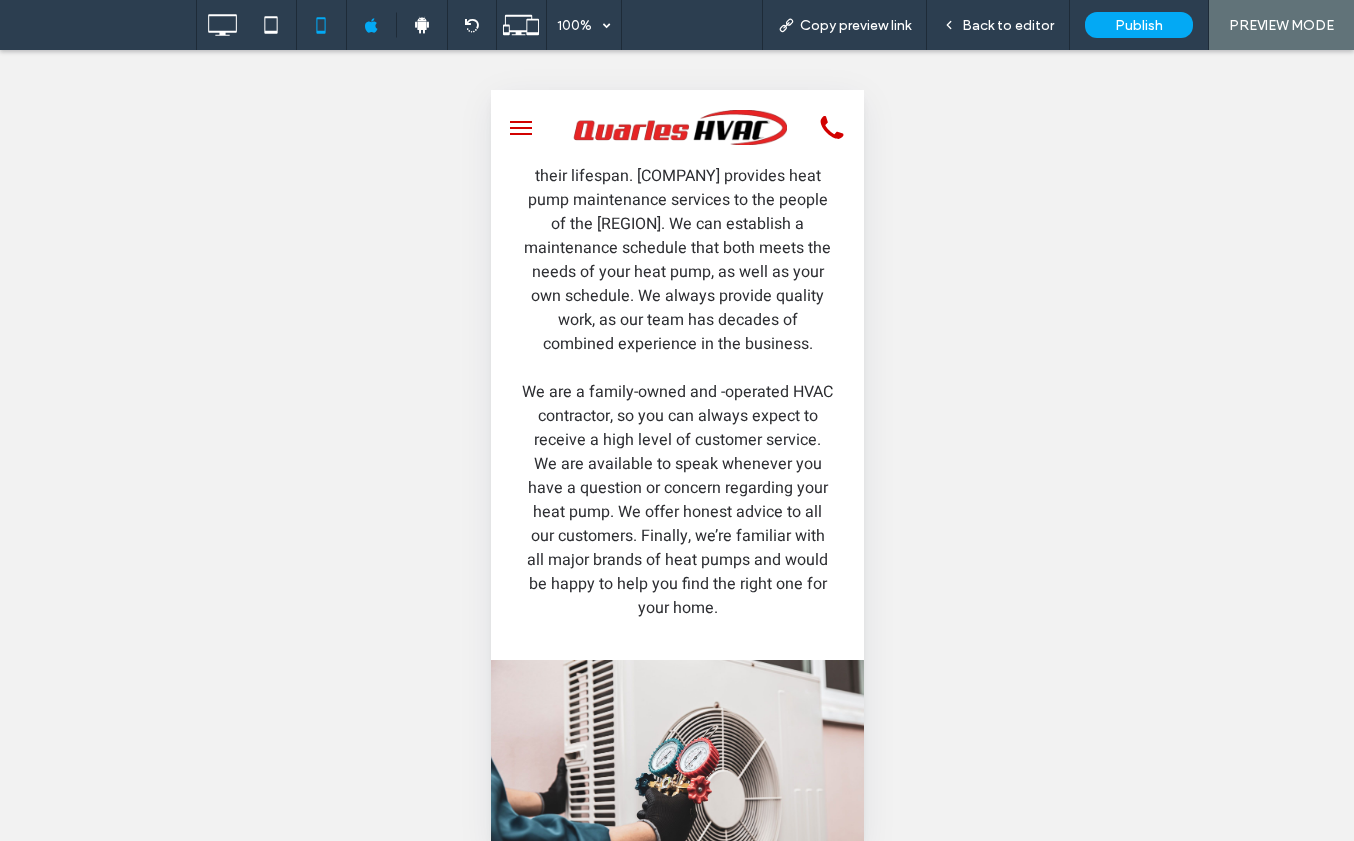 scroll, scrollTop: 0, scrollLeft: 0, axis: both 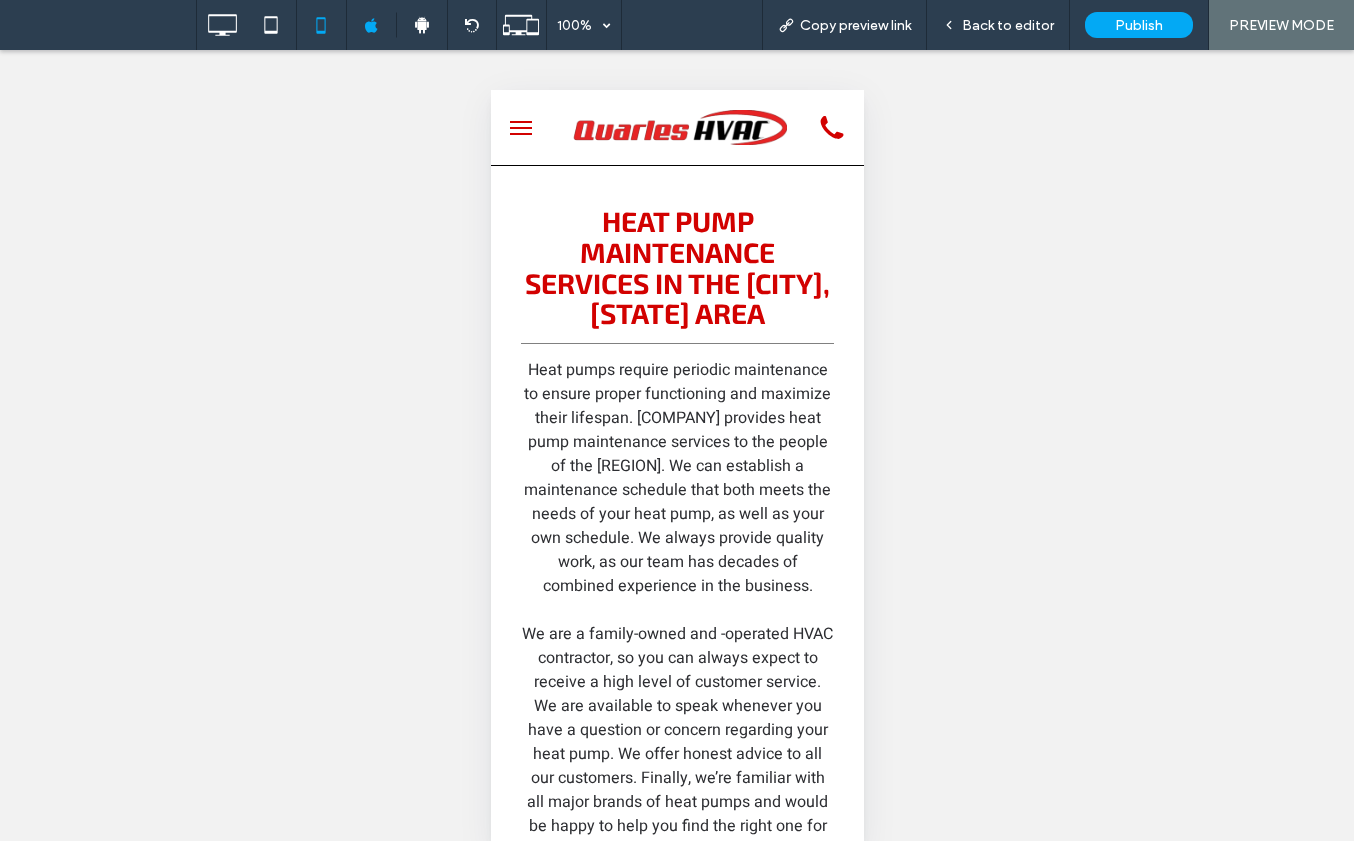 click at bounding box center (520, 128) 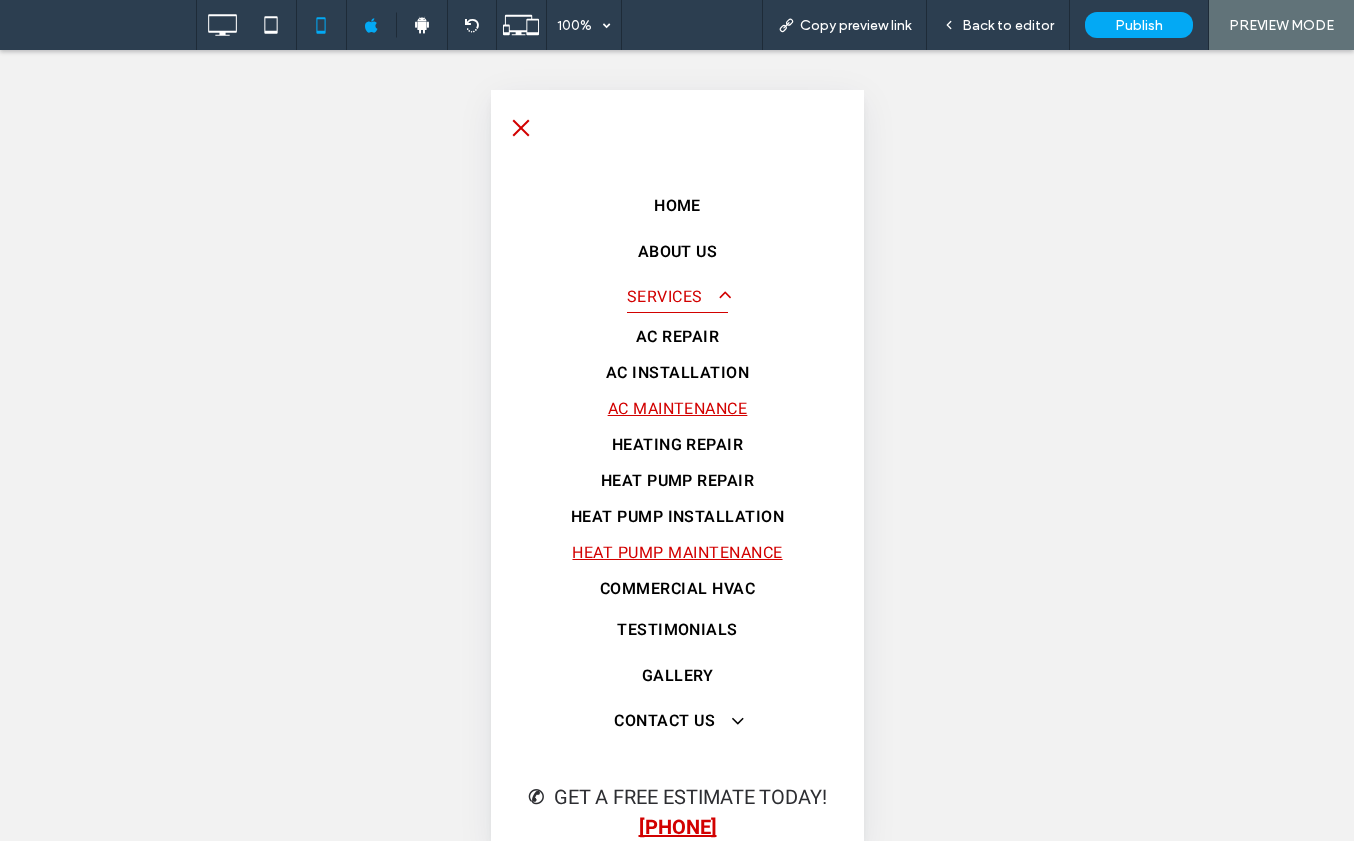 click on "AC Maintenance" at bounding box center [677, 409] 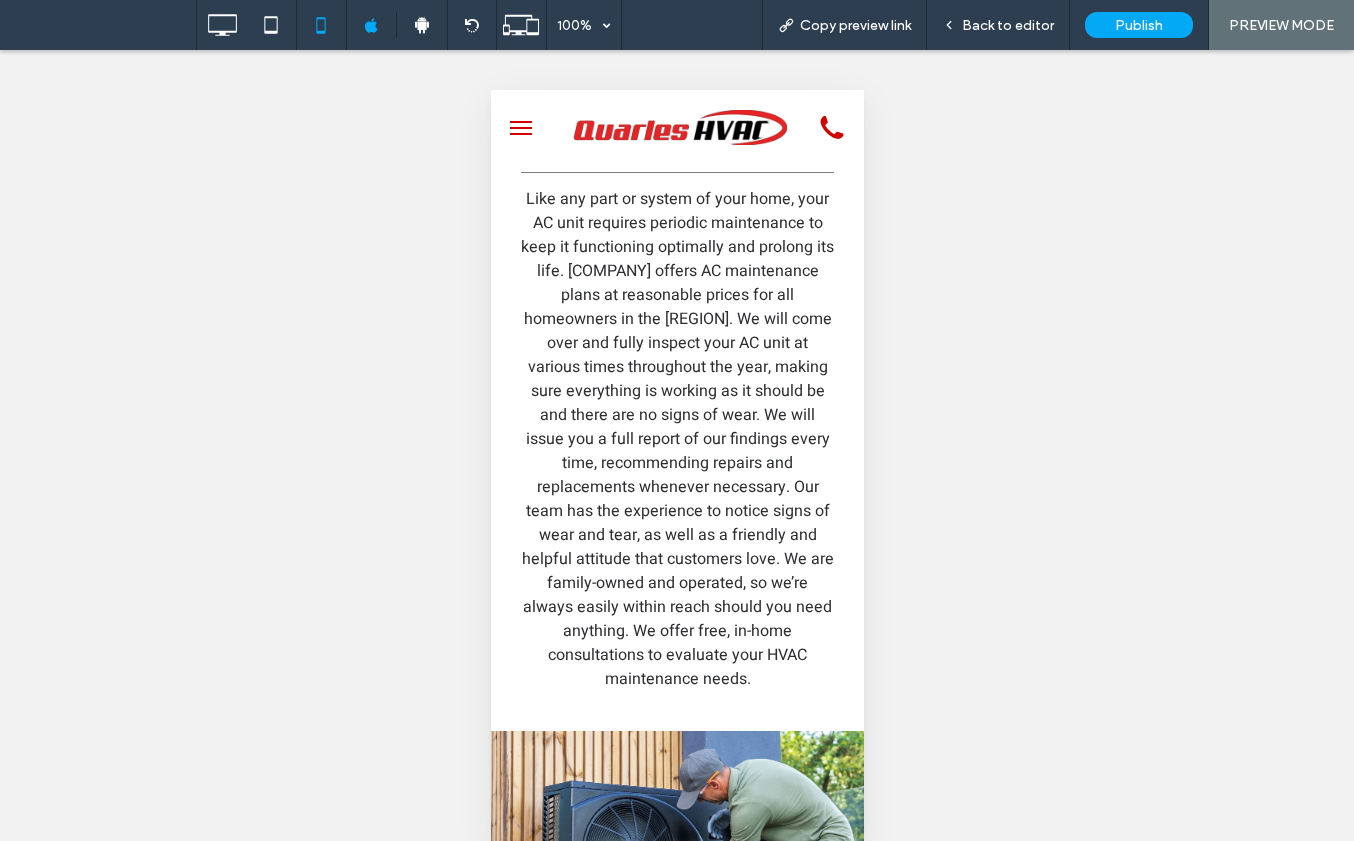 scroll, scrollTop: 0, scrollLeft: 0, axis: both 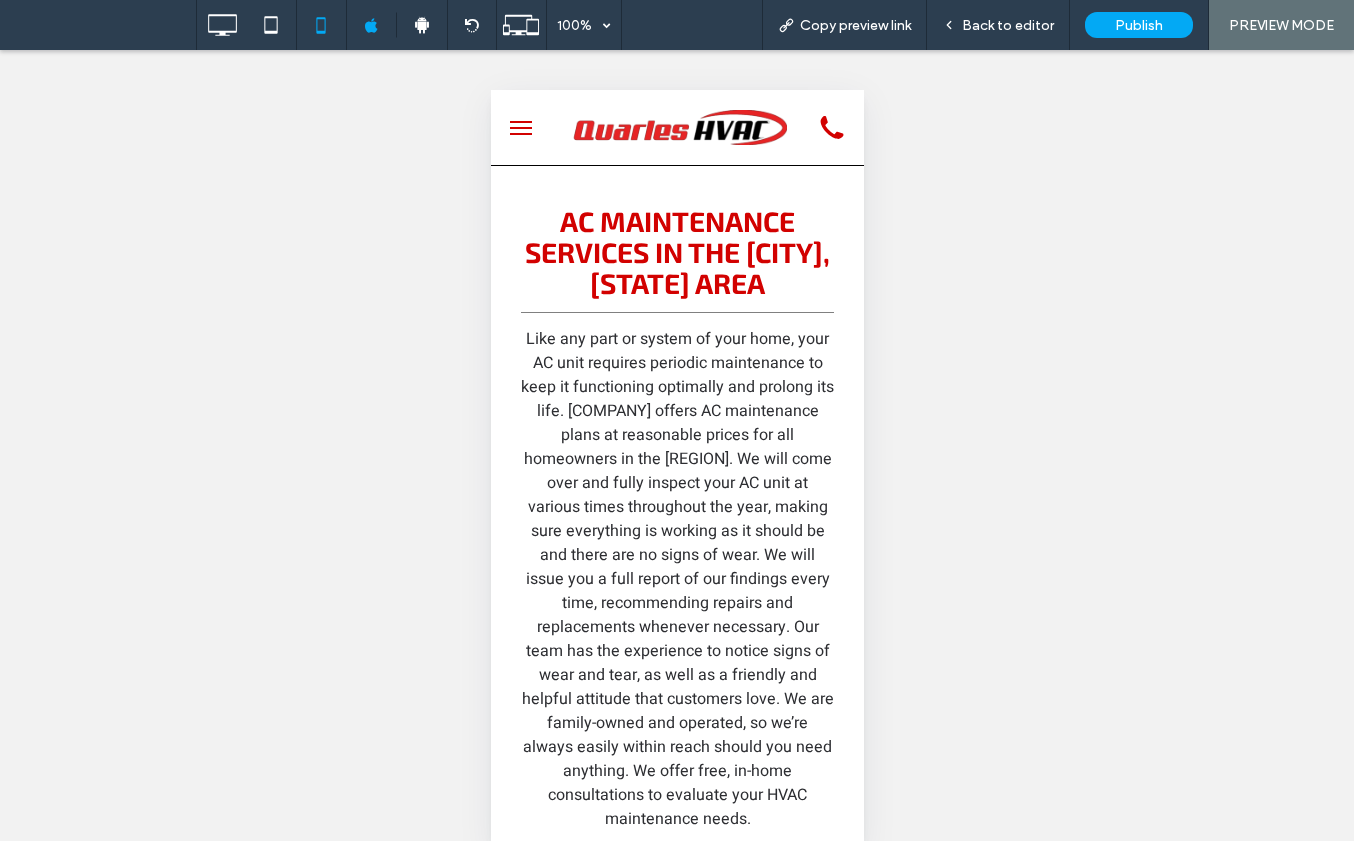 click at bounding box center [520, 128] 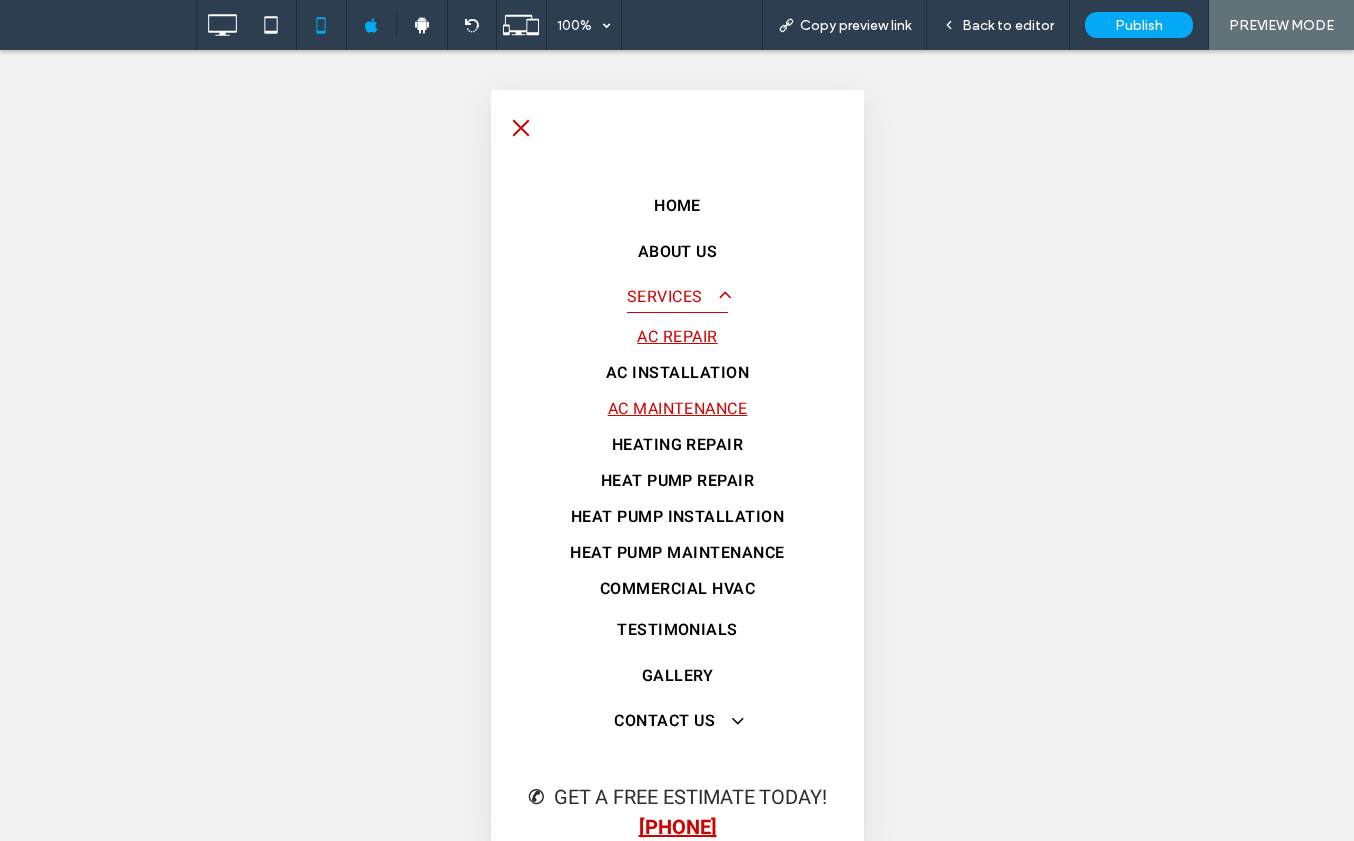 click on "AC Repair" at bounding box center (676, 337) 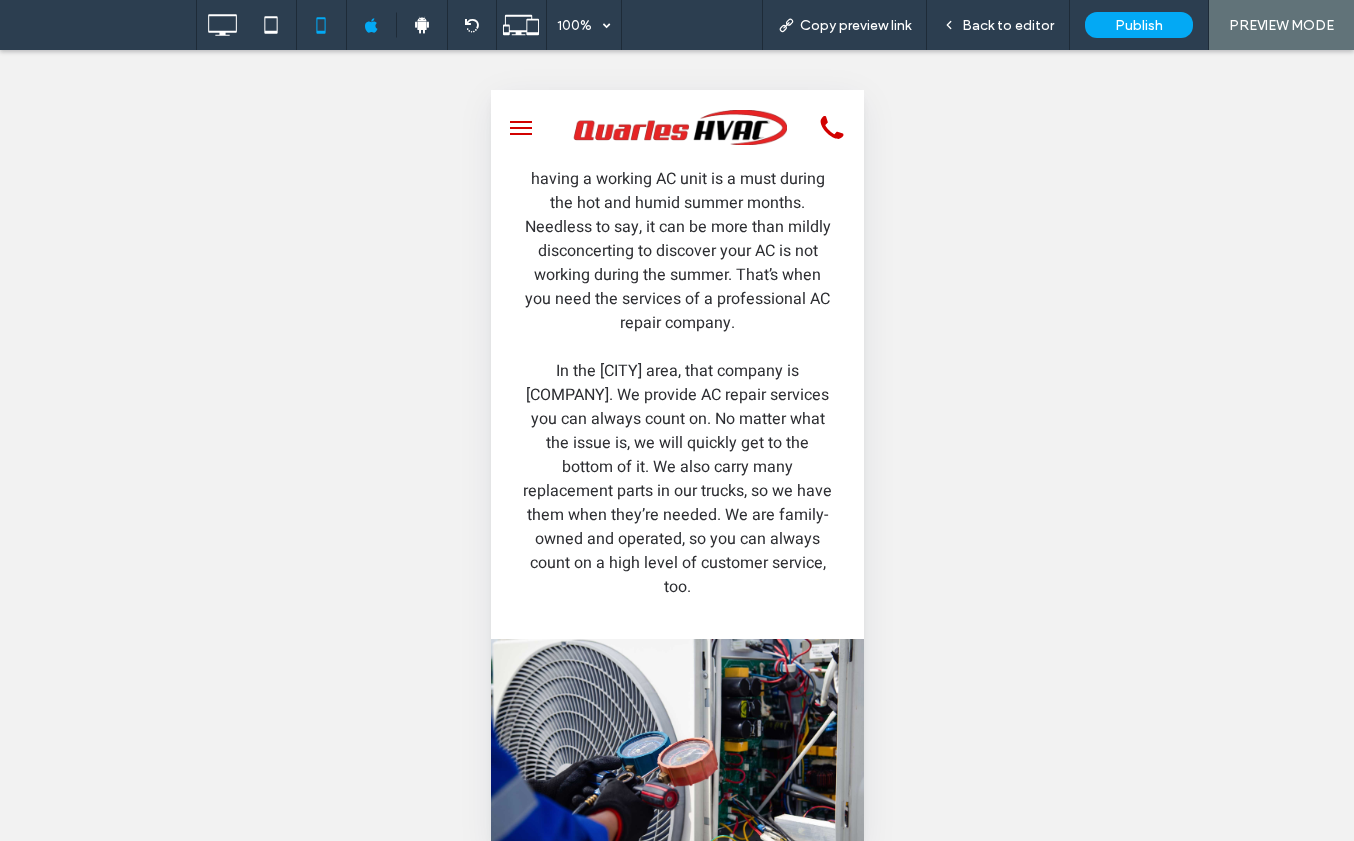 scroll, scrollTop: 0, scrollLeft: 0, axis: both 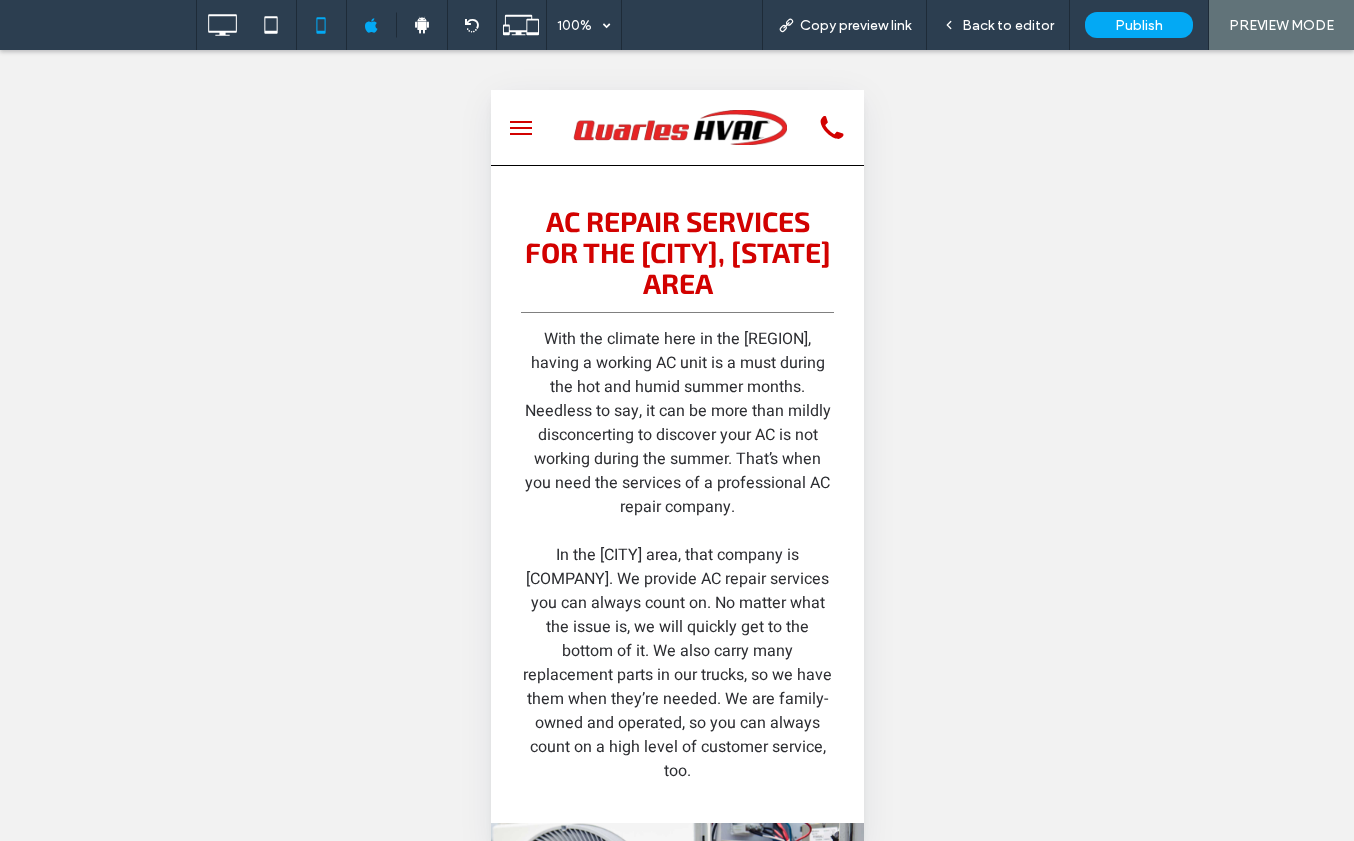 click at bounding box center (520, 128) 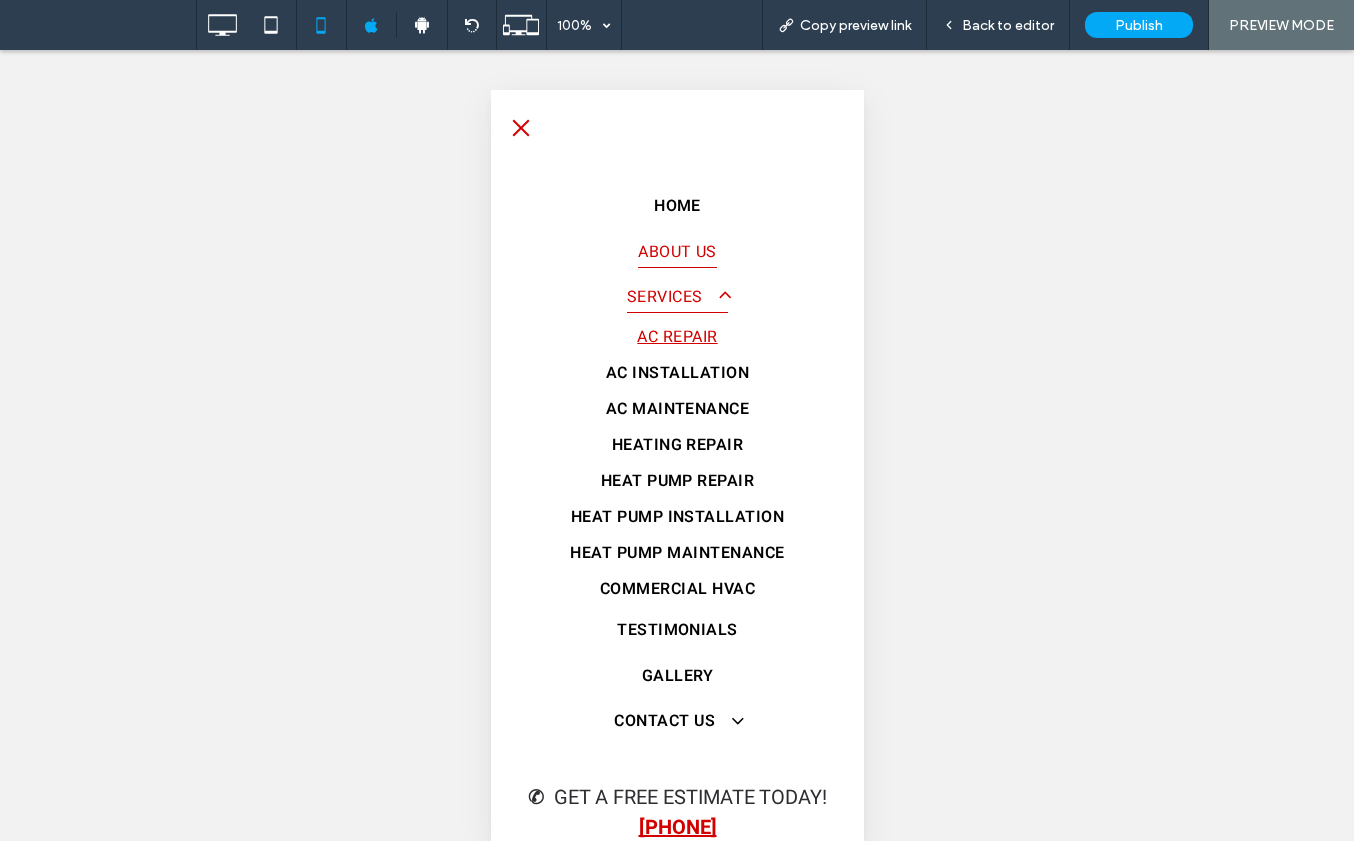 drag, startPoint x: 668, startPoint y: 254, endPoint x: 1160, endPoint y: 344, distance: 500.16397 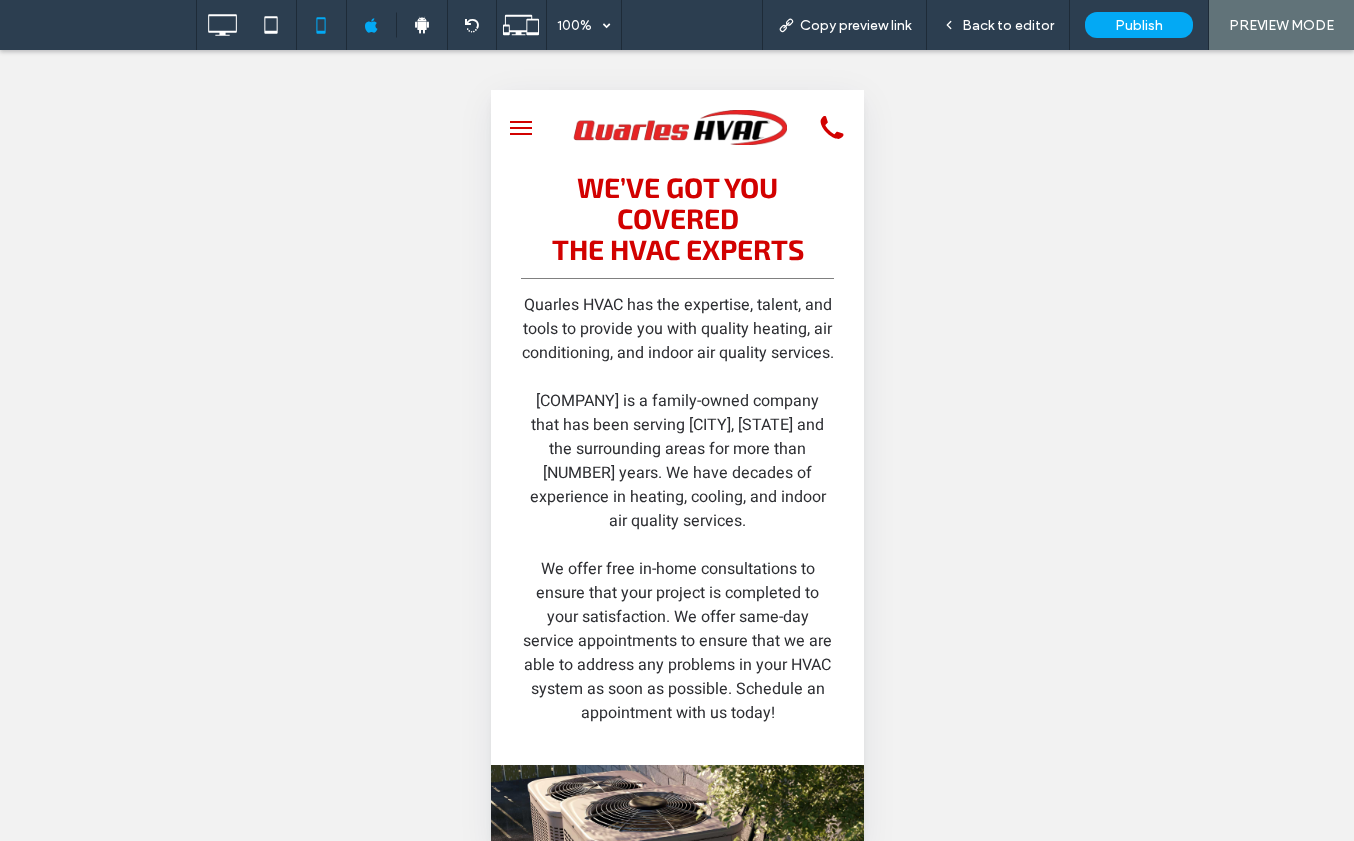 scroll, scrollTop: 0, scrollLeft: 0, axis: both 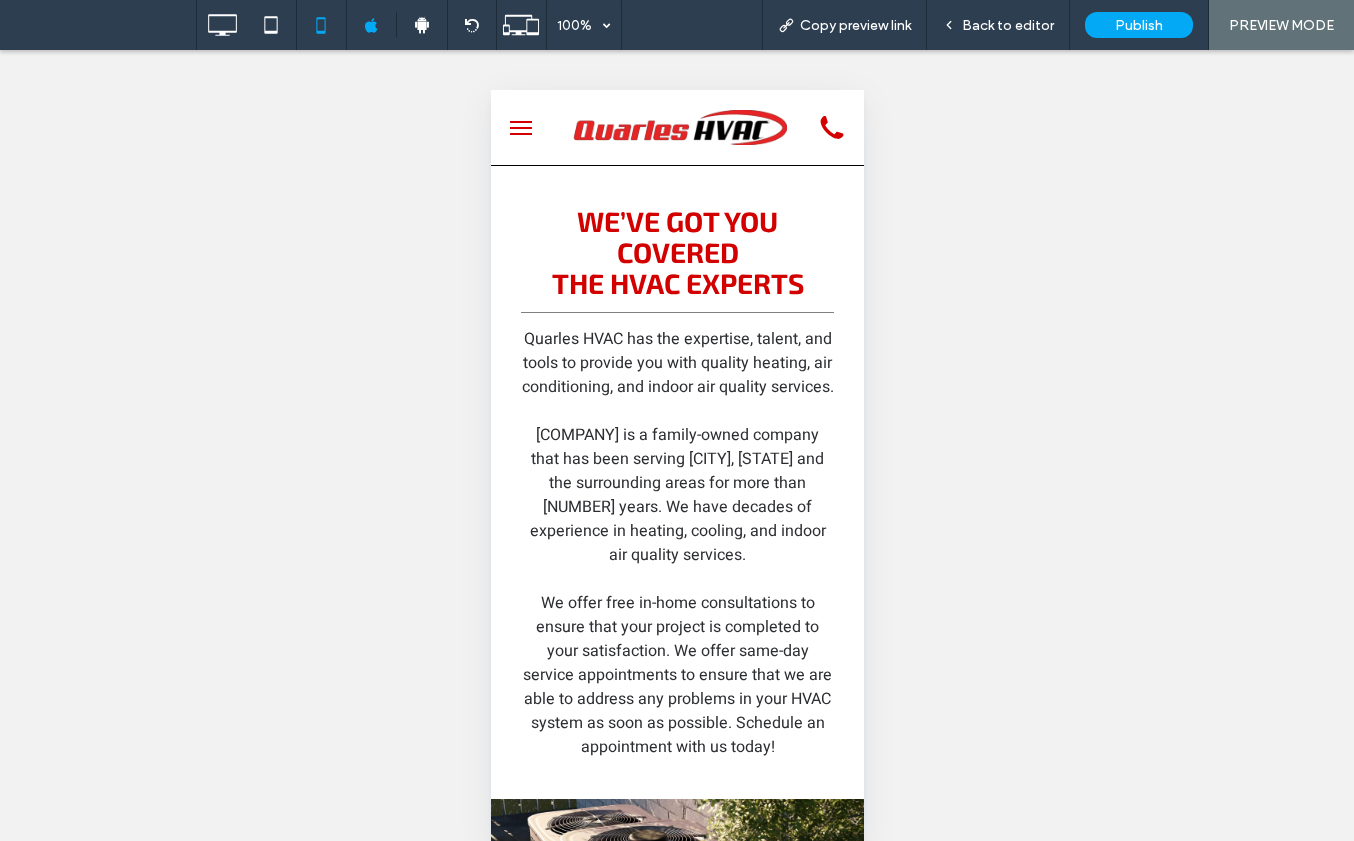 click at bounding box center [520, 128] 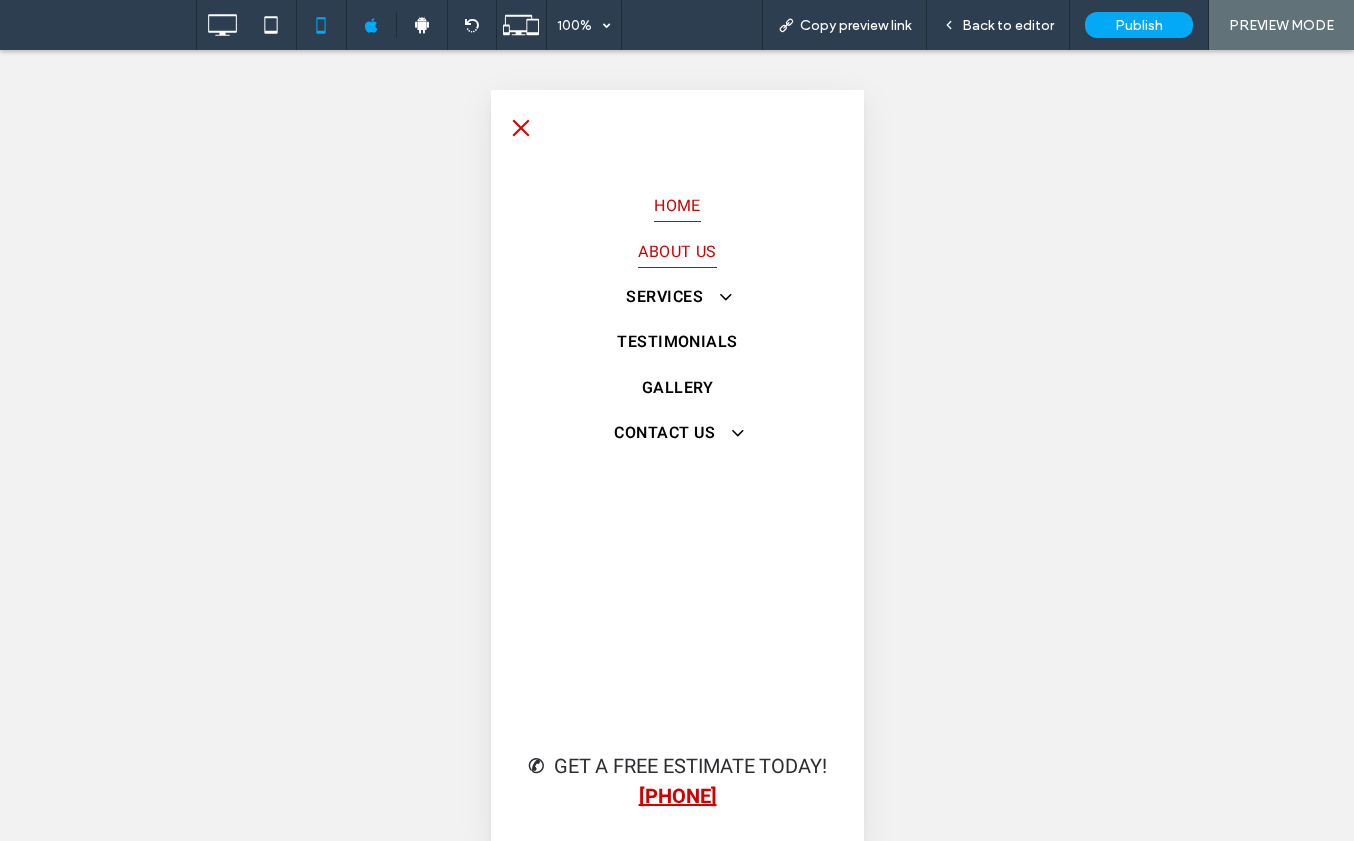 click on "Home" at bounding box center (676, 205) 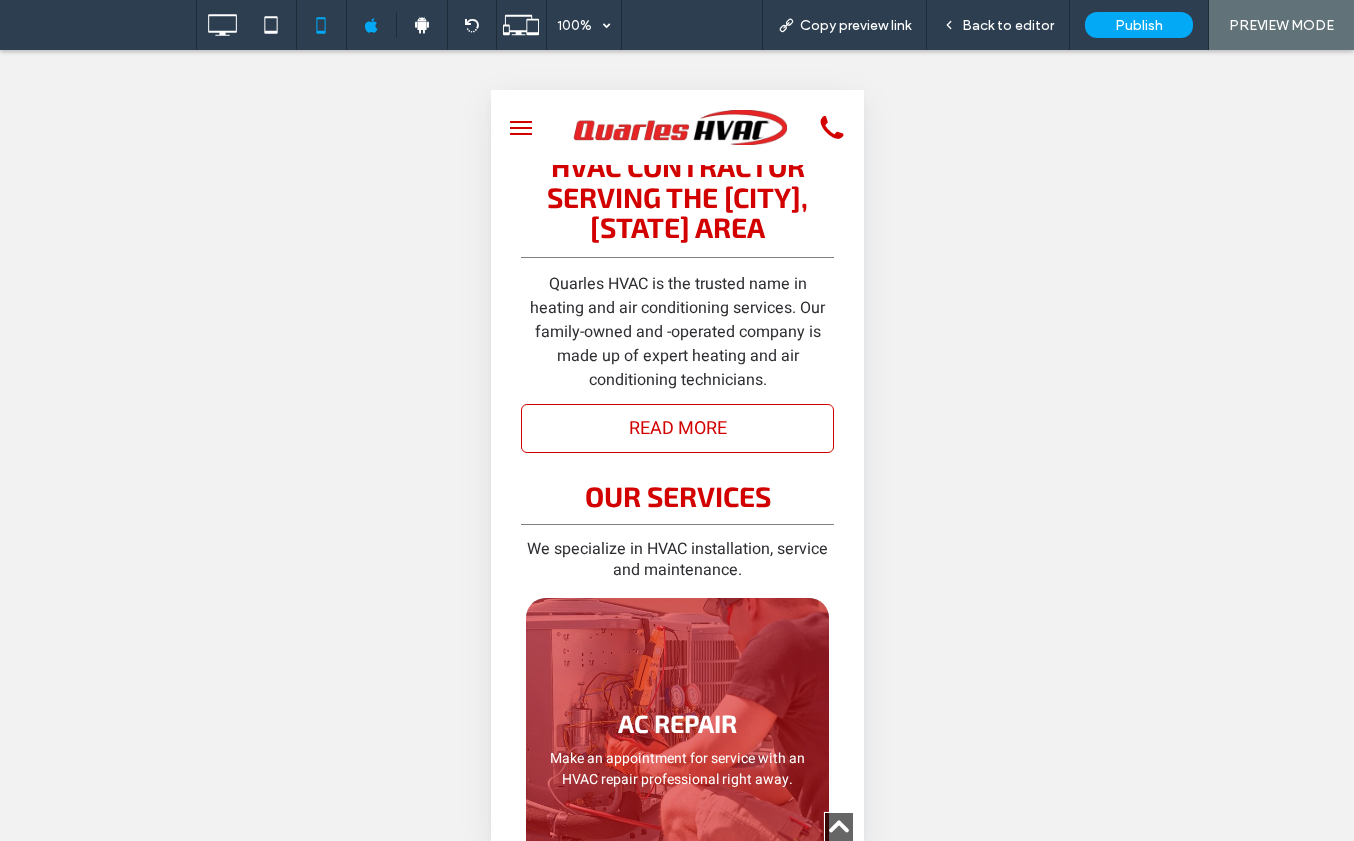 scroll, scrollTop: 127, scrollLeft: 0, axis: vertical 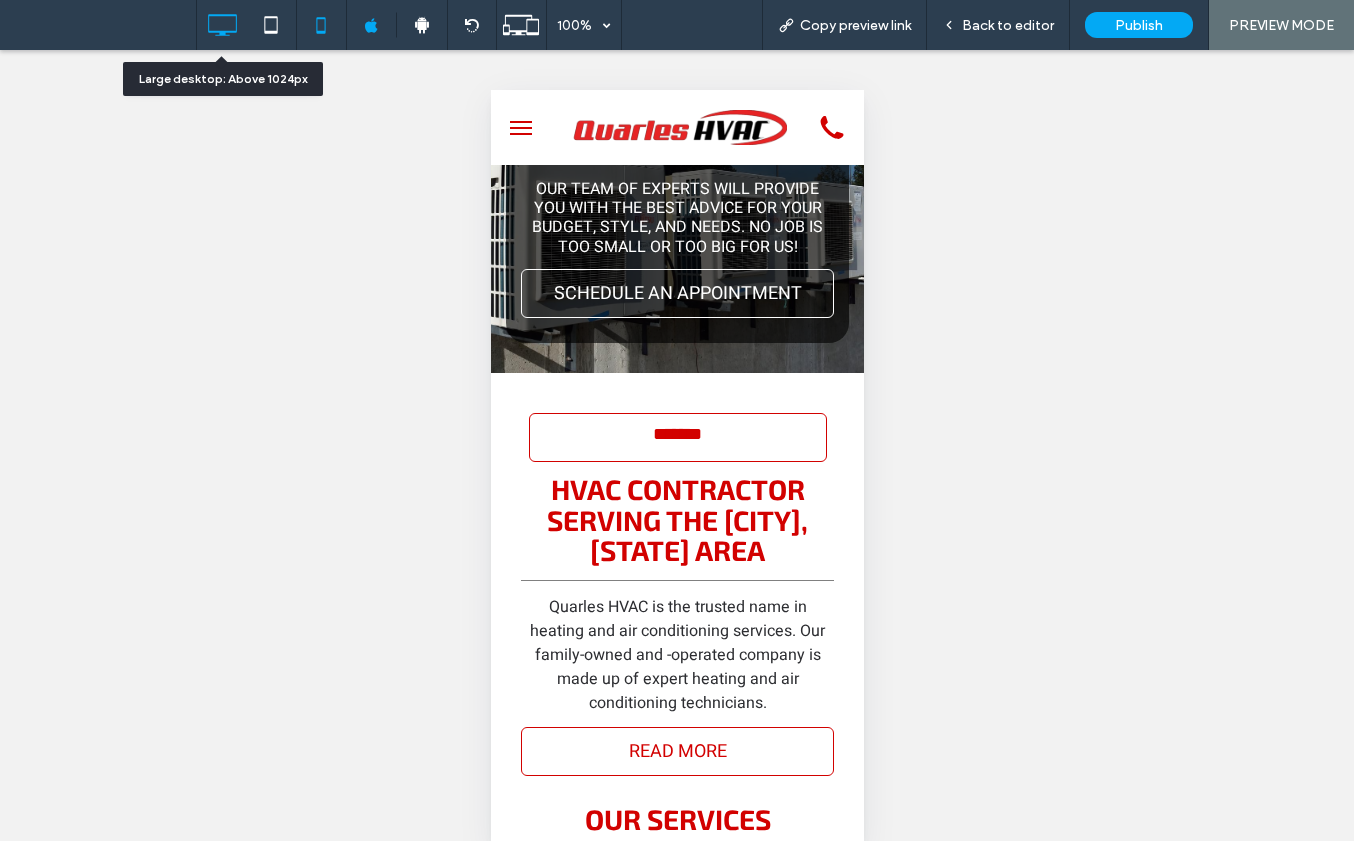 click 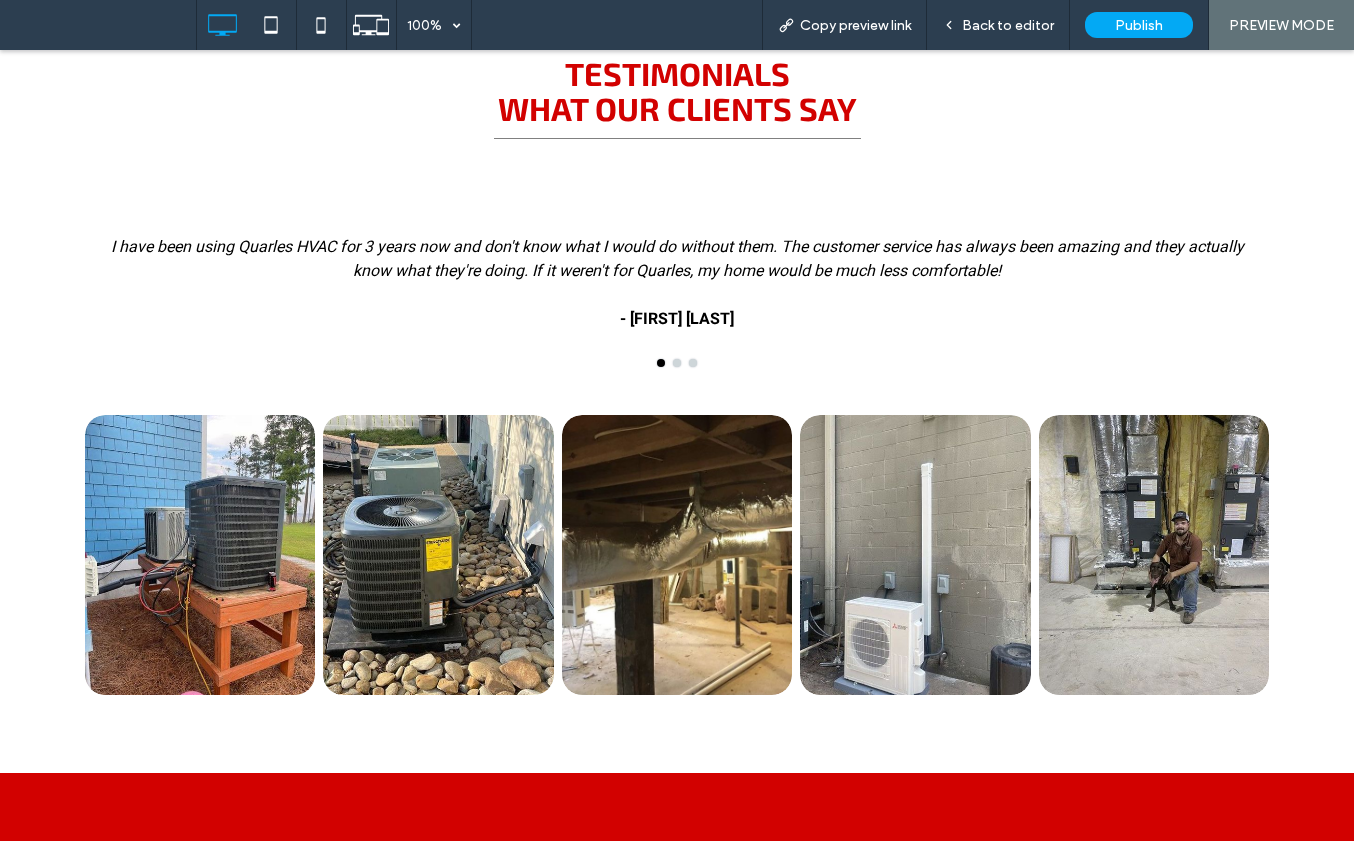 scroll, scrollTop: 1800, scrollLeft: 0, axis: vertical 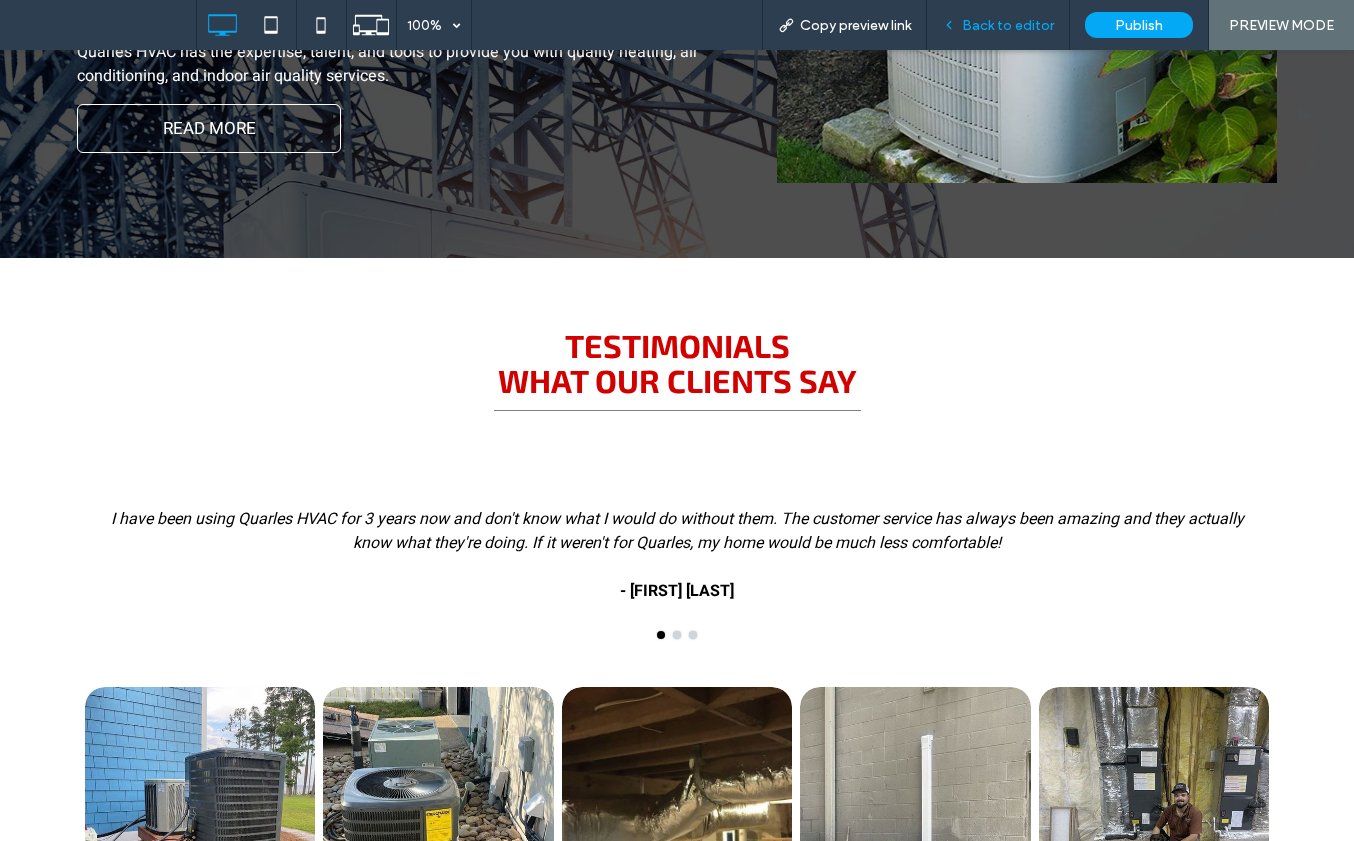 click on "Back to editor" at bounding box center [1008, 25] 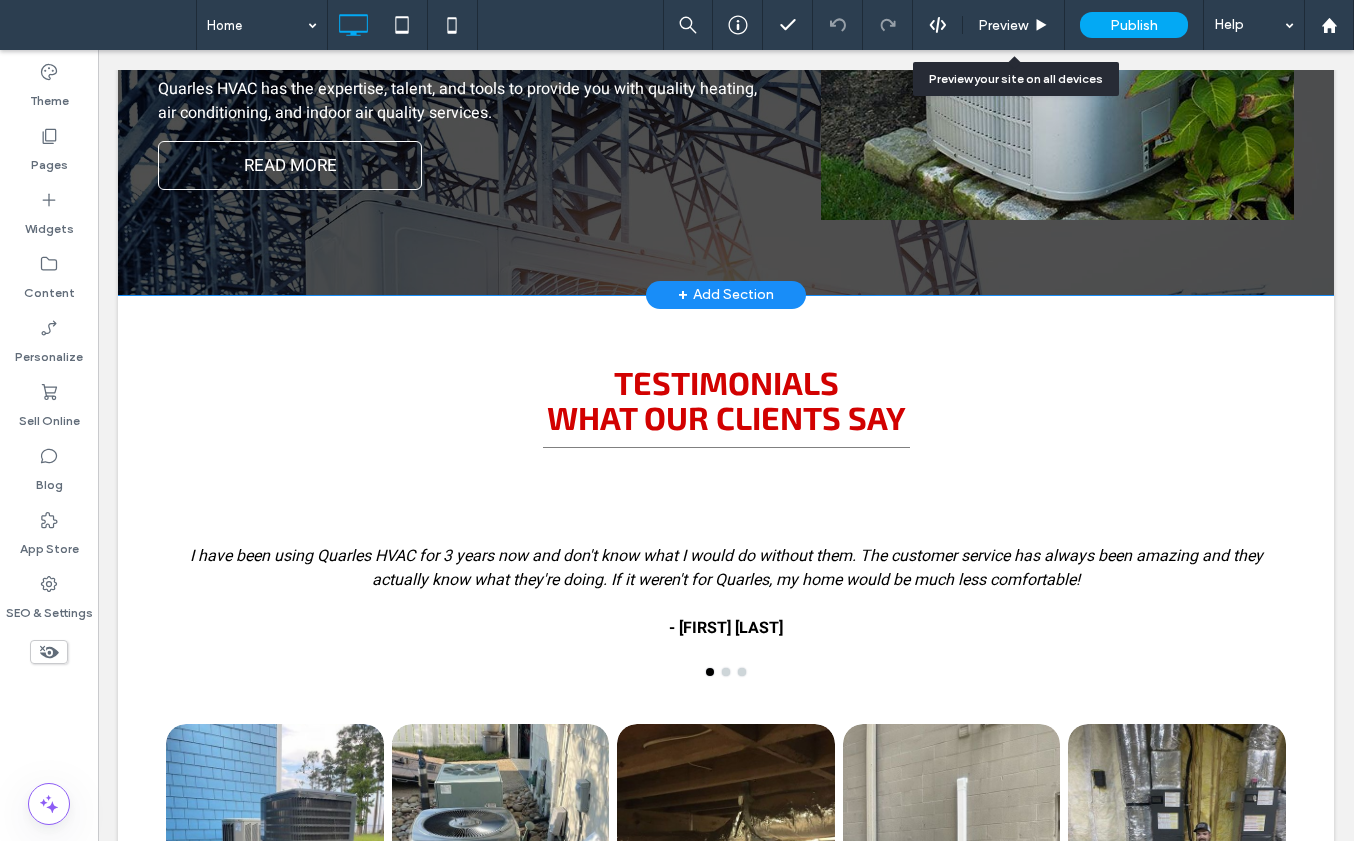 scroll, scrollTop: 1781, scrollLeft: 0, axis: vertical 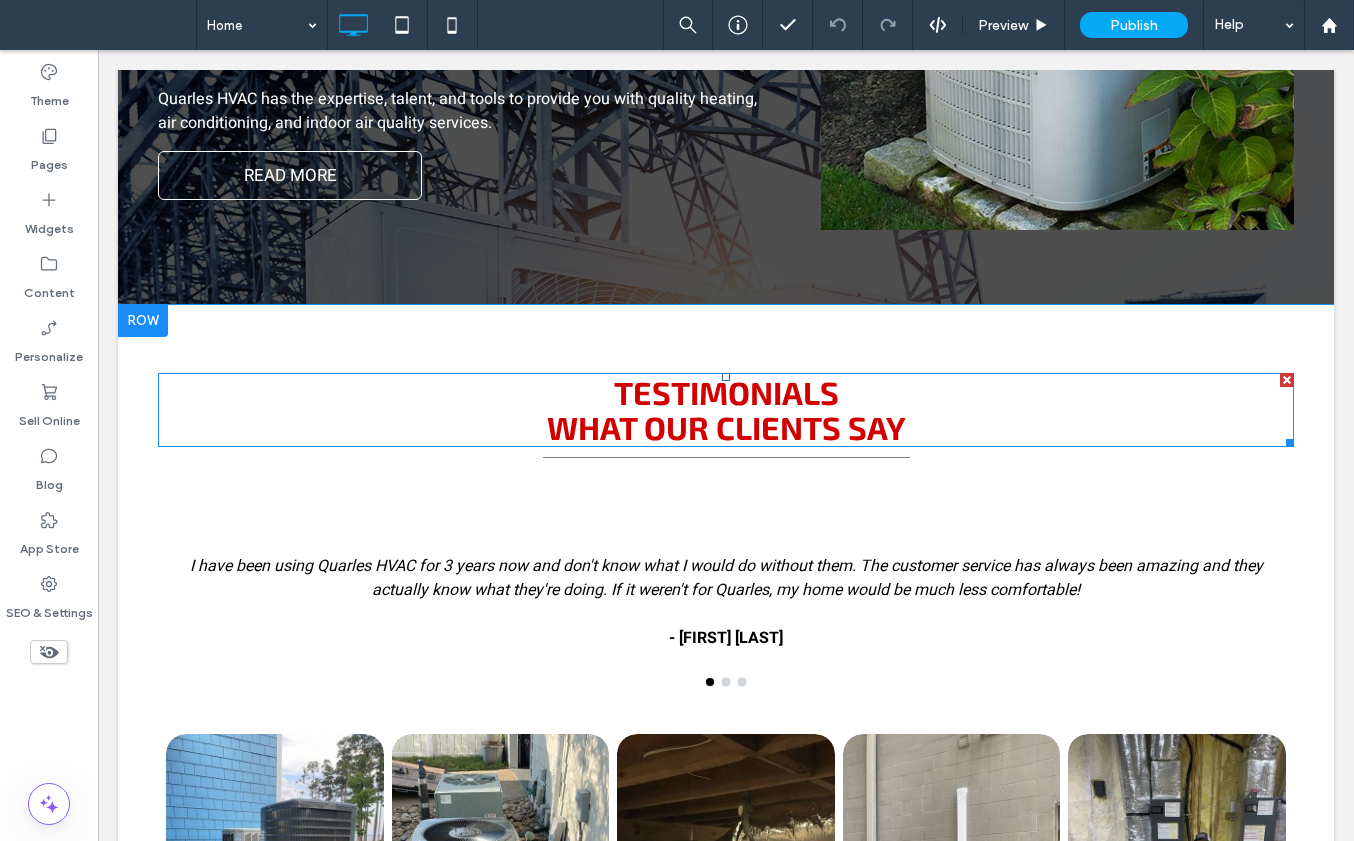 click on "What Our Clients Say" at bounding box center (726, 427) 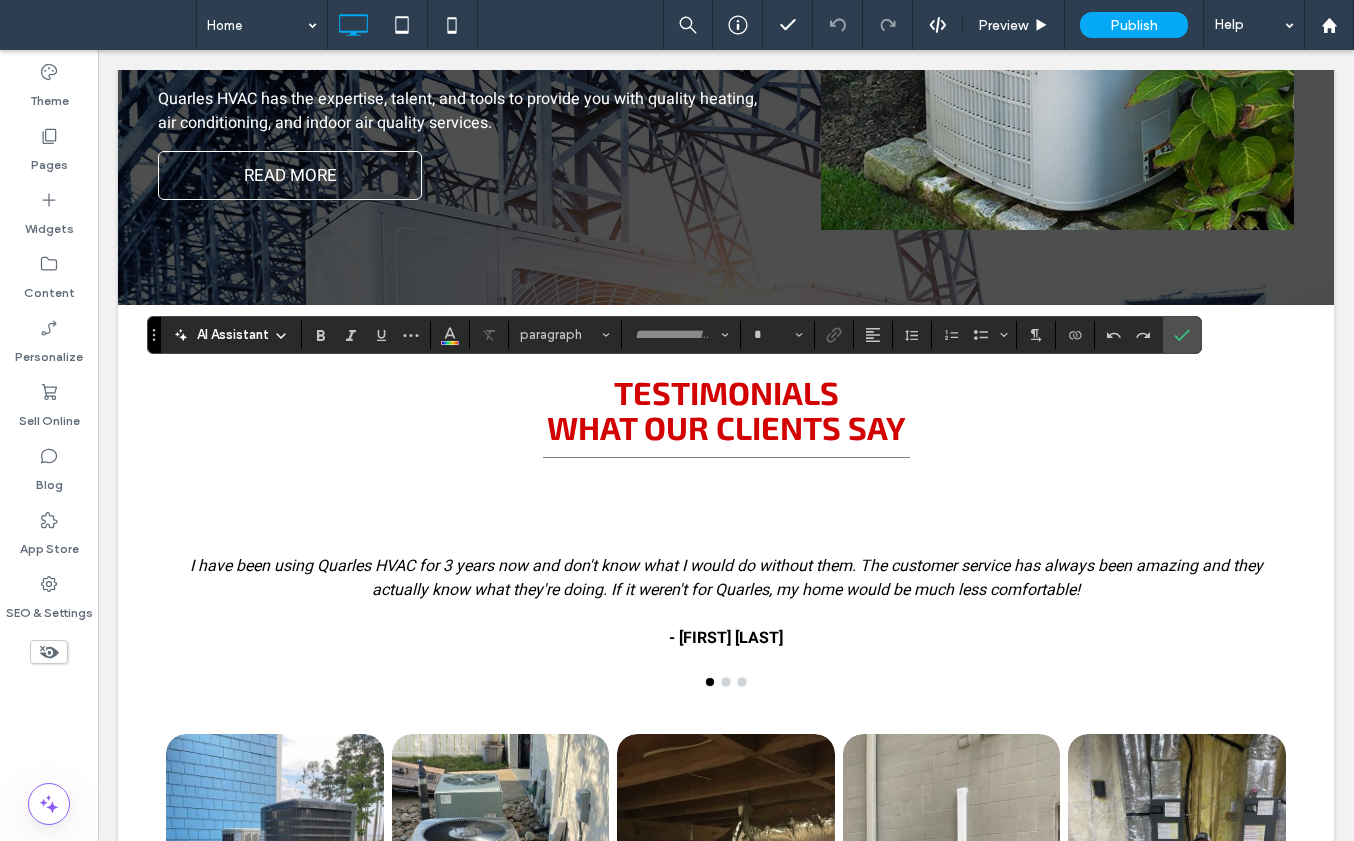 type on "*****" 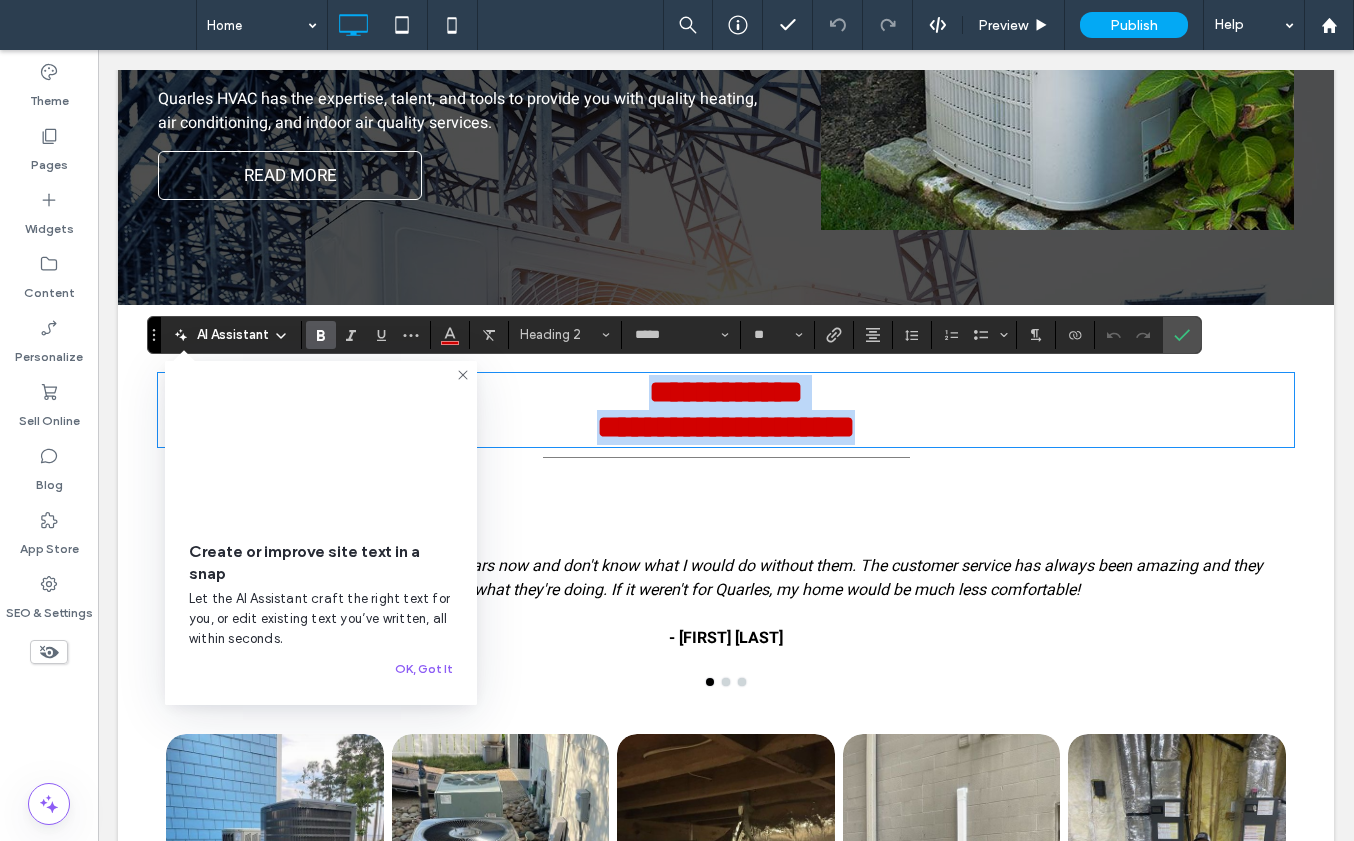 click on "**********" at bounding box center [726, 392] 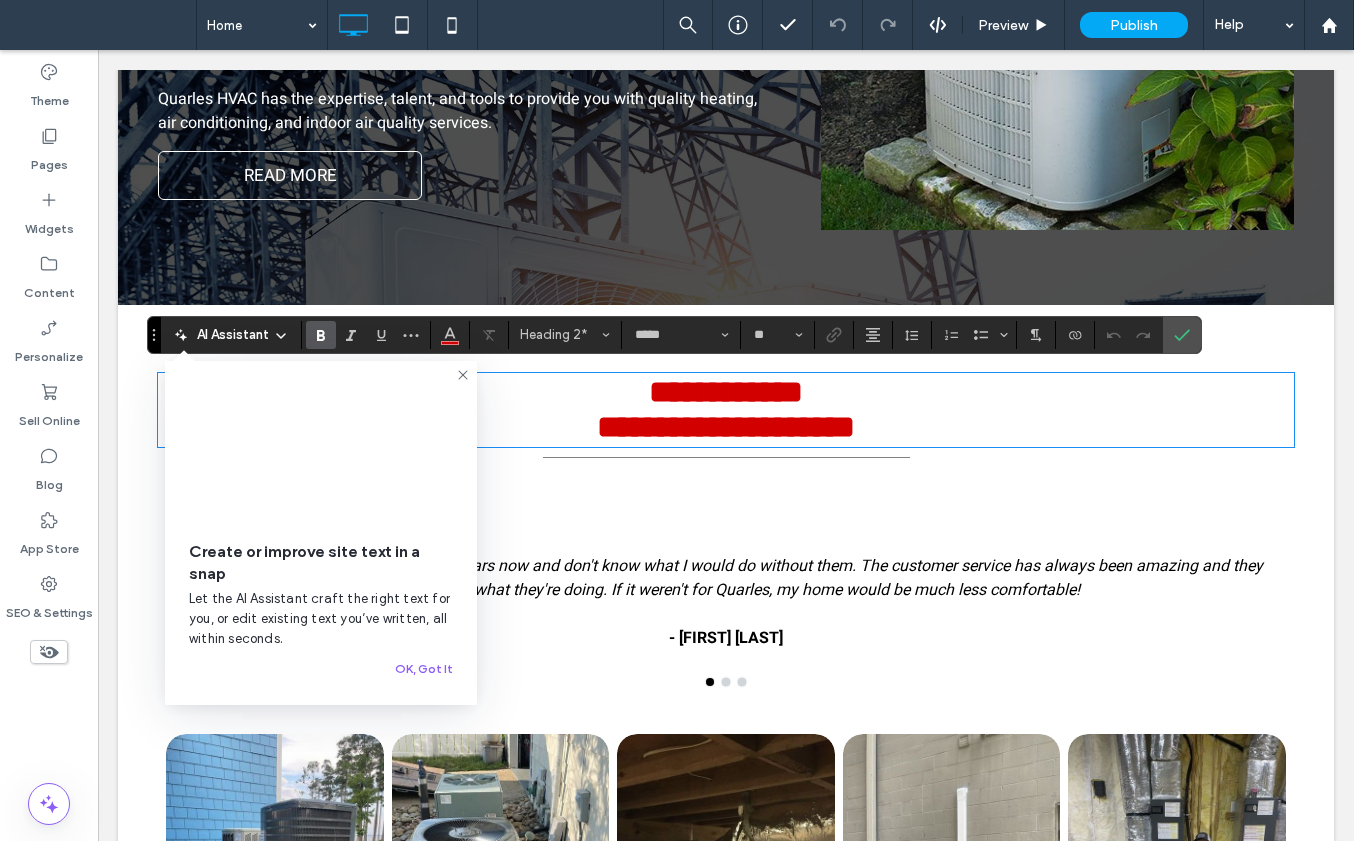 click on "**********" at bounding box center [726, 392] 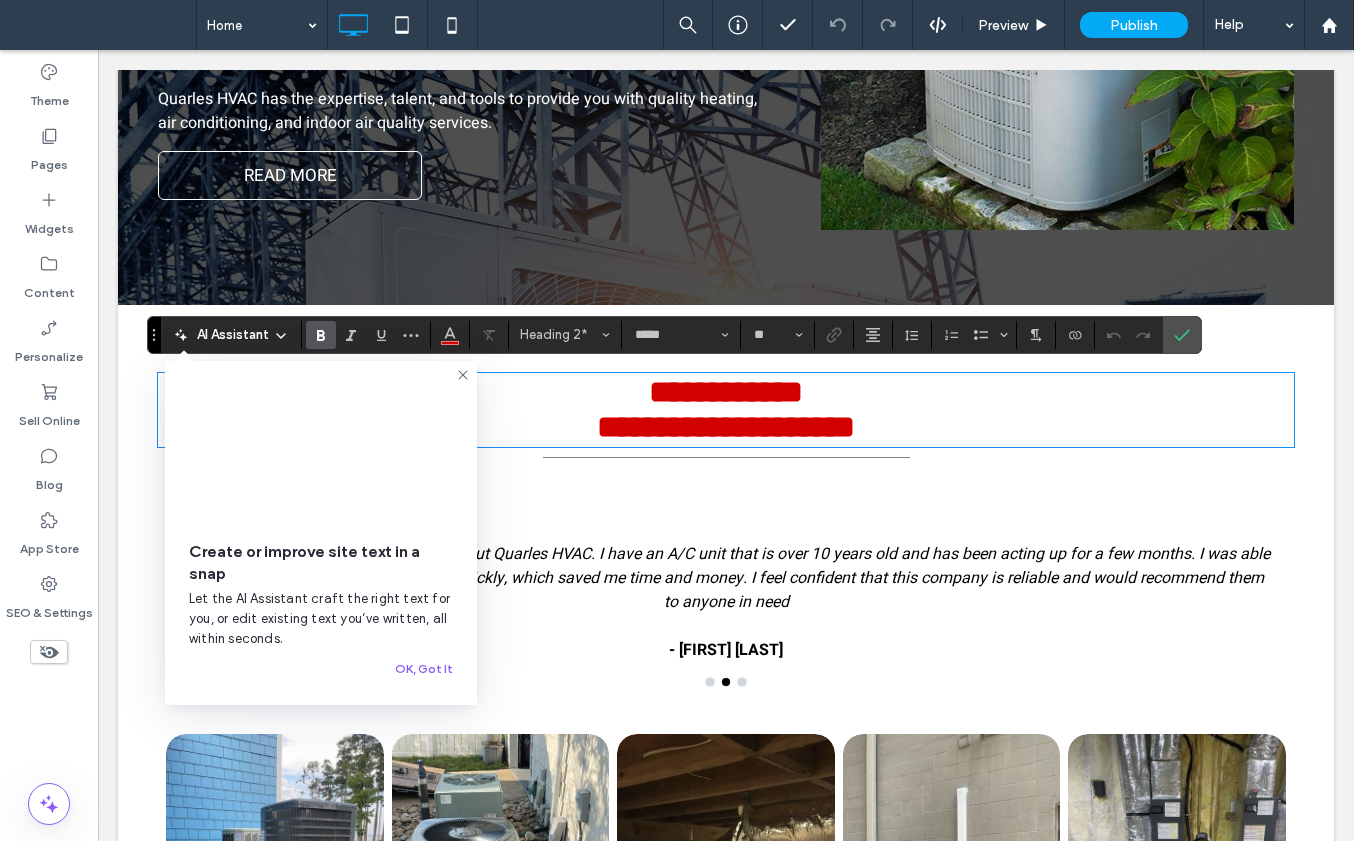 type 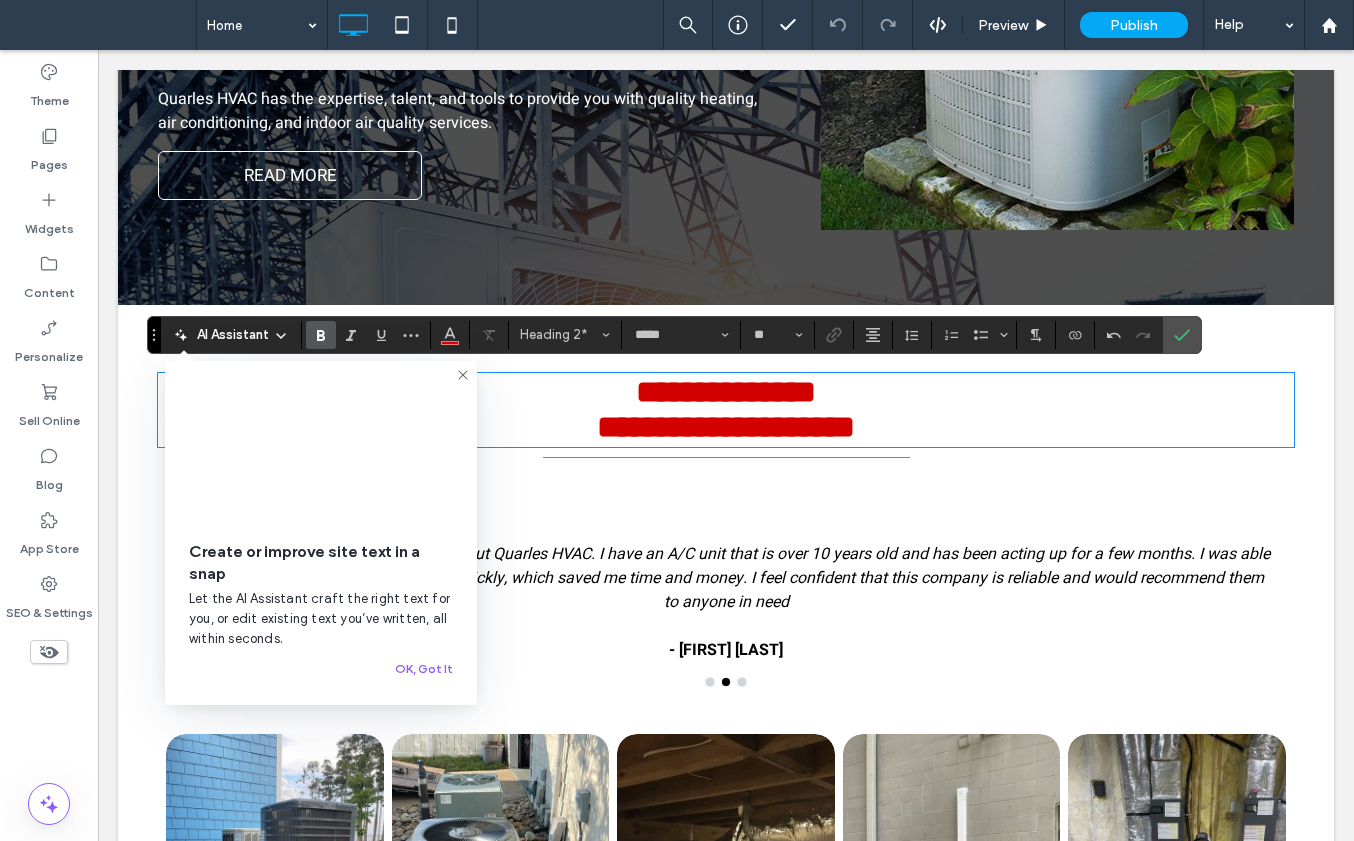 click on "**********" at bounding box center (726, 392) 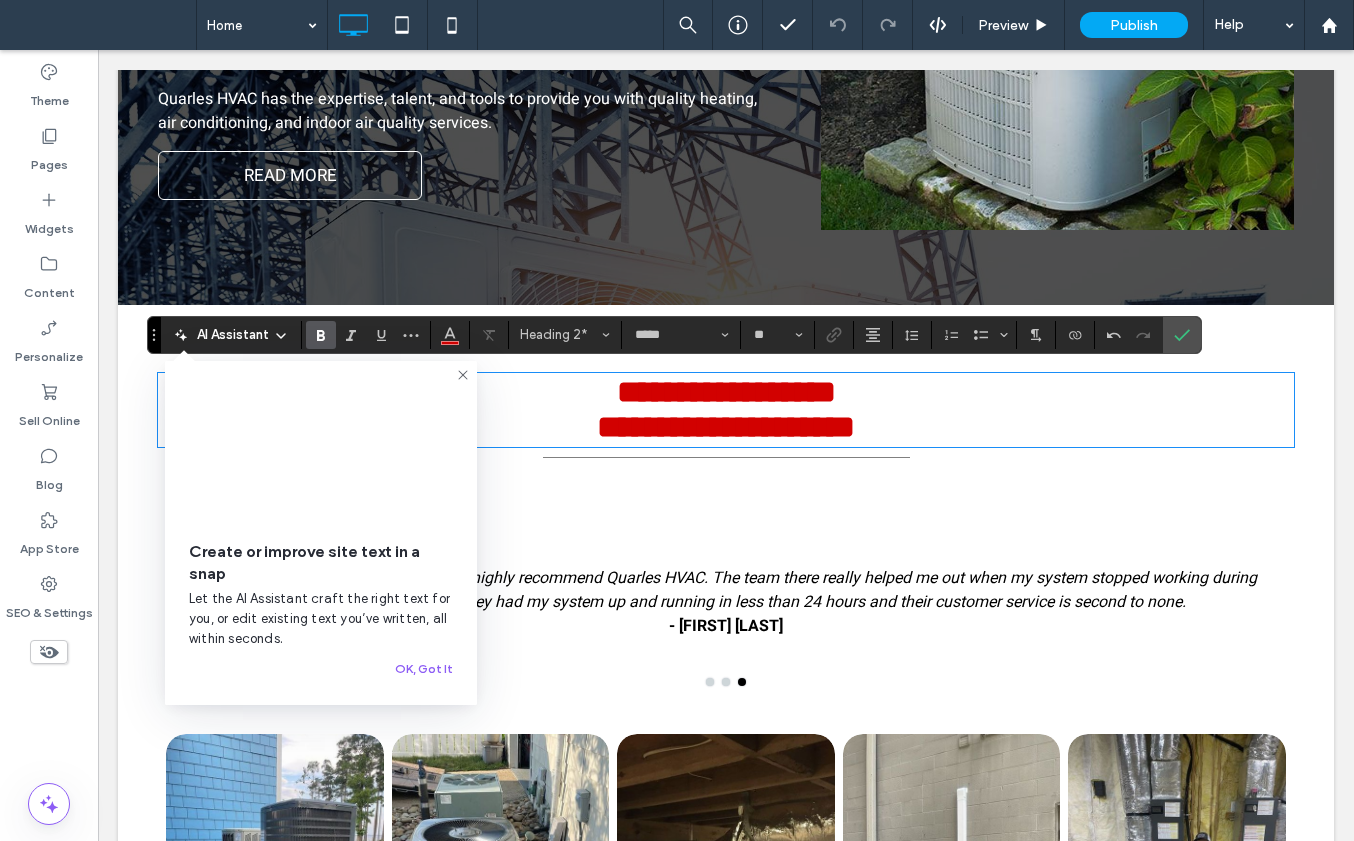 click on "**********" at bounding box center [726, 392] 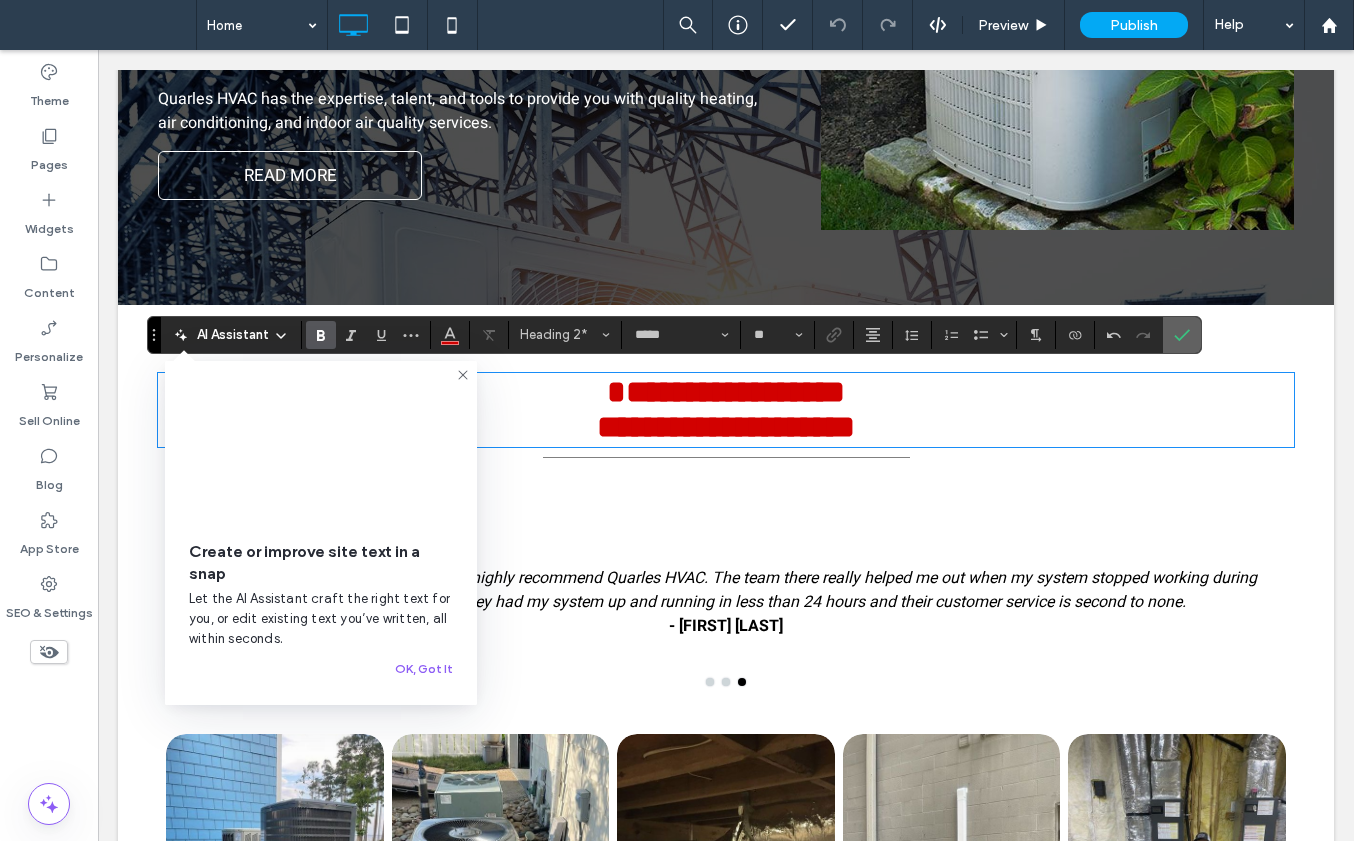 click 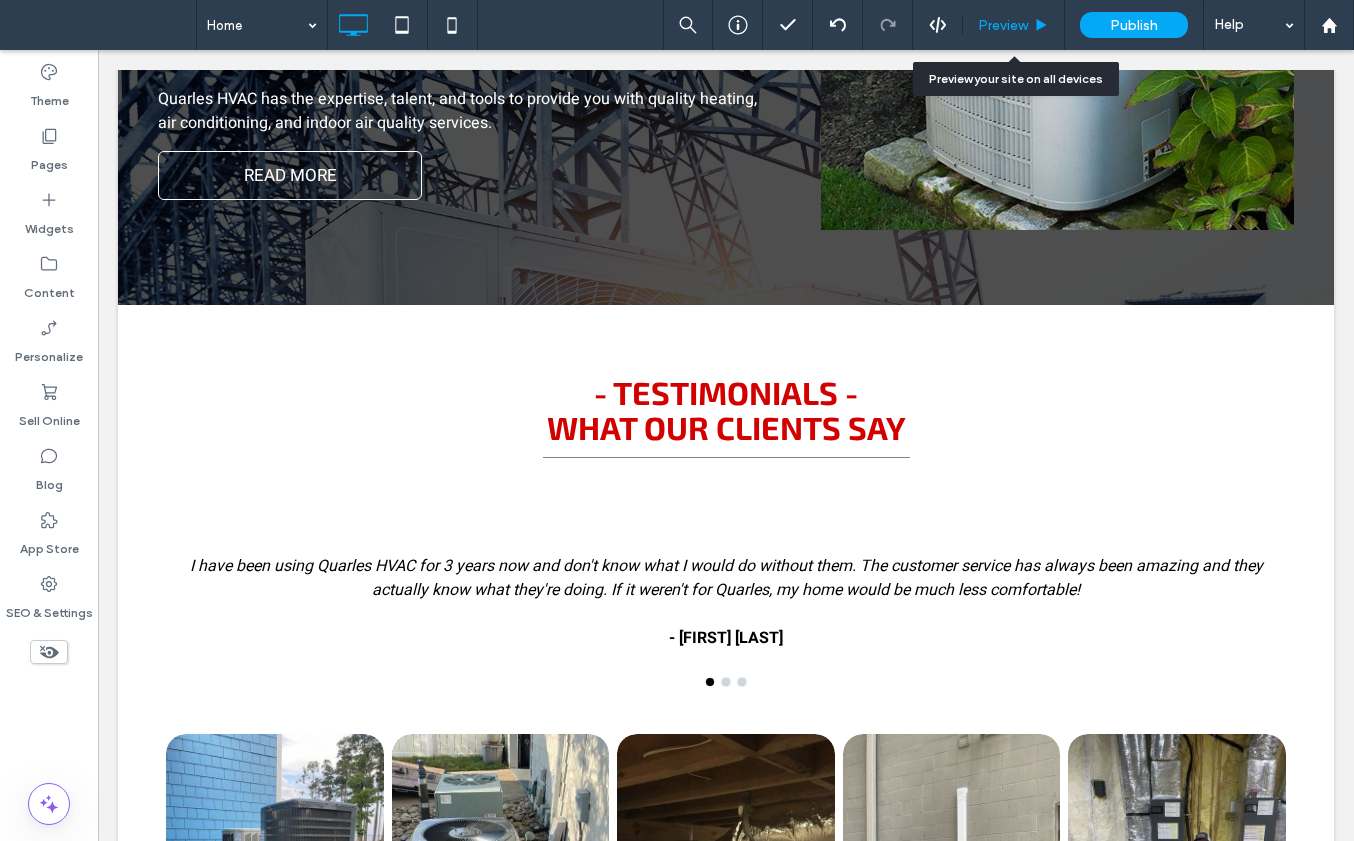 click on "Preview" at bounding box center [1003, 25] 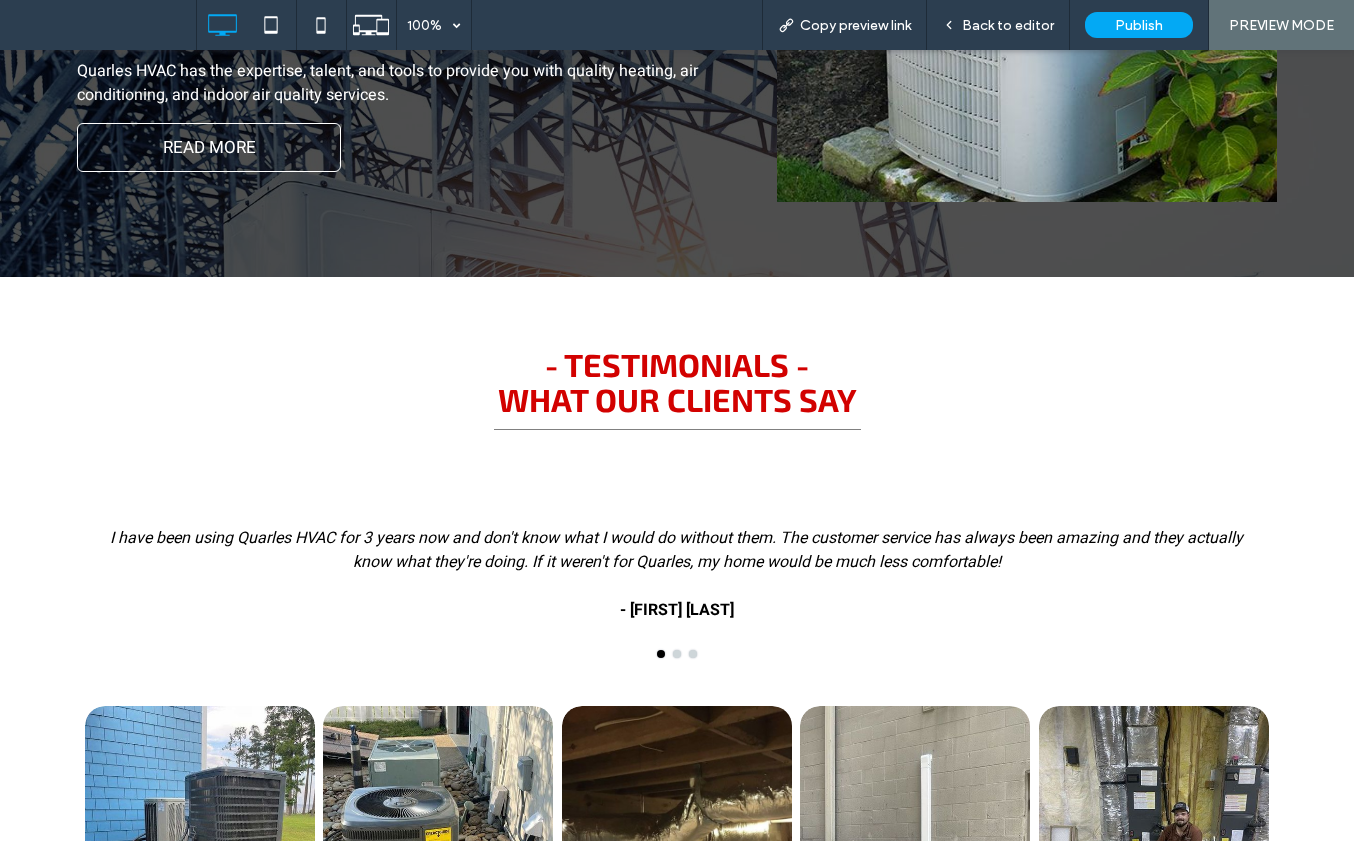 scroll, scrollTop: 1790, scrollLeft: 0, axis: vertical 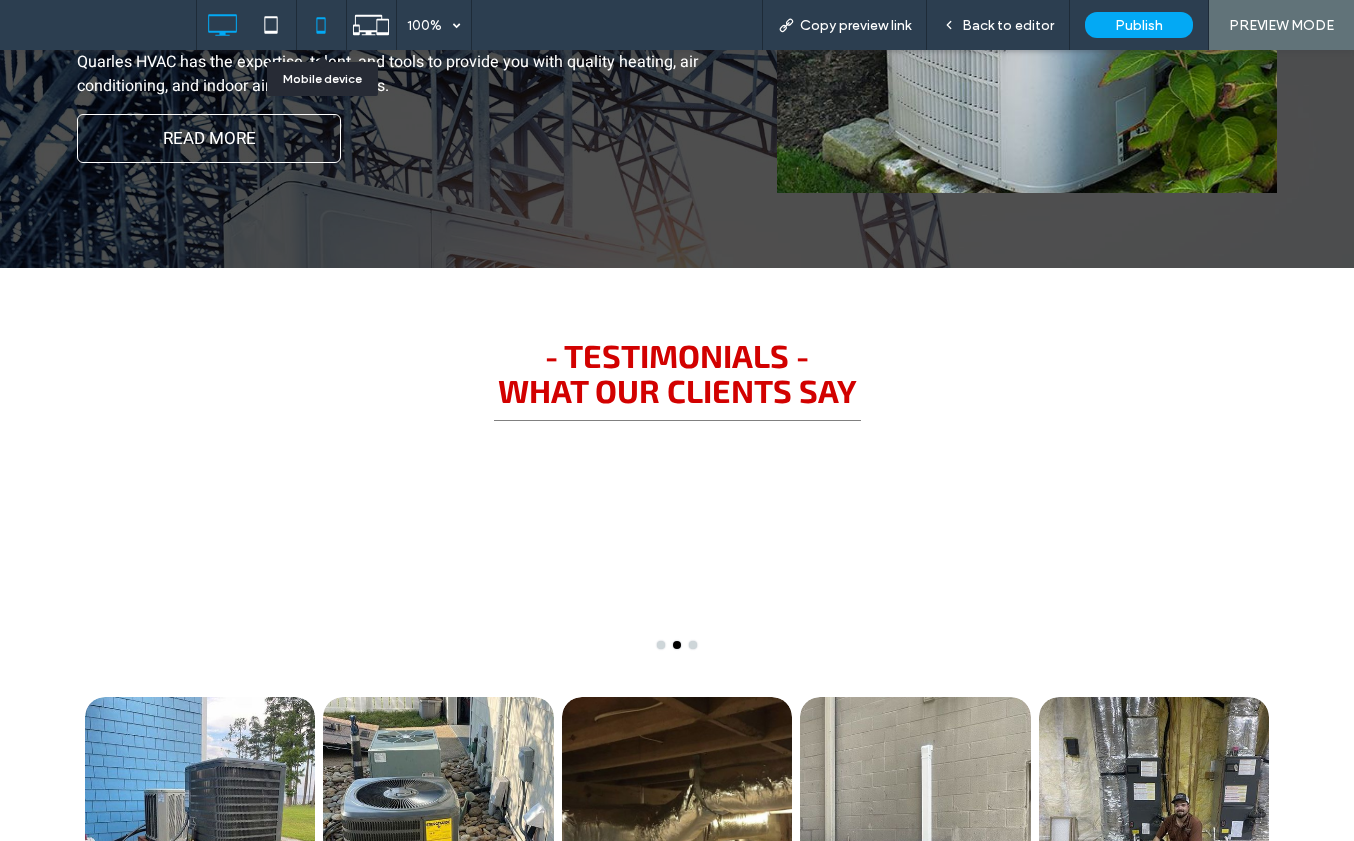 click 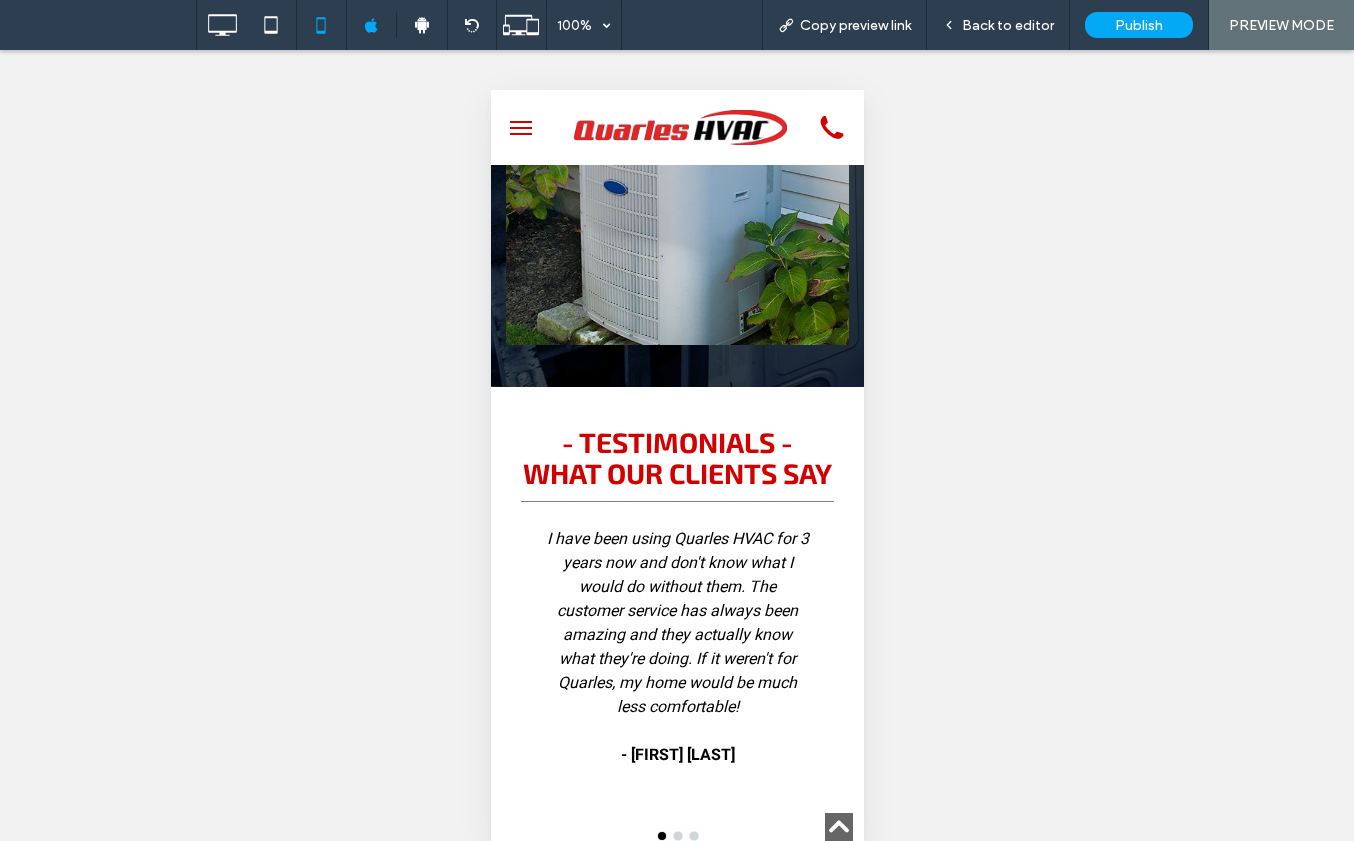 scroll, scrollTop: 2700, scrollLeft: 0, axis: vertical 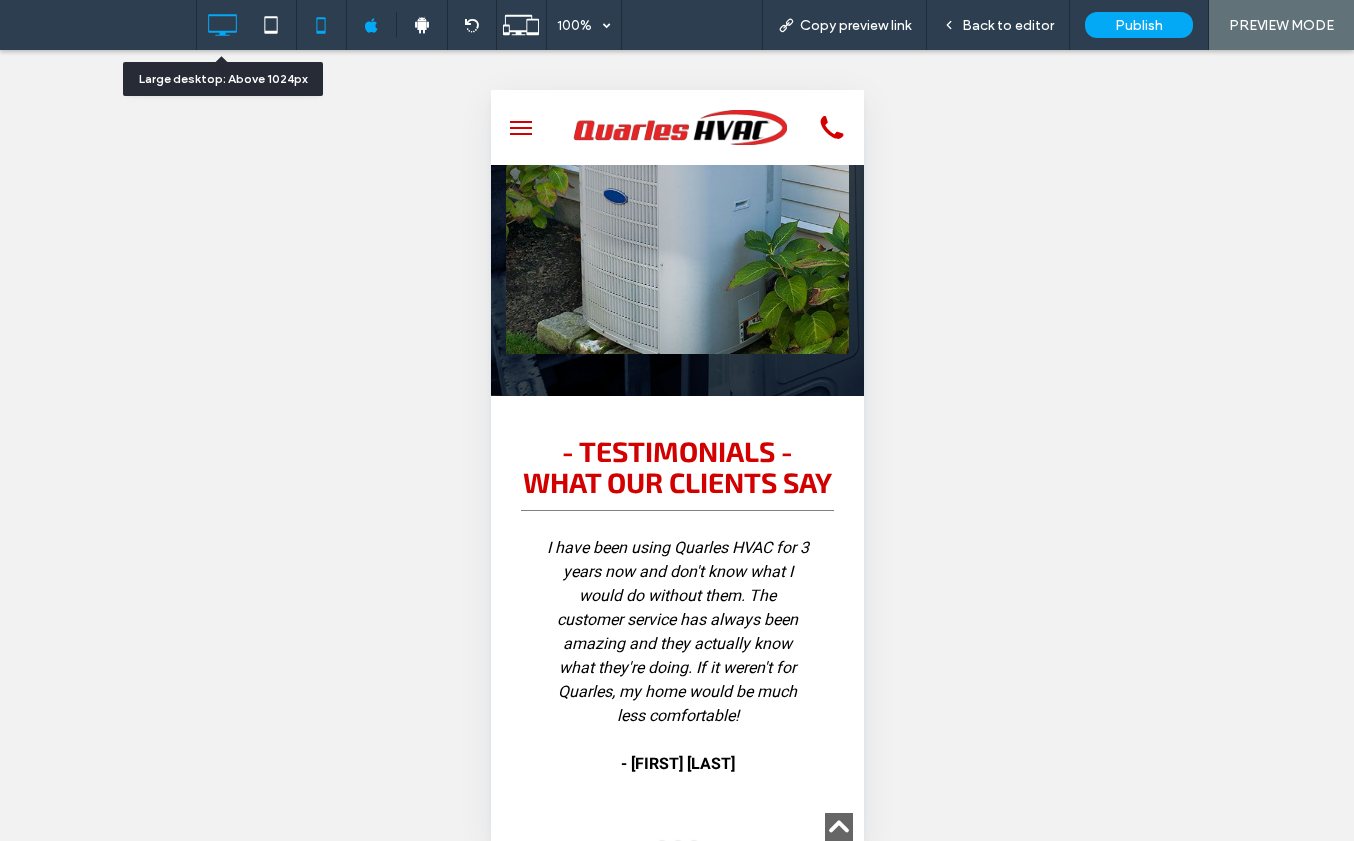click 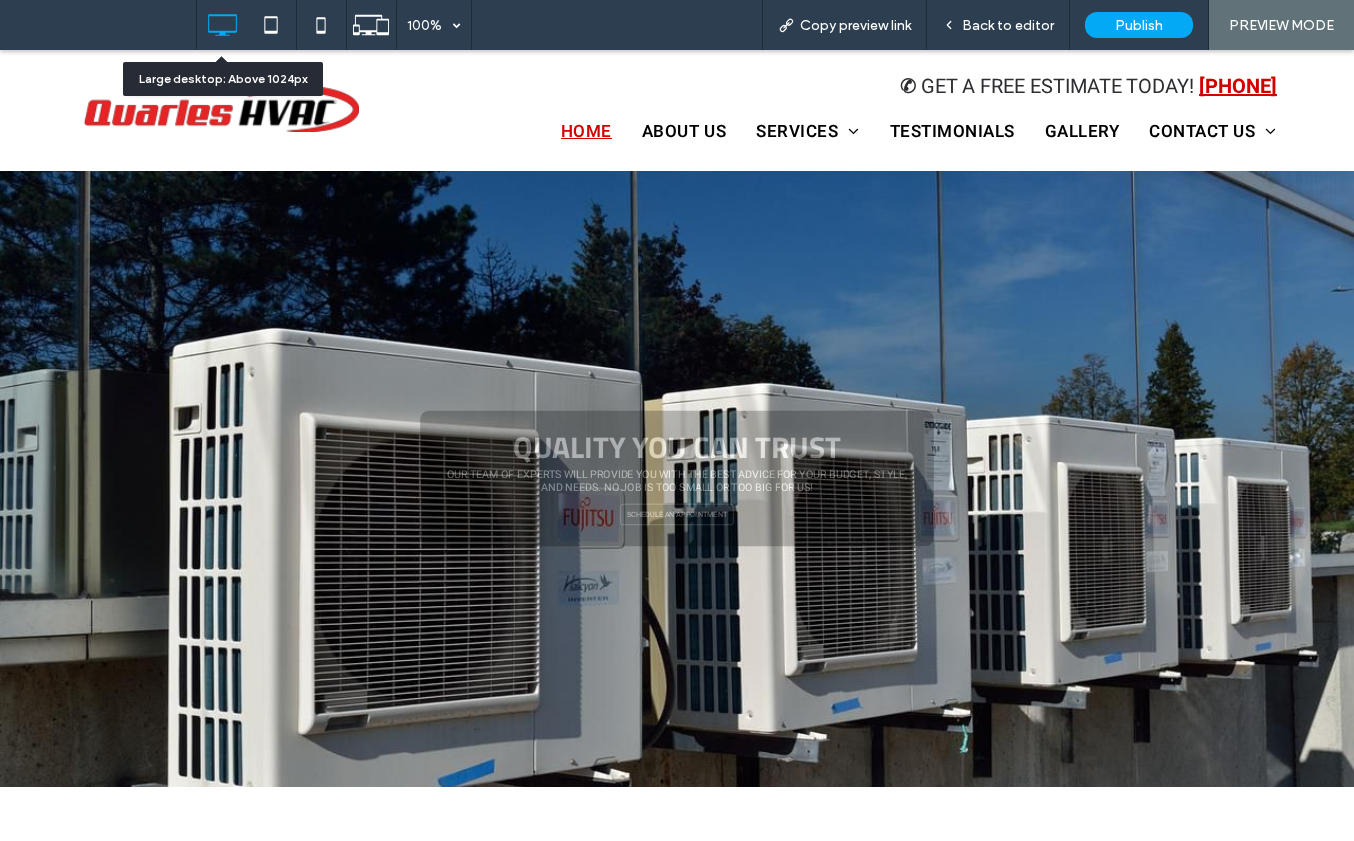scroll, scrollTop: 0, scrollLeft: 0, axis: both 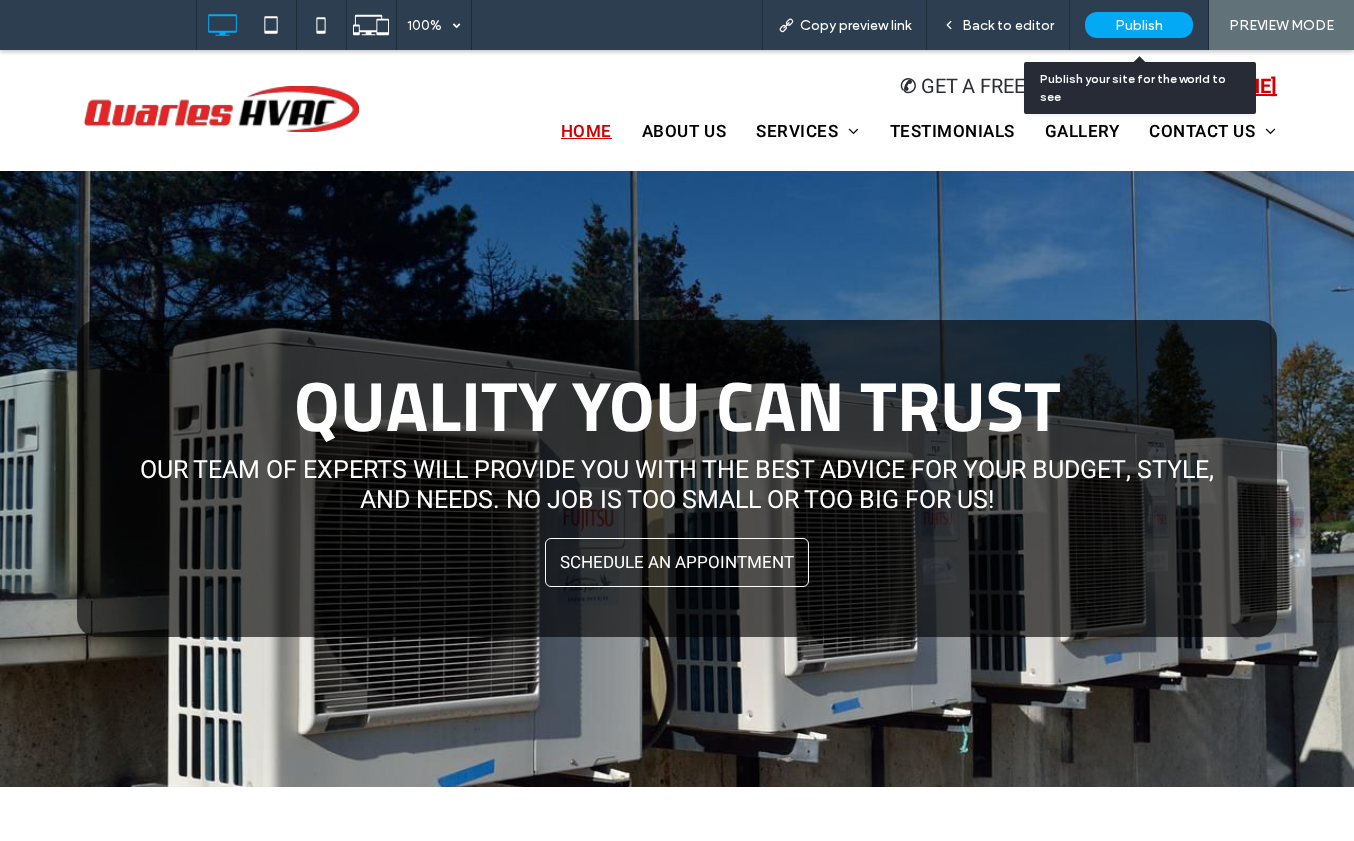 click on "Publish" at bounding box center [1139, 25] 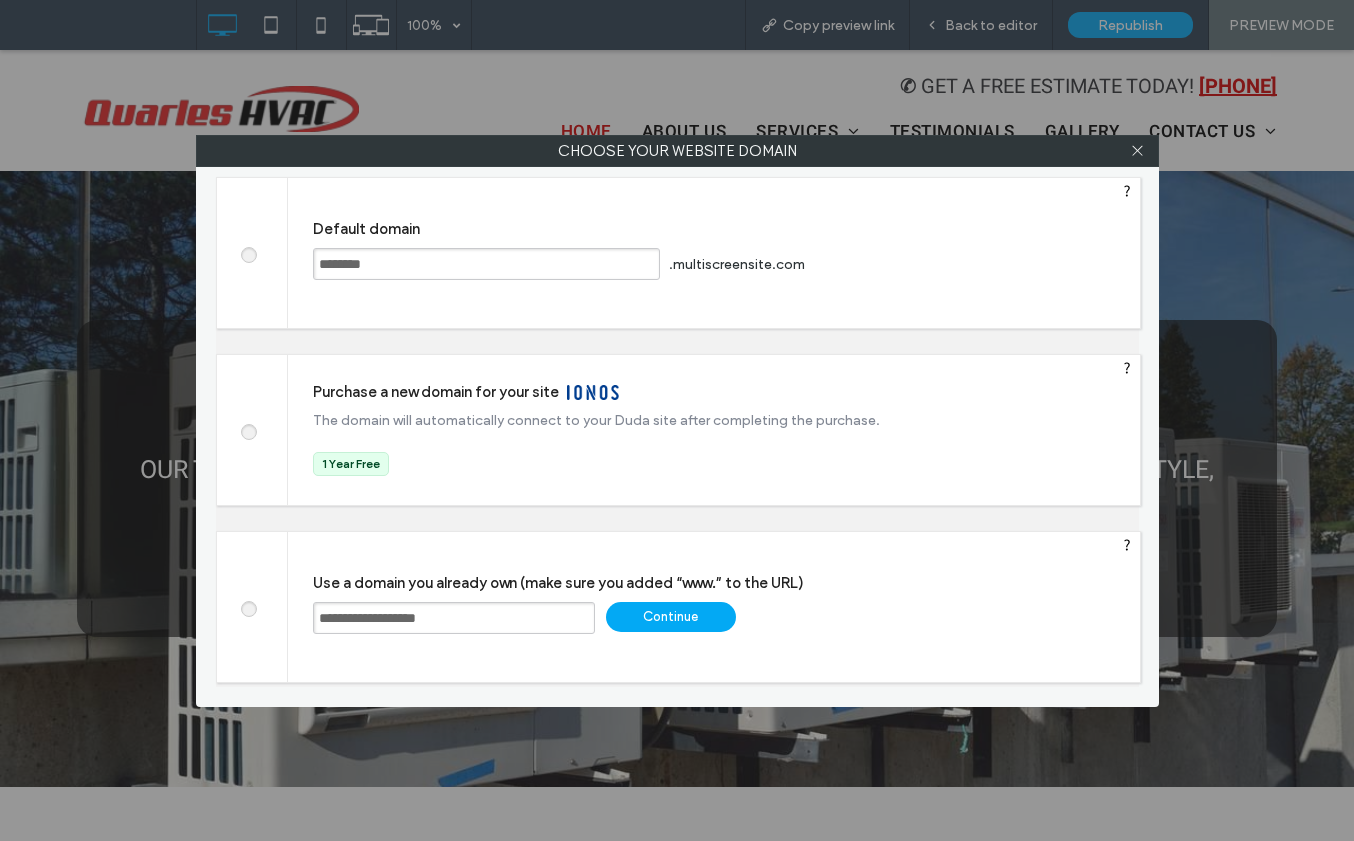 click on "**********" at bounding box center [714, 607] 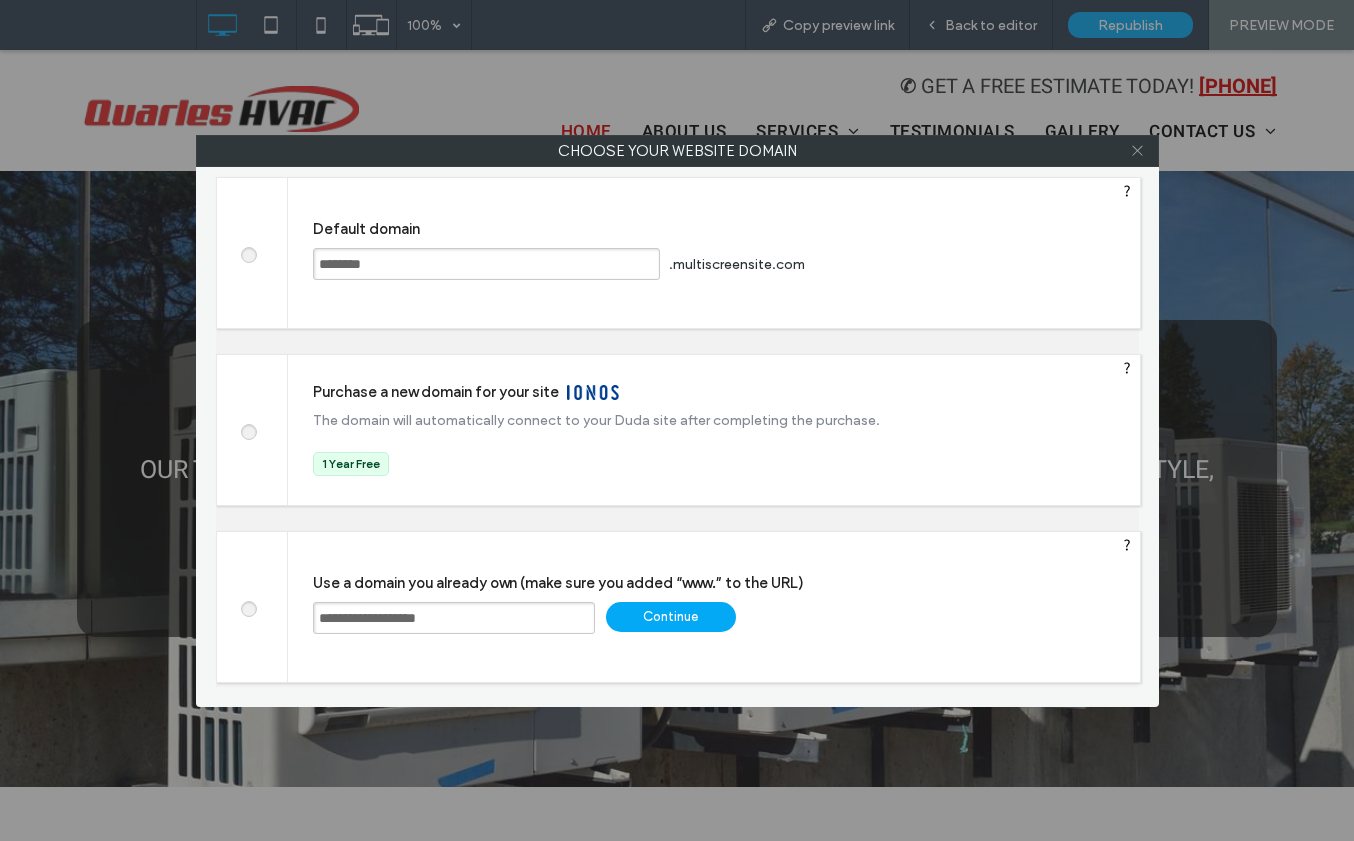 click 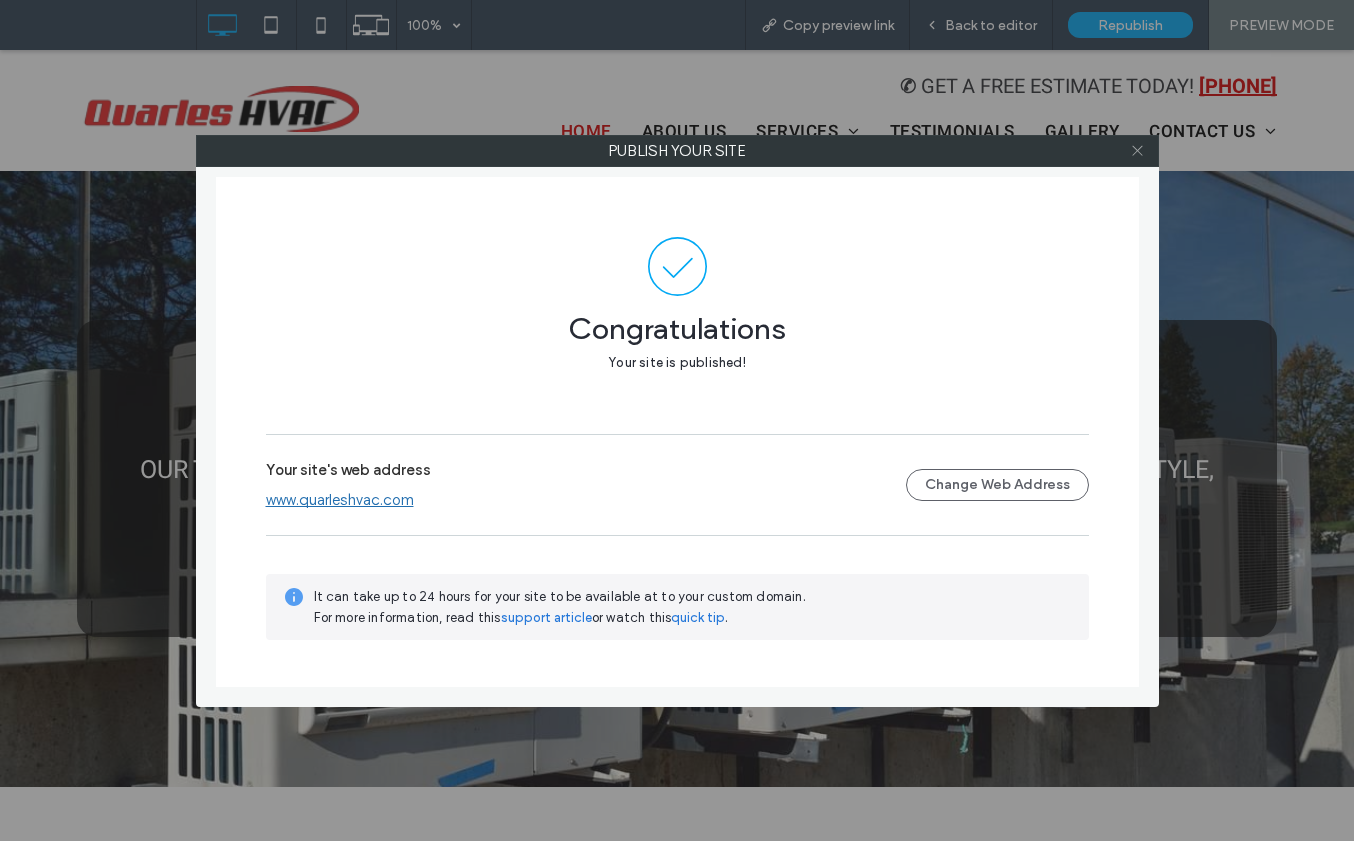 click 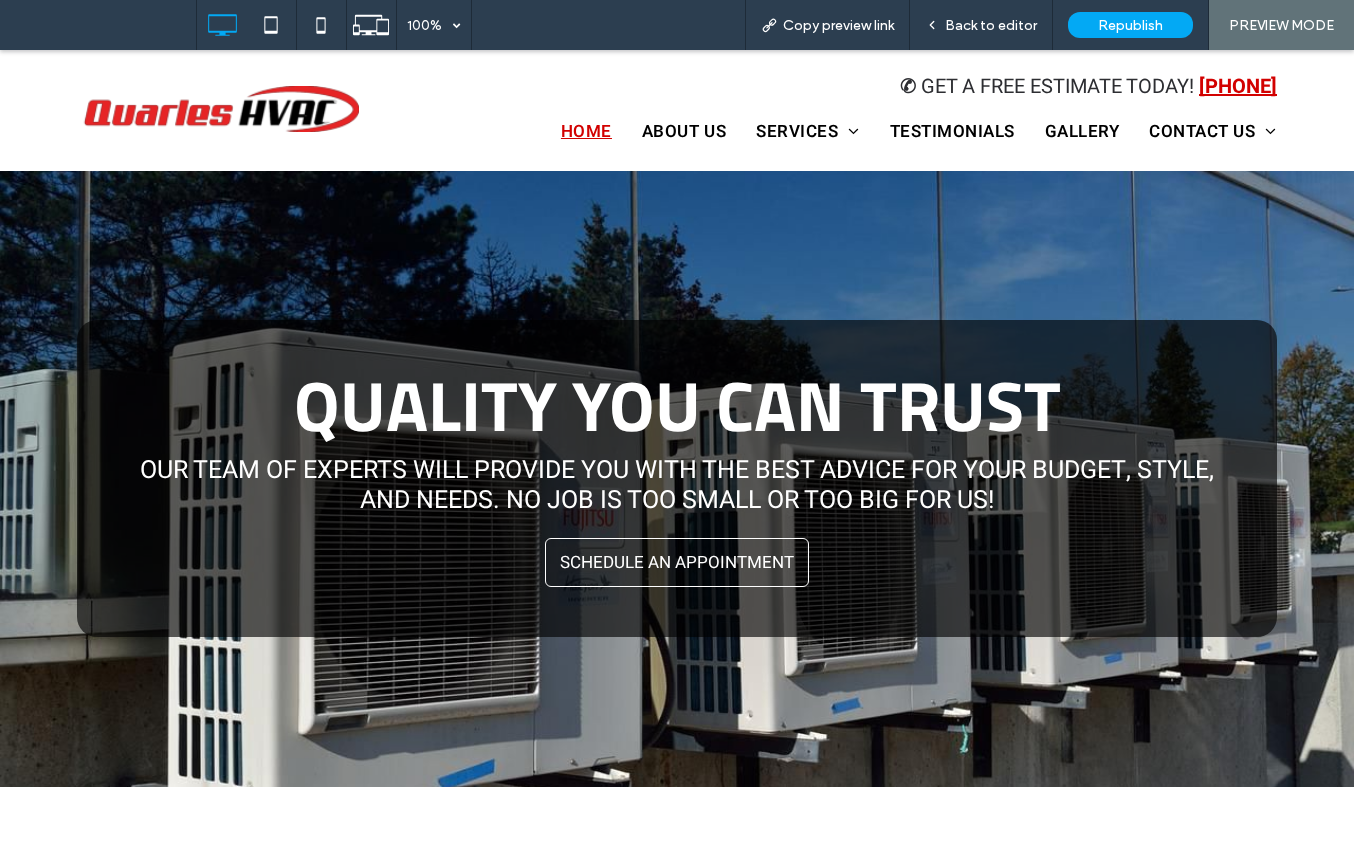 drag, startPoint x: 442, startPoint y: 106, endPoint x: 454, endPoint y: 104, distance: 12.165525 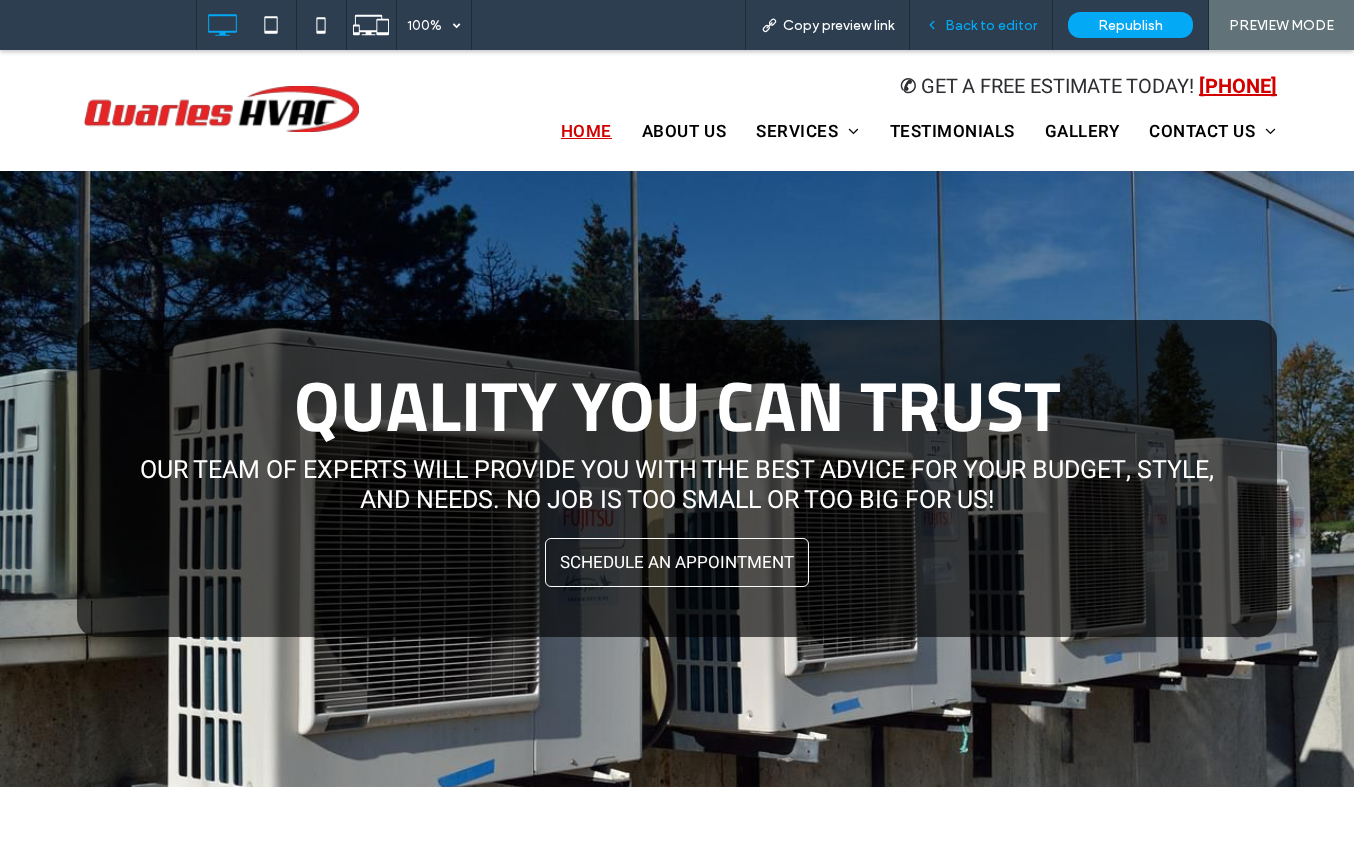 click on "Back to editor" at bounding box center (991, 25) 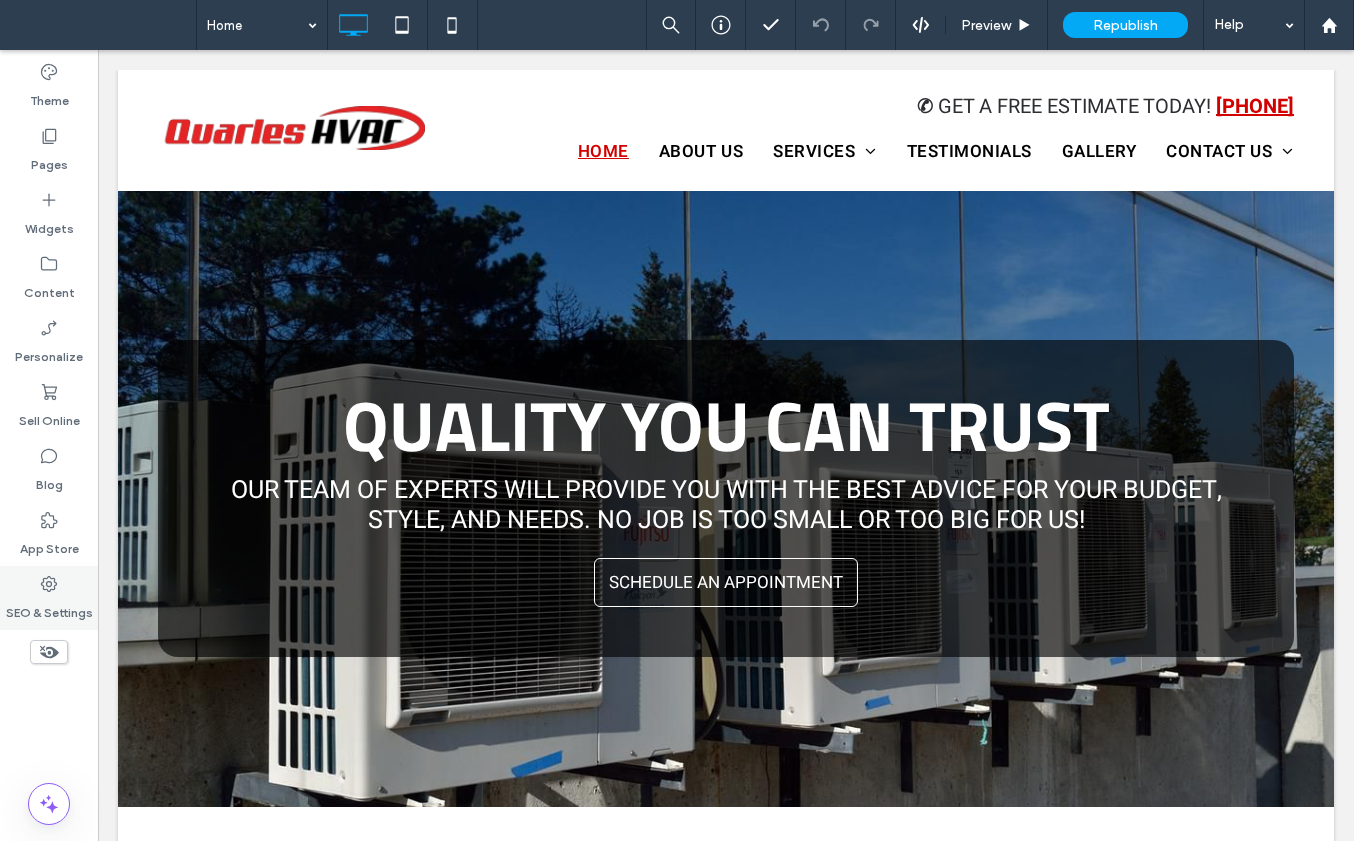 click on "SEO & Settings" at bounding box center (49, 608) 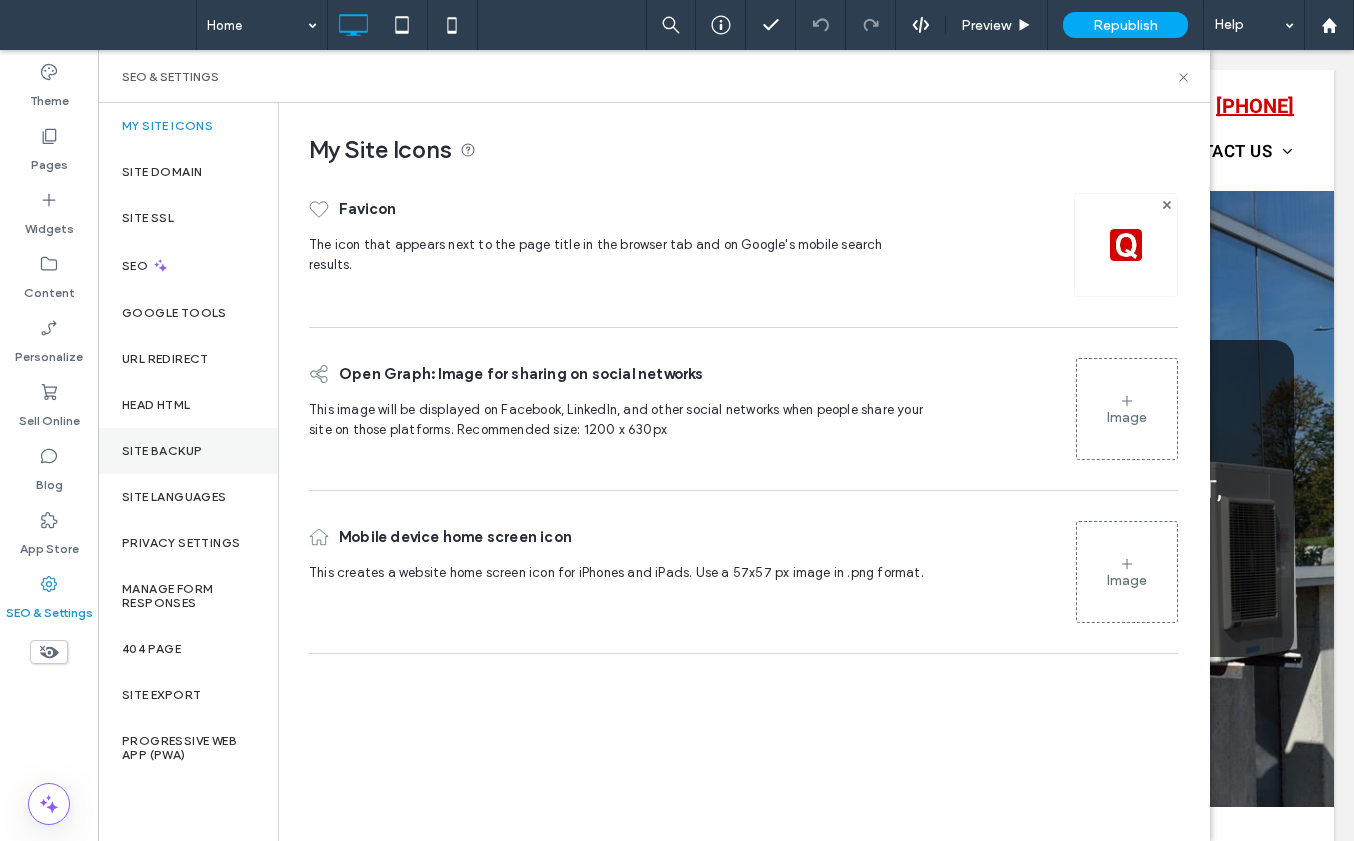 click on "Site Backup" at bounding box center (162, 451) 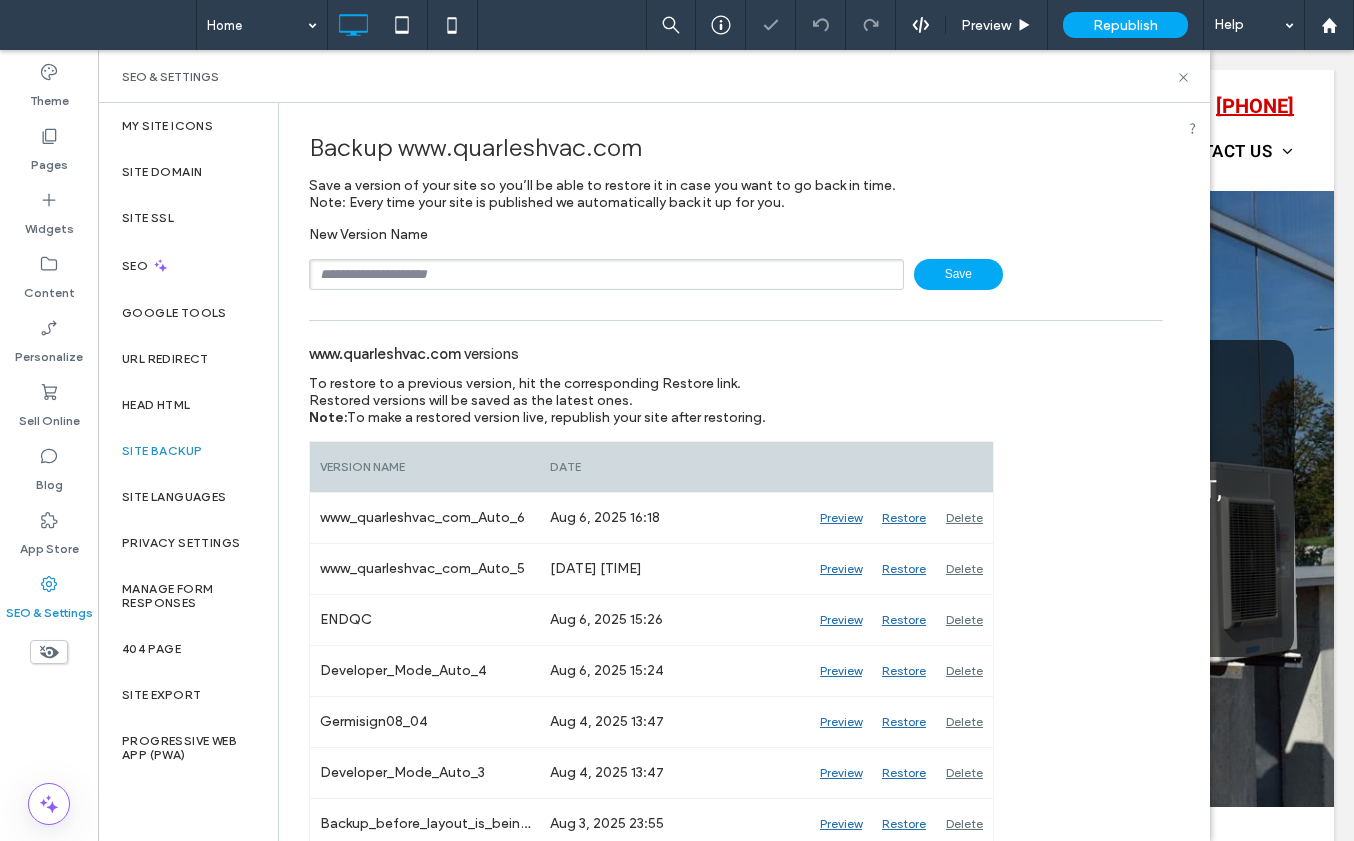 click at bounding box center [606, 274] 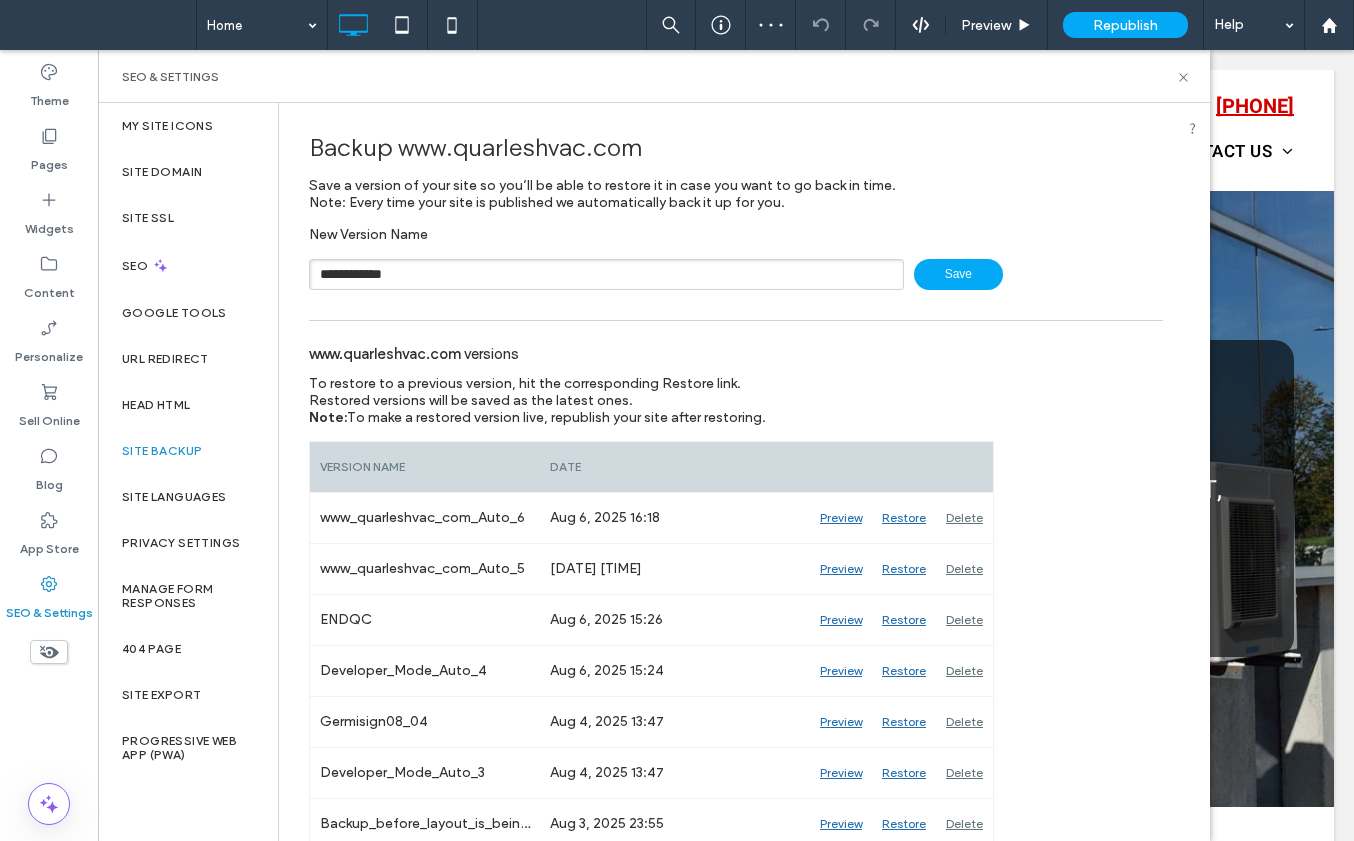 type on "**********" 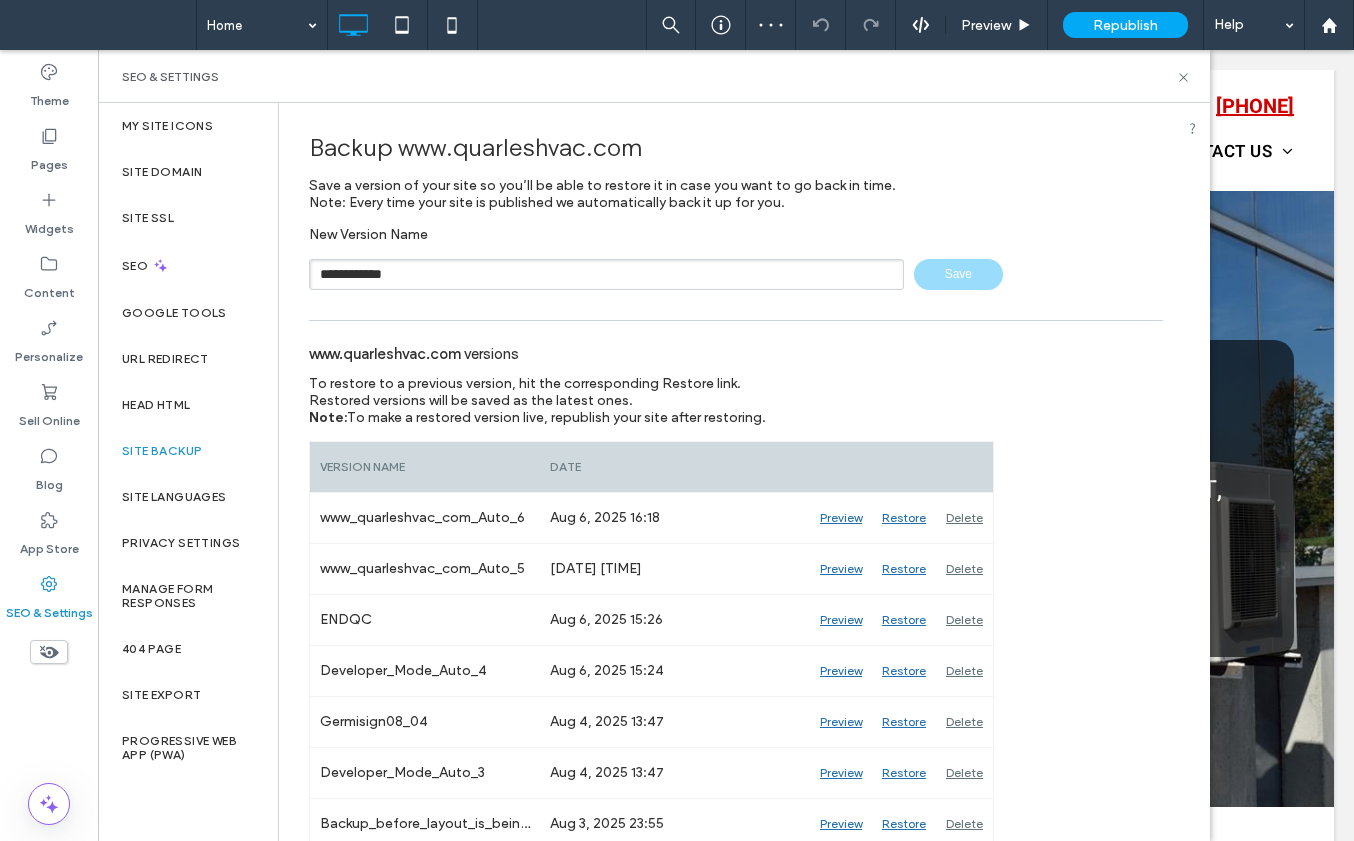 type 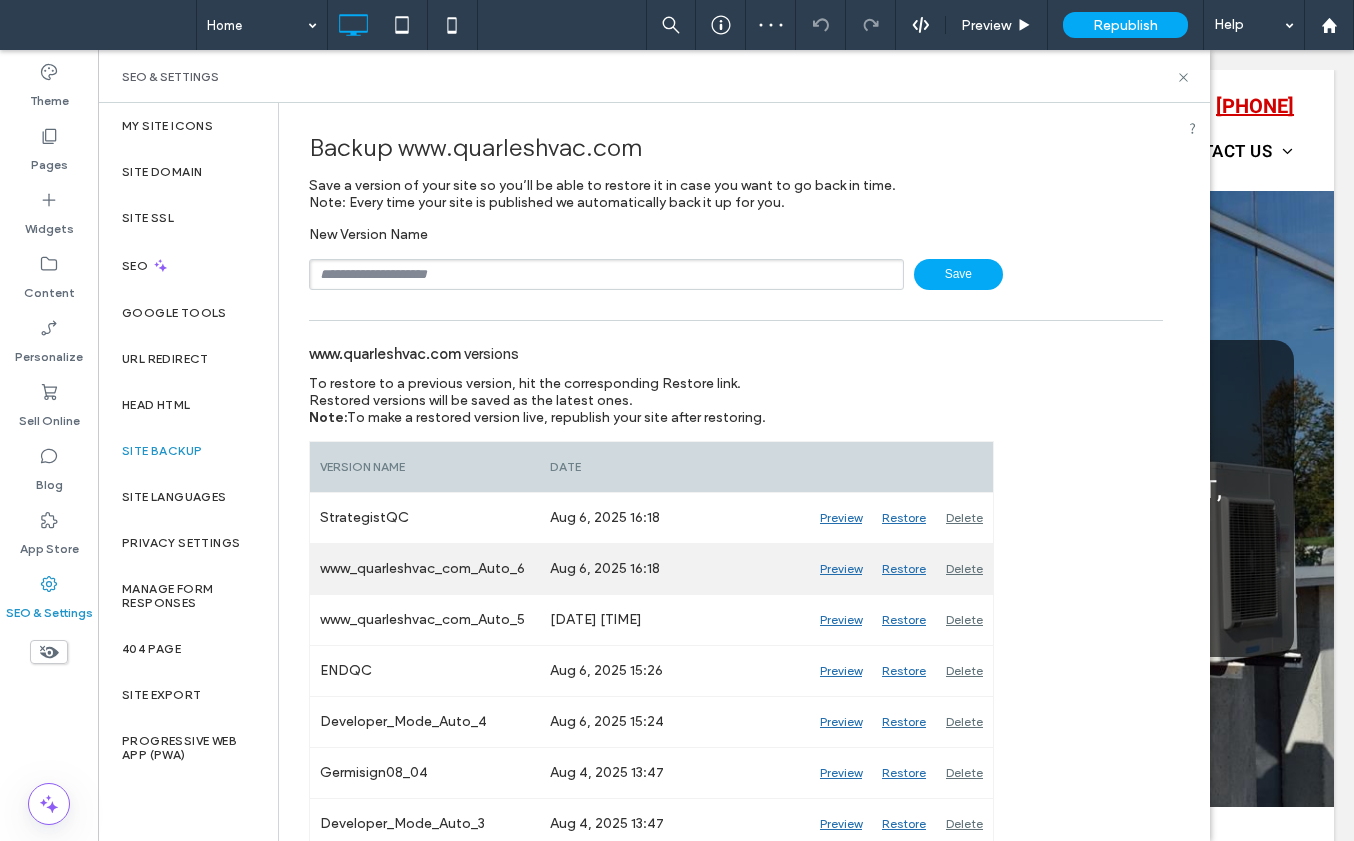 click on "Delete" at bounding box center (964, 569) 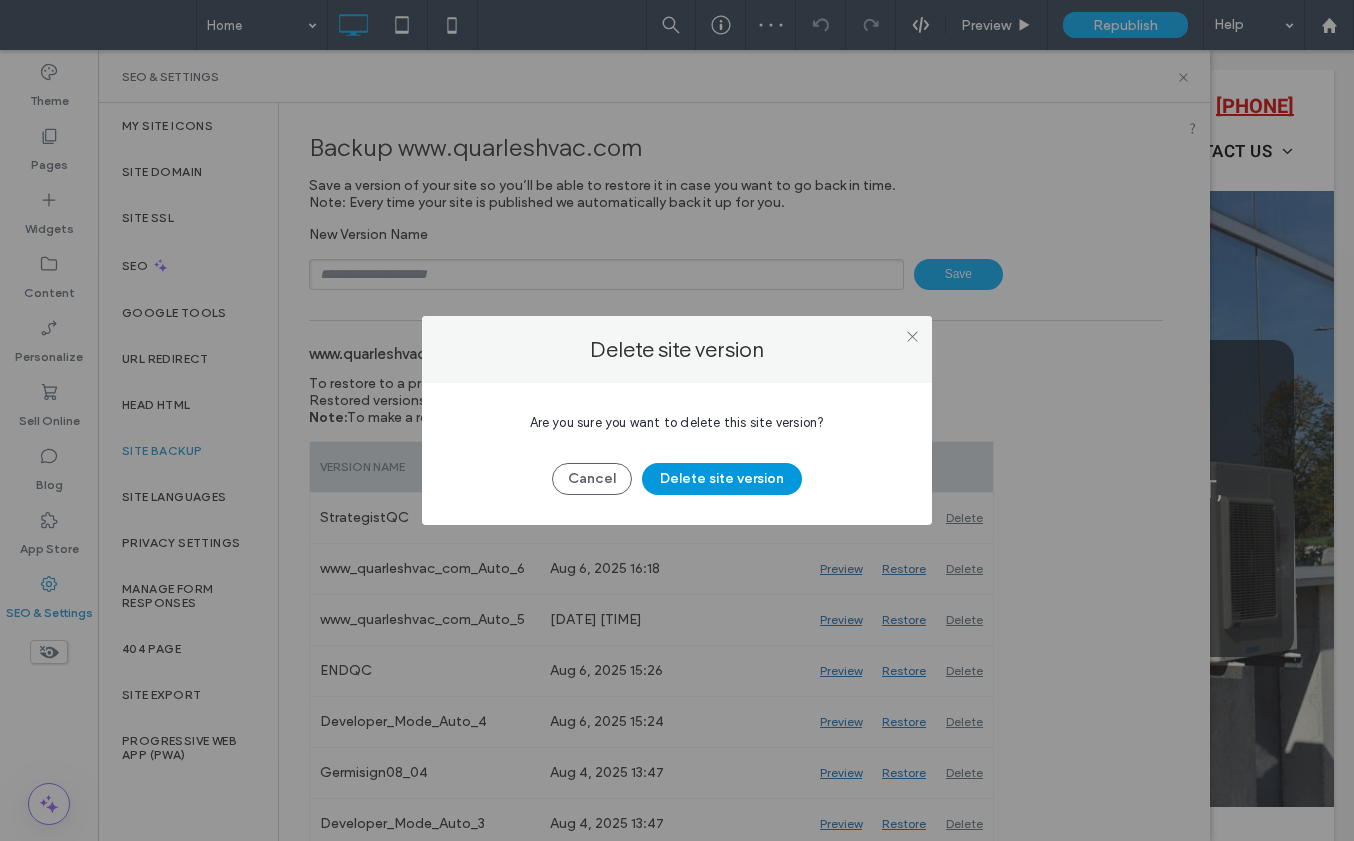 click on "Delete site version" at bounding box center [722, 479] 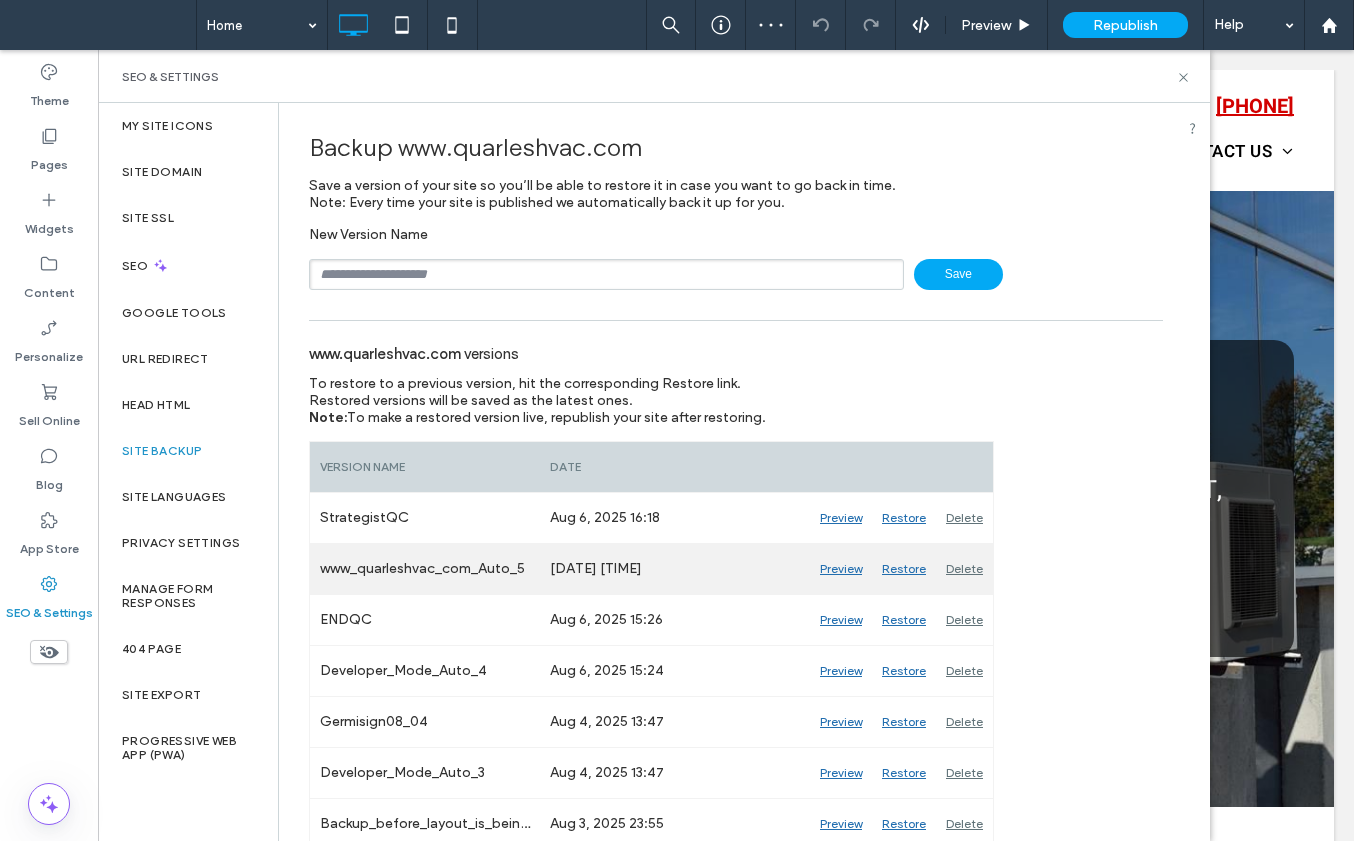 click on "Delete" at bounding box center (964, 569) 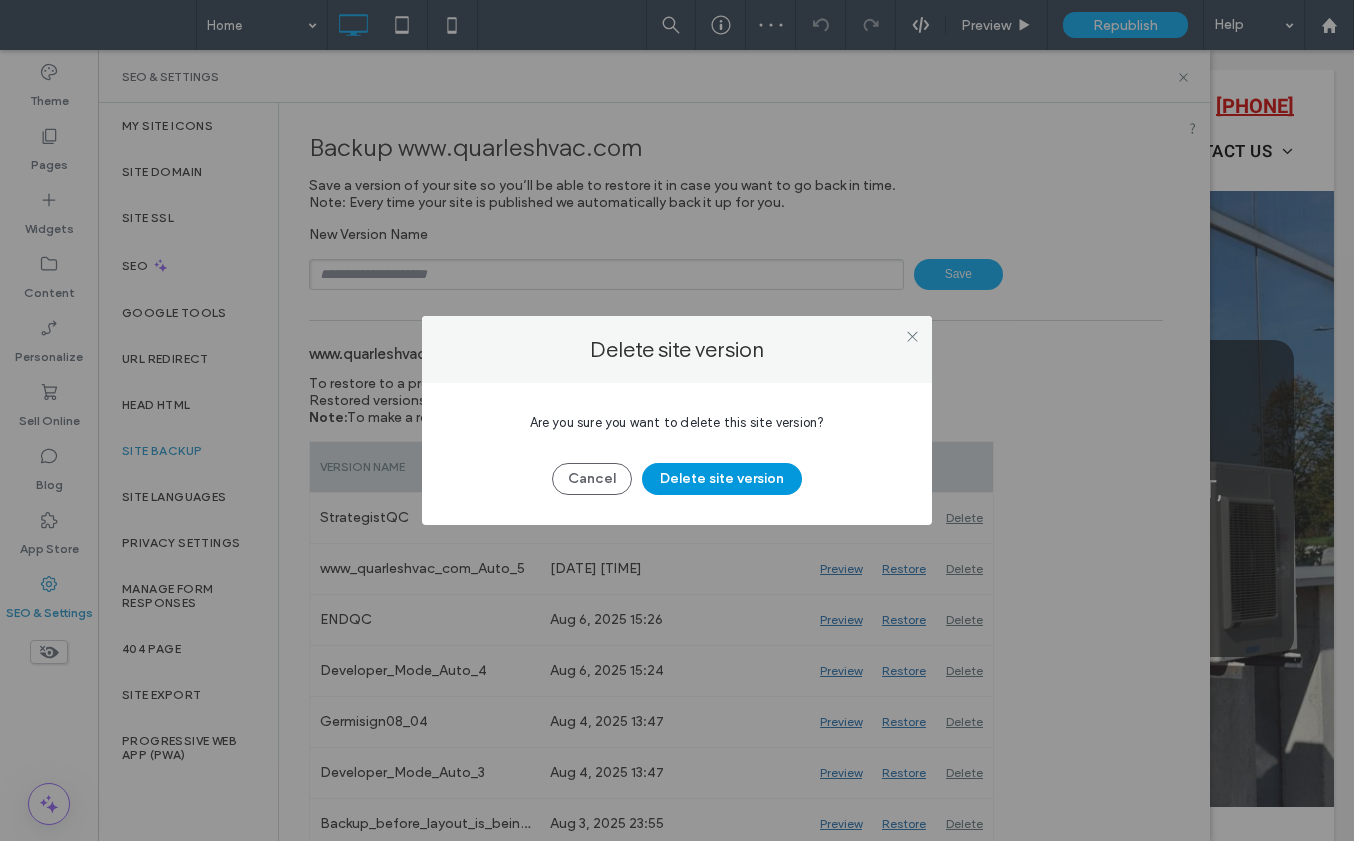 click on "Delete site version" at bounding box center [722, 479] 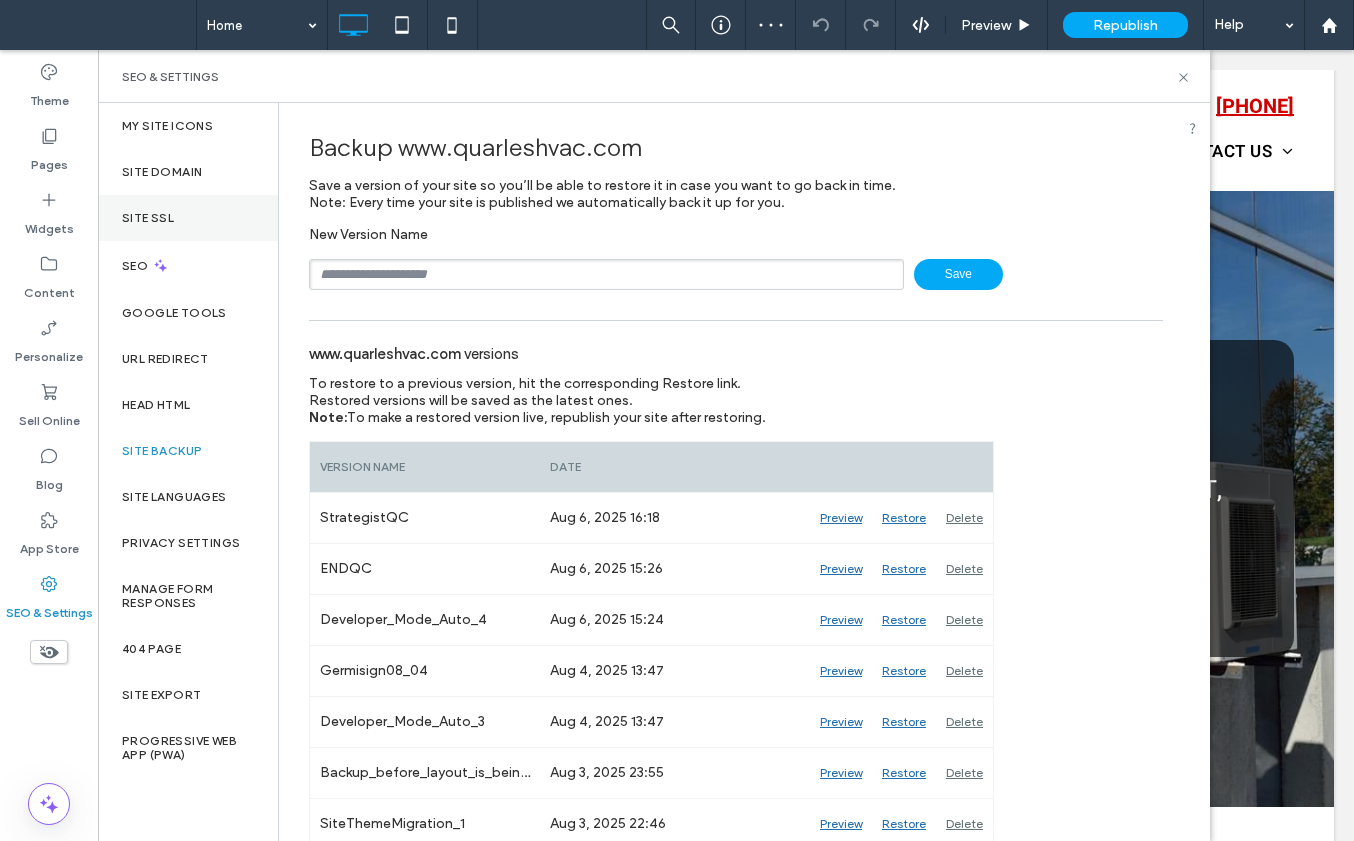 click on "Site SSL" at bounding box center (148, 218) 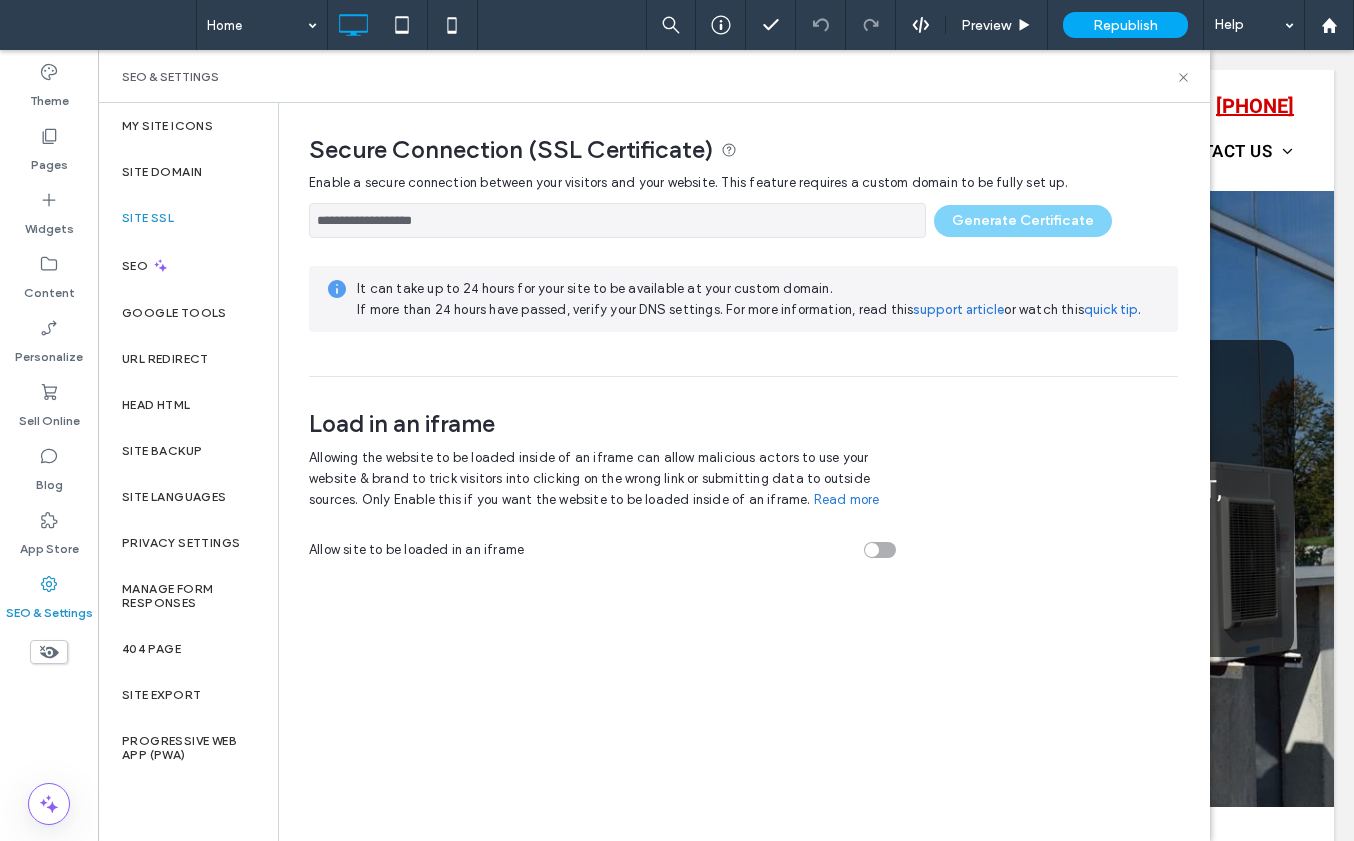 click on "SEO & Settings" at bounding box center (654, 76) 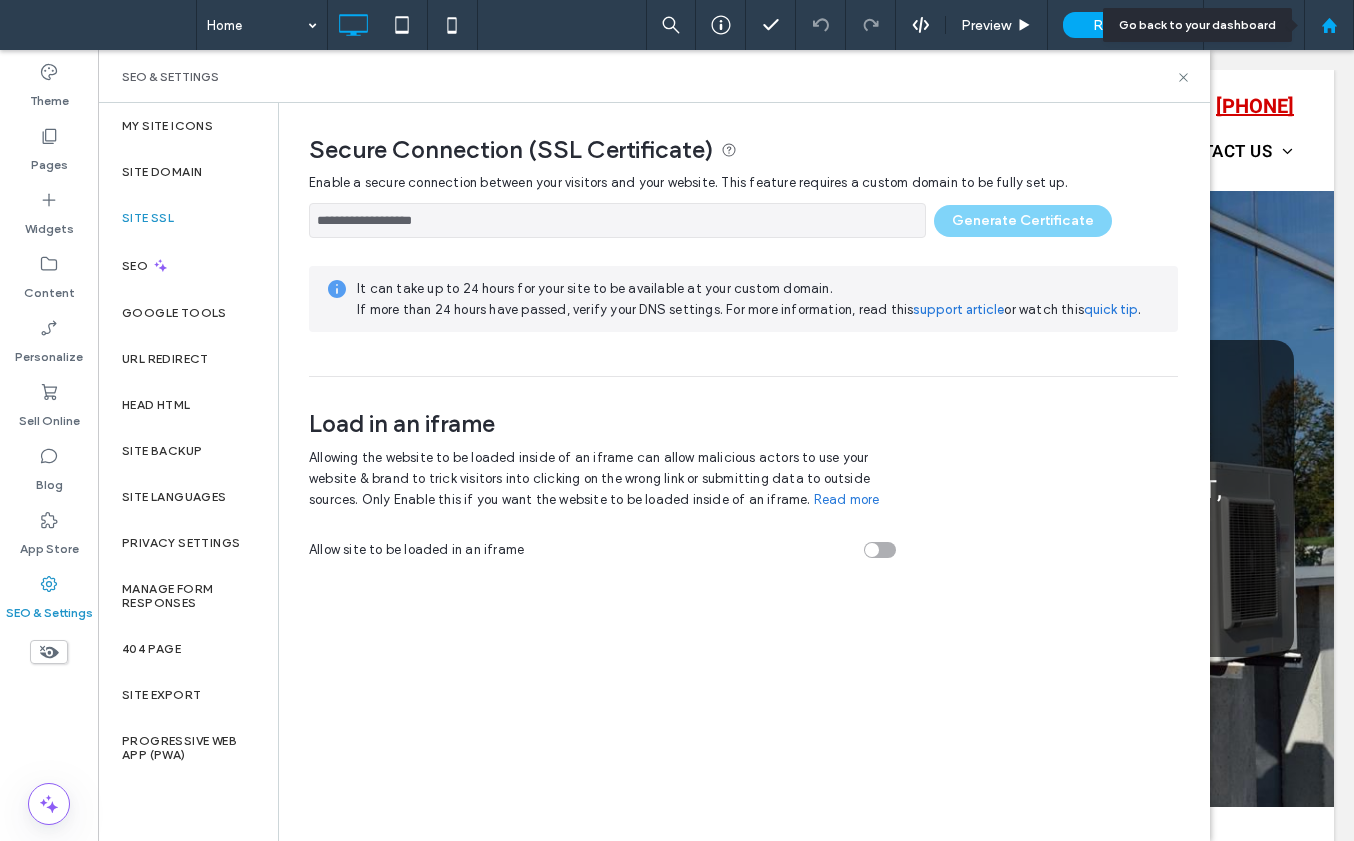 click 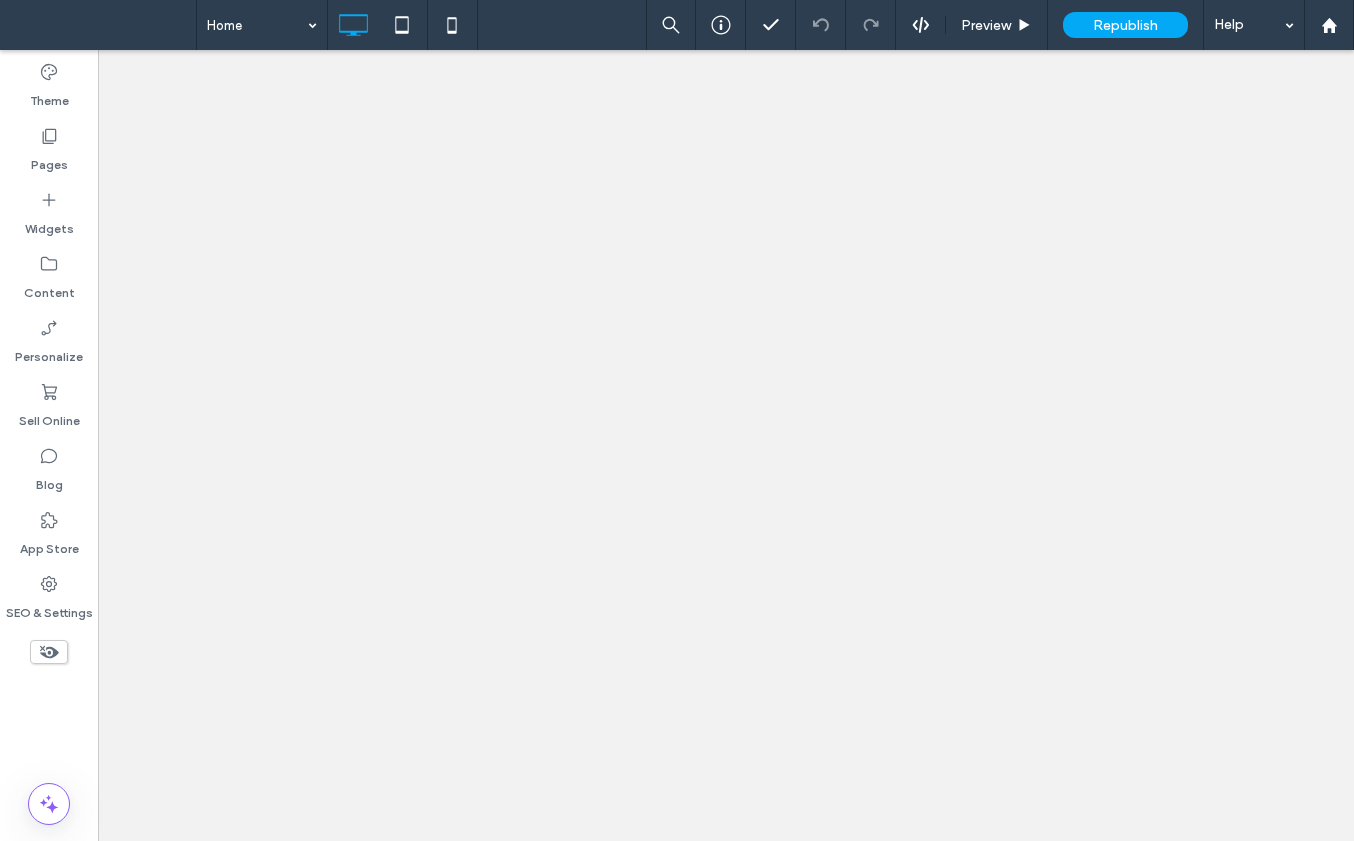 scroll, scrollTop: 0, scrollLeft: 0, axis: both 